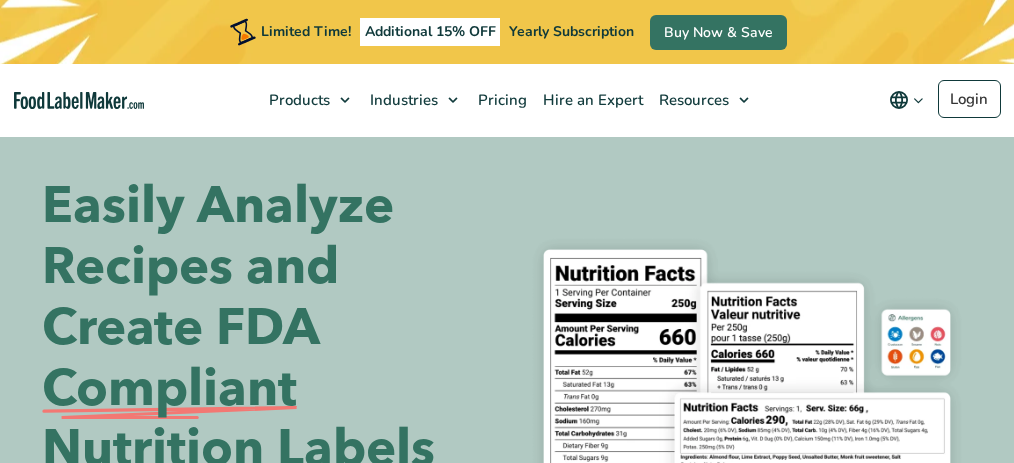 scroll, scrollTop: 0, scrollLeft: 0, axis: both 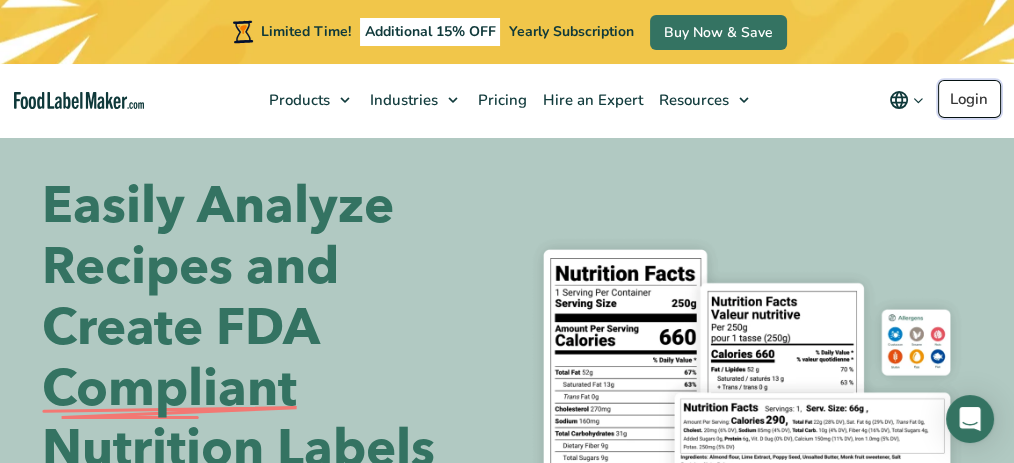 click on "Login" at bounding box center (969, 99) 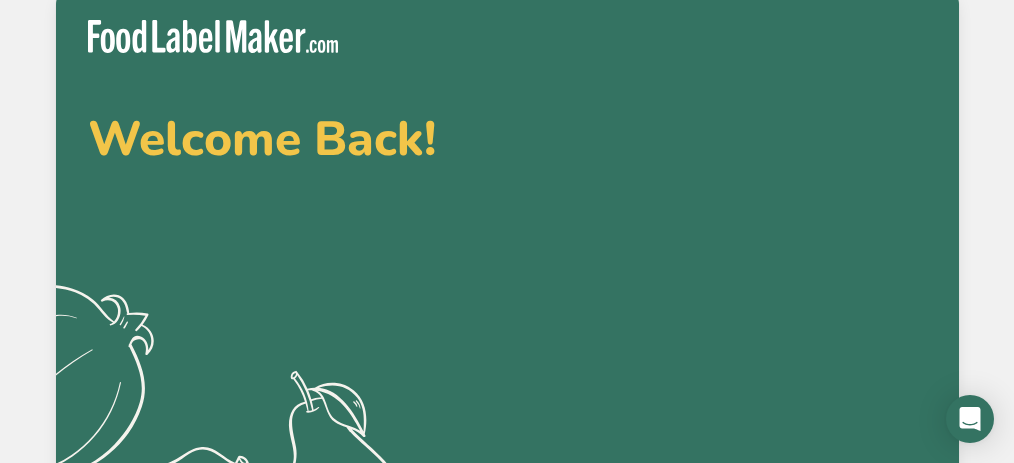 scroll, scrollTop: 0, scrollLeft: 0, axis: both 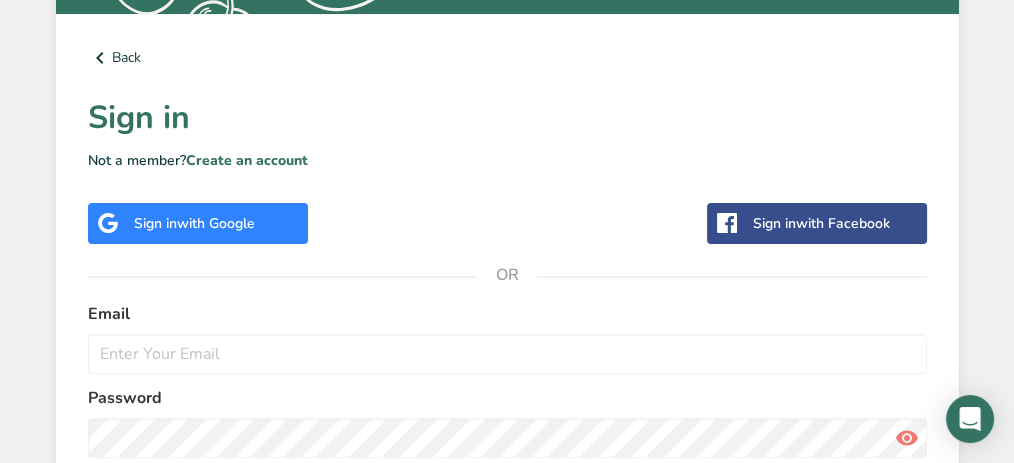 click on "with Google" at bounding box center [216, 223] 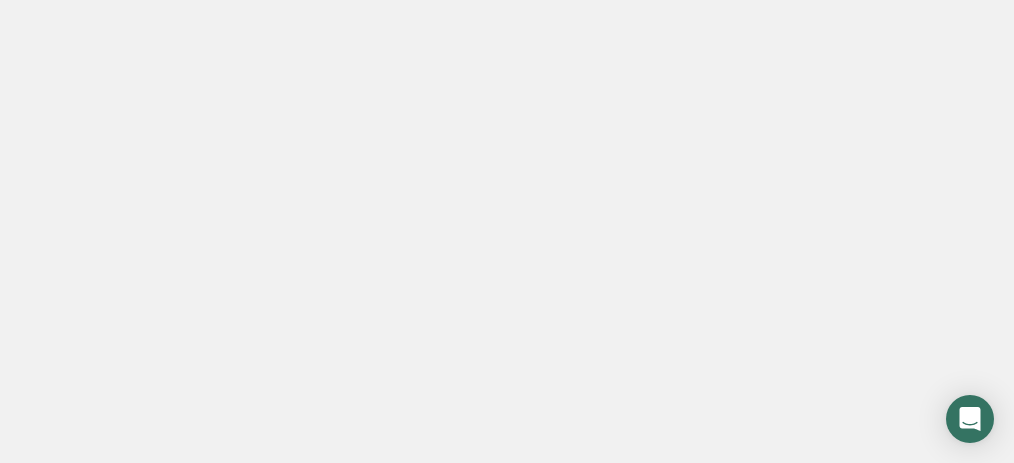 scroll, scrollTop: 0, scrollLeft: 0, axis: both 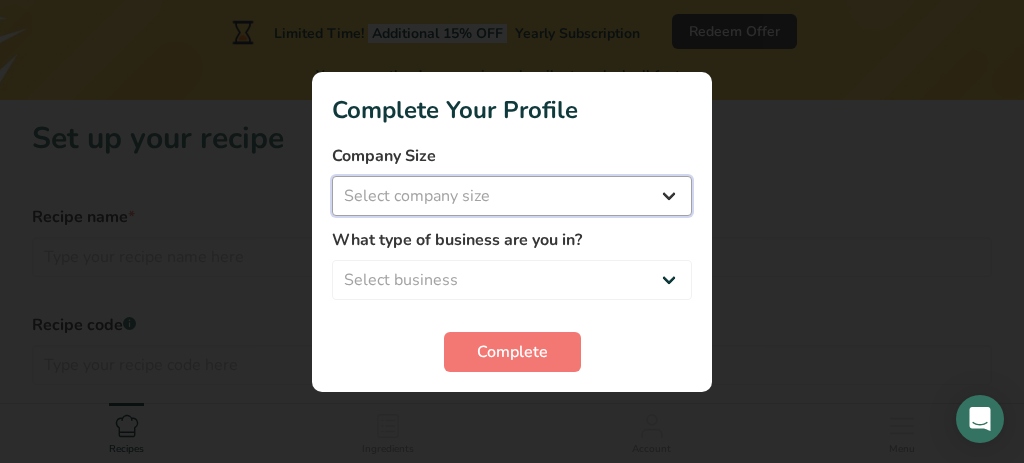 click on "Select company size
Fewer than 10 Employees
10 to 50 Employees
51 to 500 Employees
Over 500 Employees" at bounding box center (512, 196) 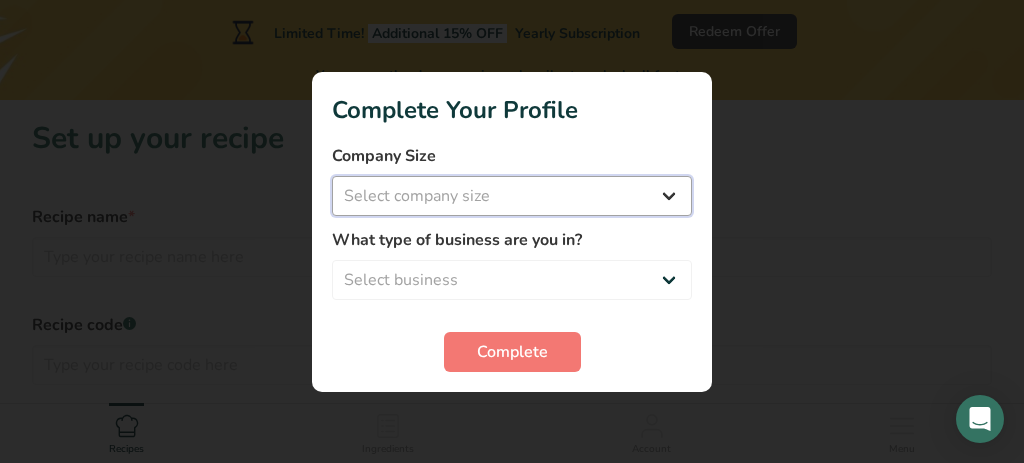 select on "1" 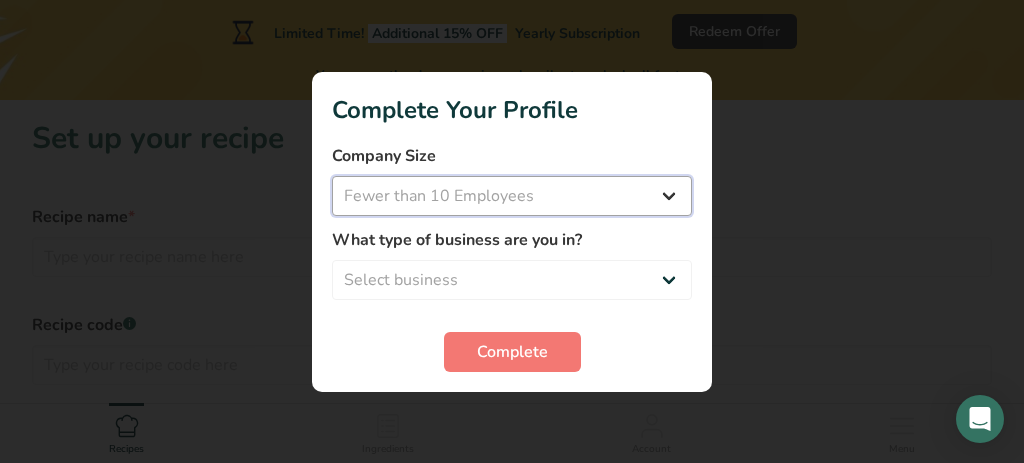 click on "Select company size
Fewer than 10 Employees
10 to 50 Employees
51 to 500 Employees
Over 500 Employees" at bounding box center [512, 196] 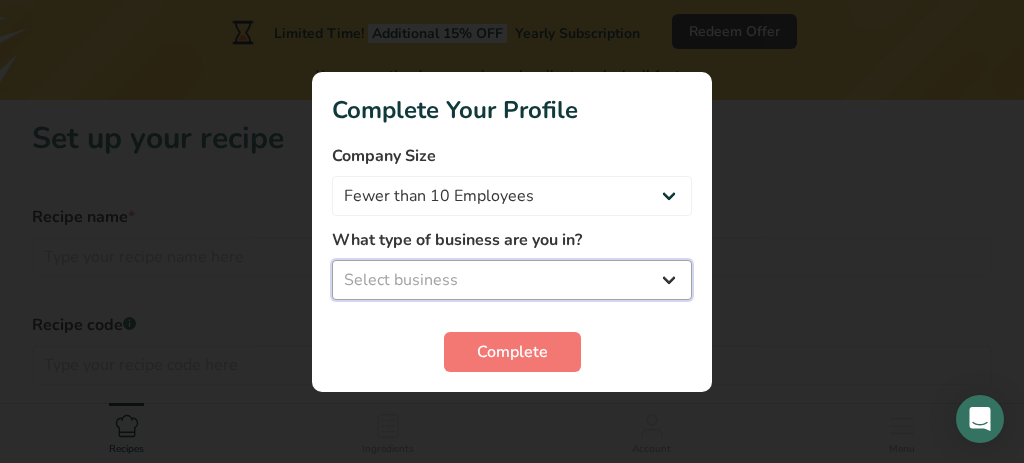 click on "Select business
Packaged Food Manufacturer
Restaurant & Cafe
Bakery
Meal Plans & Catering Company
Nutritionist
Food Blogger
Personal Trainer
Other" at bounding box center [512, 280] 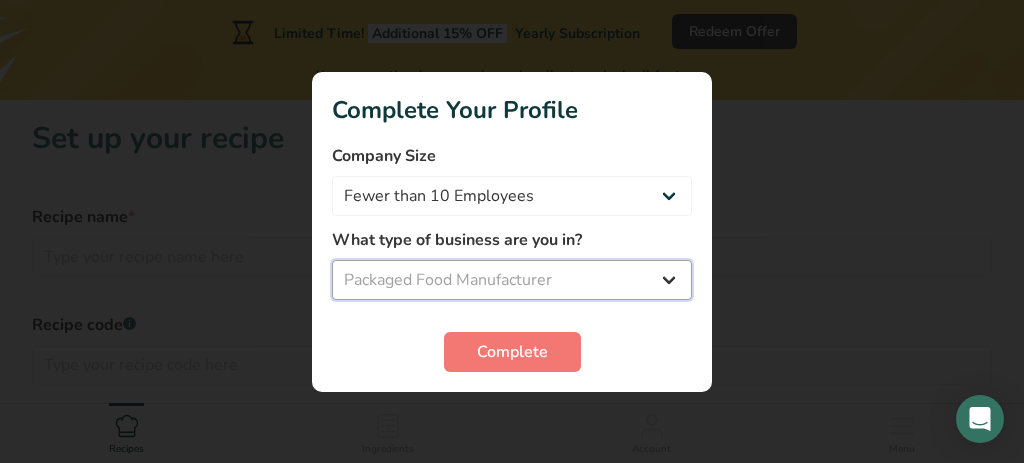 click on "Select business
Packaged Food Manufacturer
Restaurant & Cafe
Bakery
Meal Plans & Catering Company
Nutritionist
Food Blogger
Personal Trainer
Other" at bounding box center [512, 280] 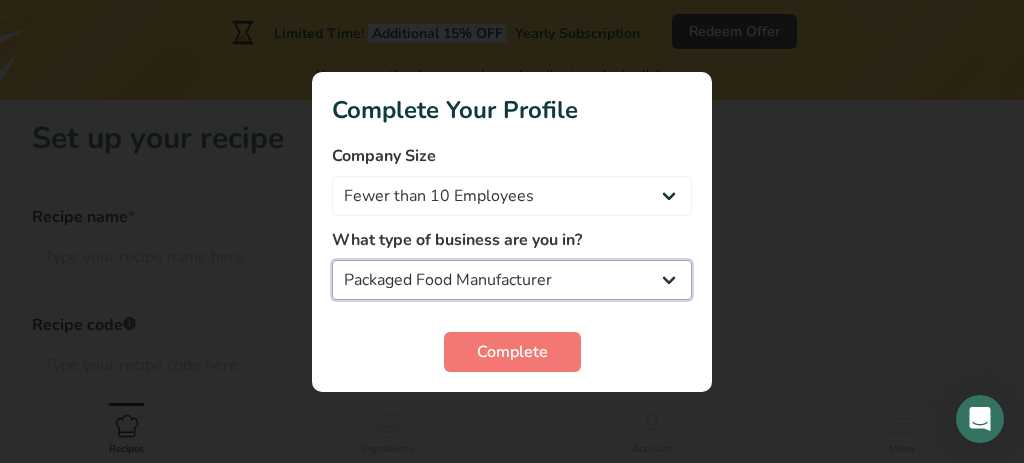 click on "Packaged Food Manufacturer
Restaurant & Cafe
Bakery
Meal Plans & Catering Company
Nutritionist
Food Blogger
Personal Trainer
Other" at bounding box center [512, 280] 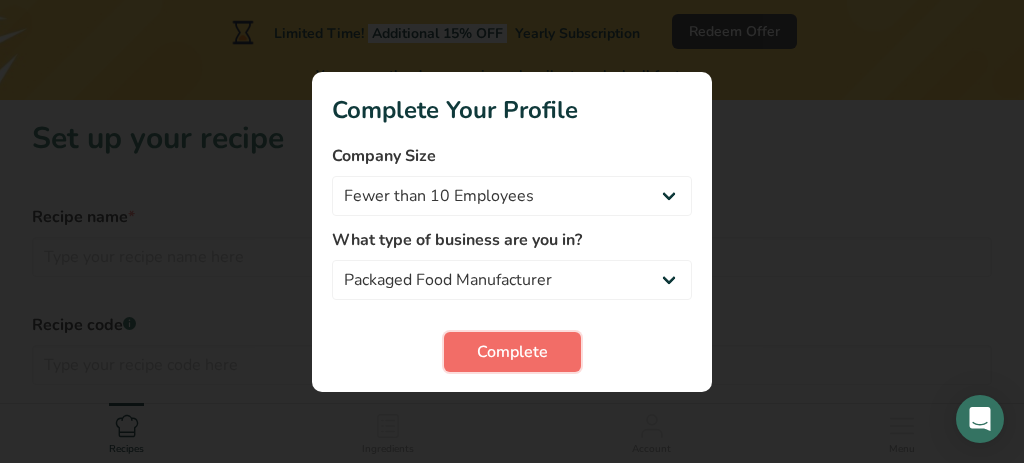 click on "Complete" at bounding box center (512, 352) 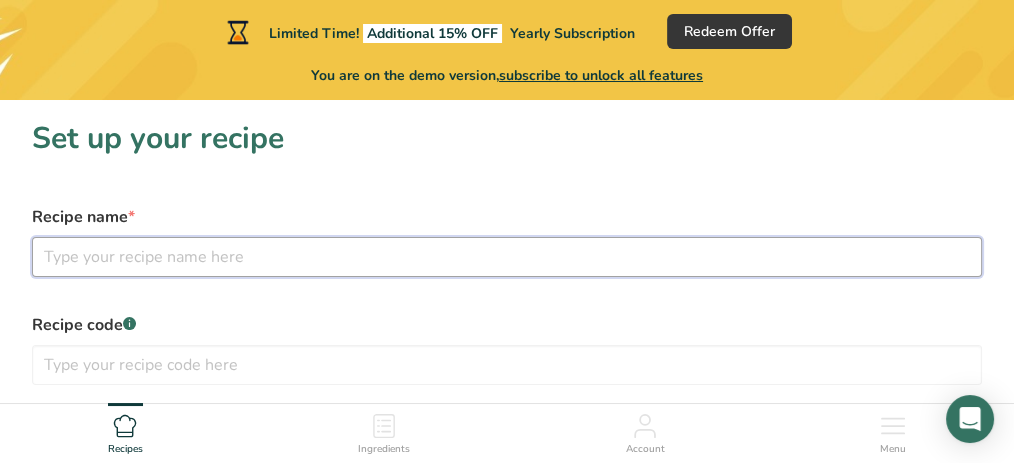 click at bounding box center (507, 257) 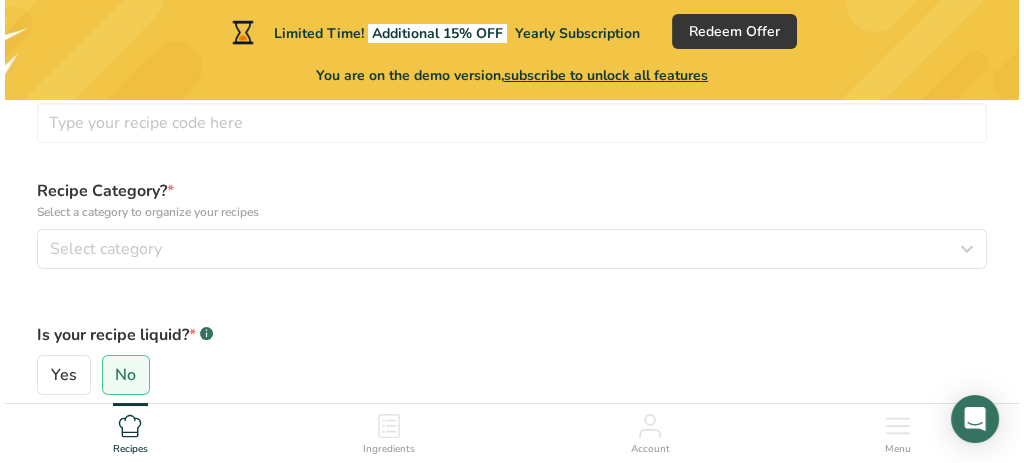 scroll, scrollTop: 244, scrollLeft: 0, axis: vertical 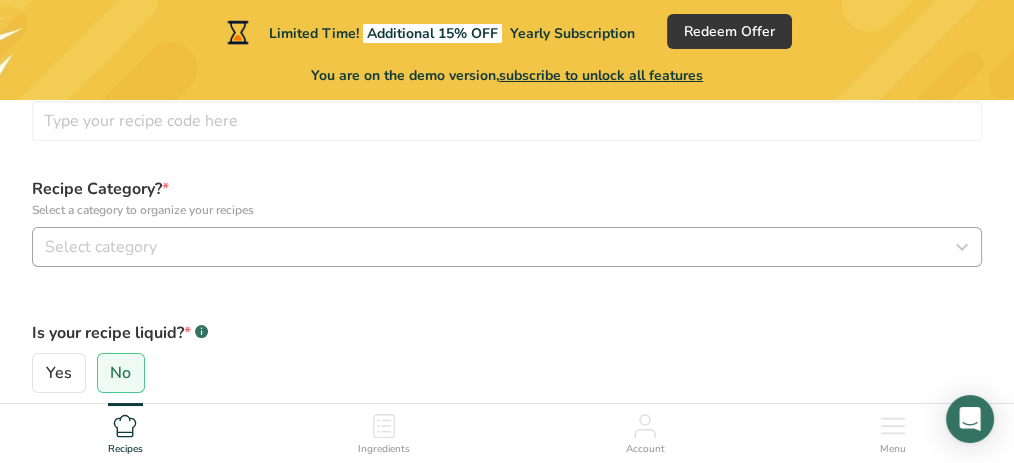 type on "Classic" 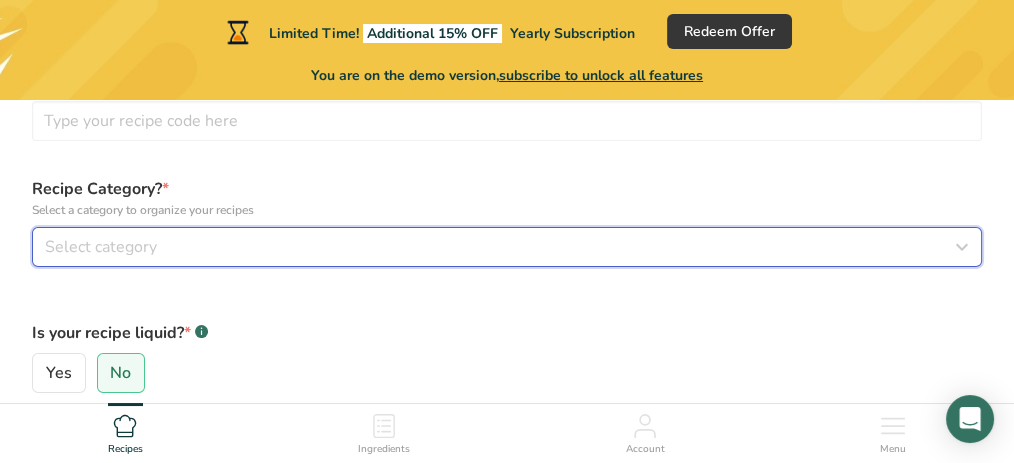 click on "Select category" at bounding box center [501, 247] 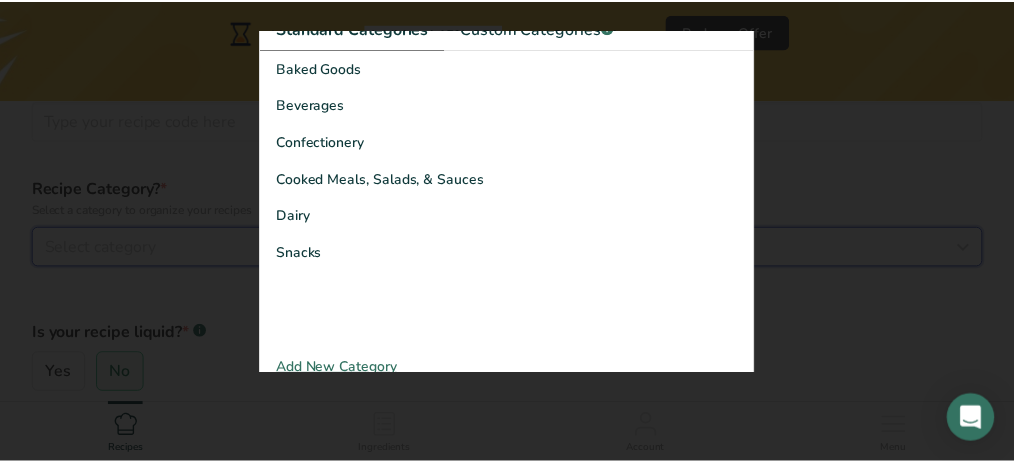scroll, scrollTop: 102, scrollLeft: 0, axis: vertical 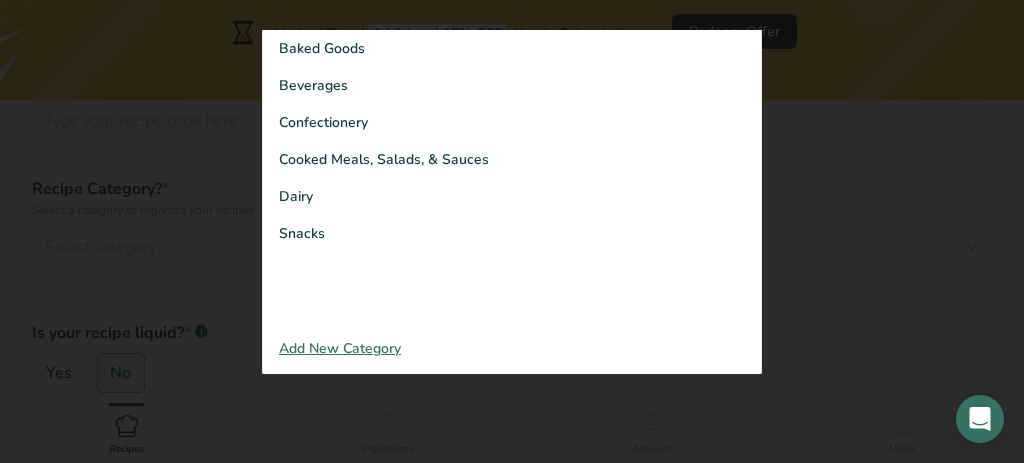 click on "Add New Category" at bounding box center (512, 348) 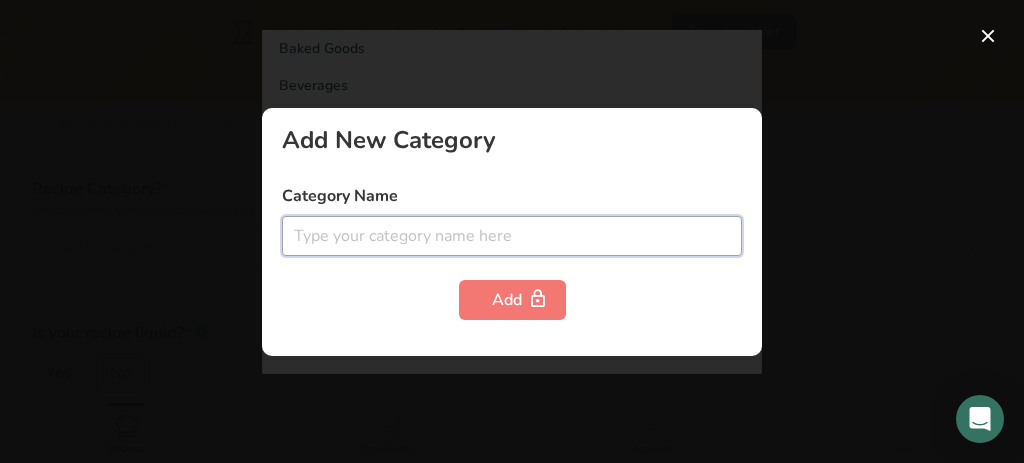 click at bounding box center (512, 236) 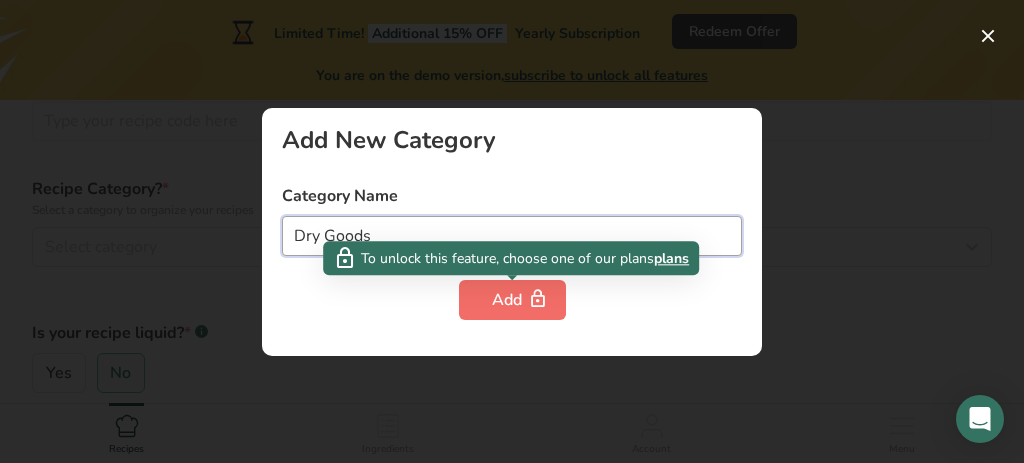 type on "Dry Goods" 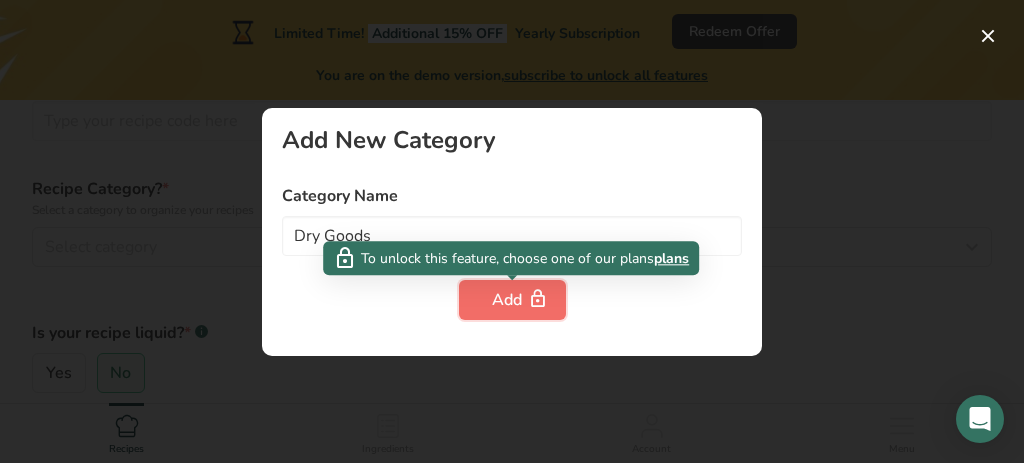 click on "Add" at bounding box center [512, 300] 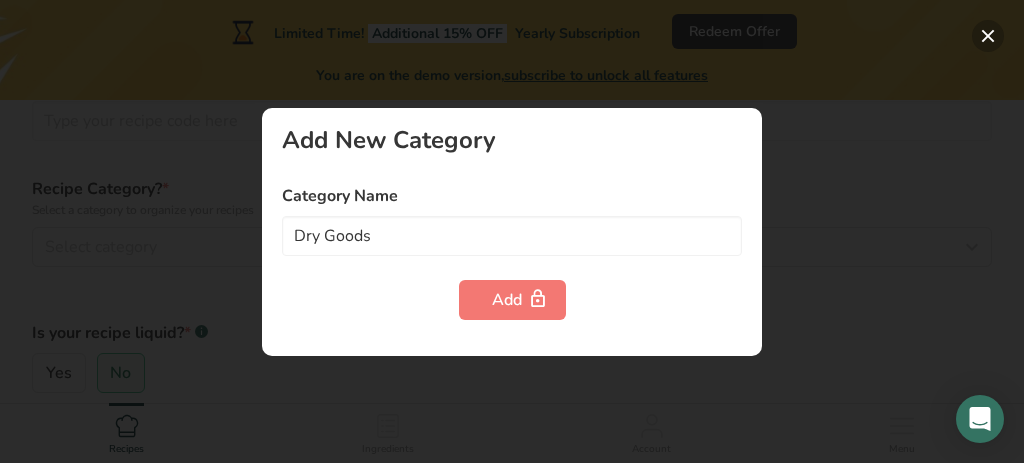 click at bounding box center [988, 36] 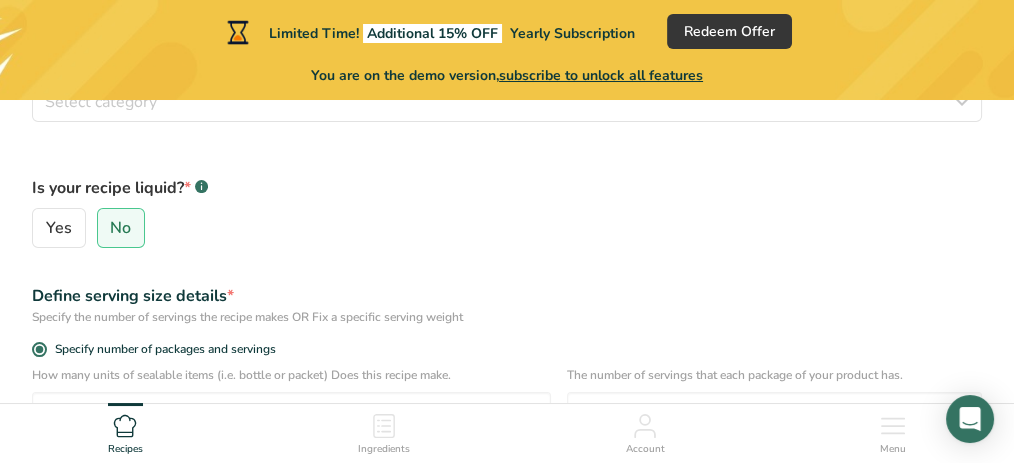 scroll, scrollTop: 393, scrollLeft: 0, axis: vertical 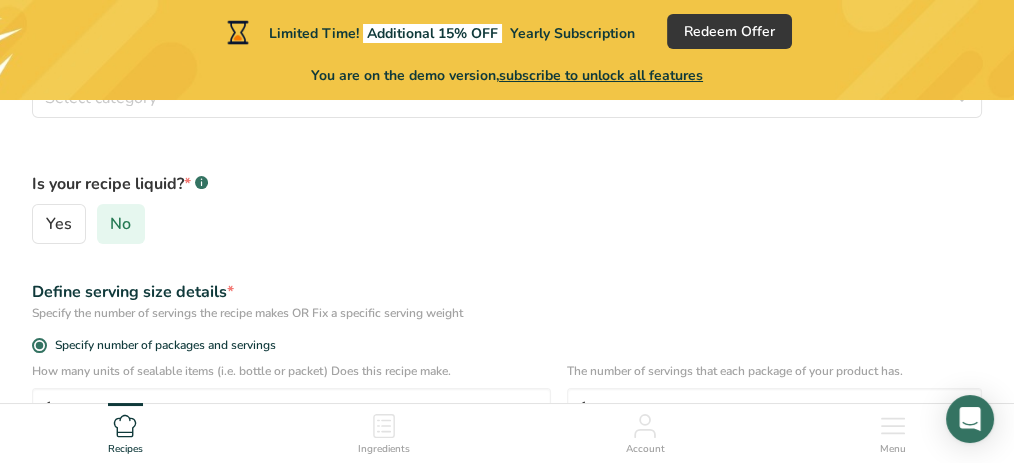 click on "No" at bounding box center (120, 224) 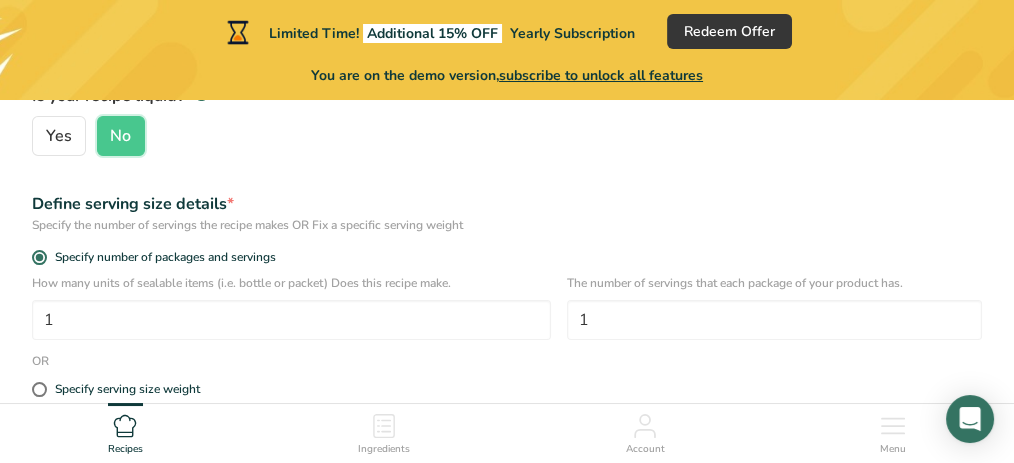 scroll, scrollTop: 504, scrollLeft: 0, axis: vertical 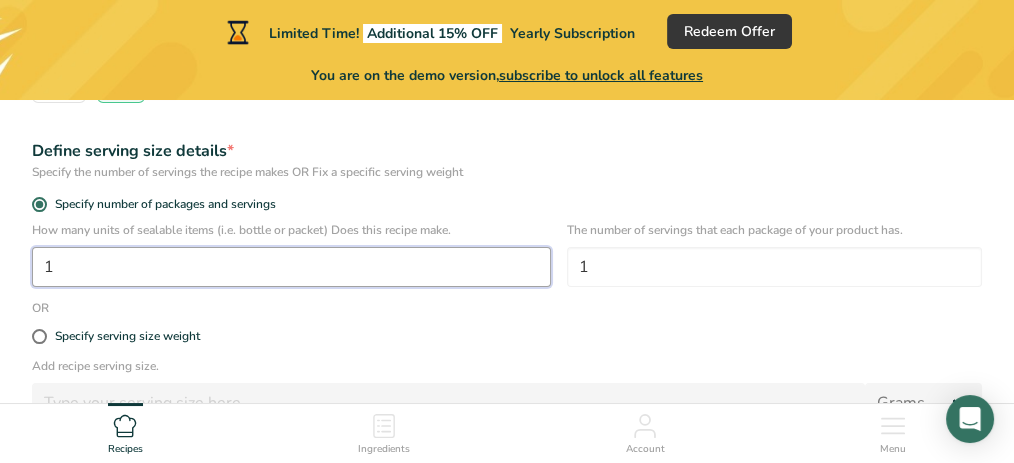 drag, startPoint x: 58, startPoint y: 275, endPoint x: 41, endPoint y: 274, distance: 17.029387 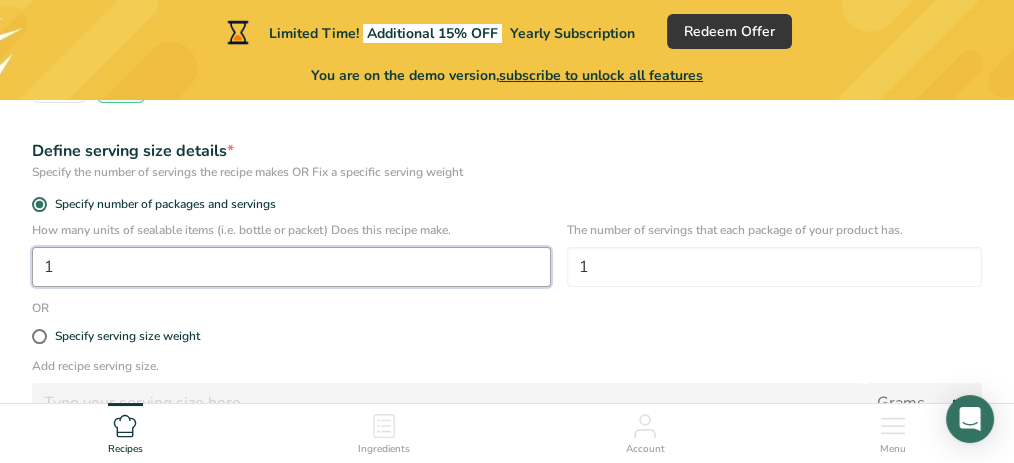 click on "1" at bounding box center (291, 267) 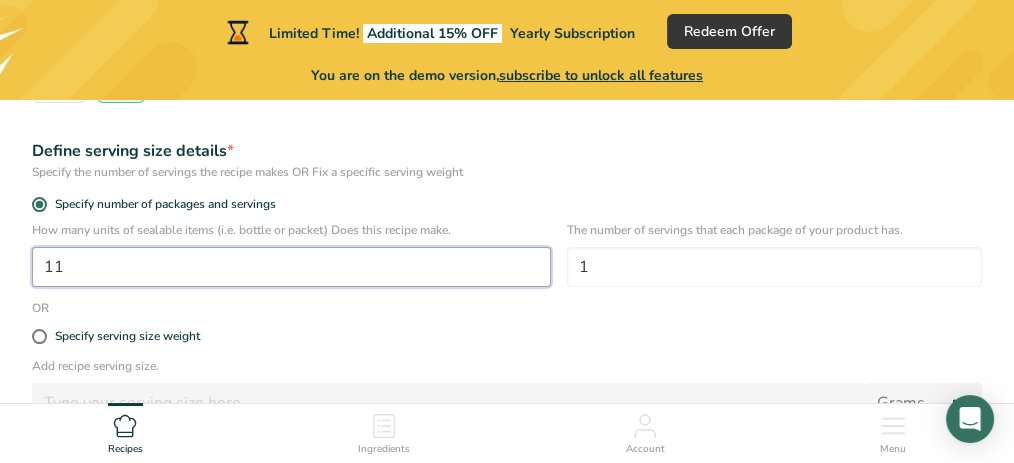 type on "1" 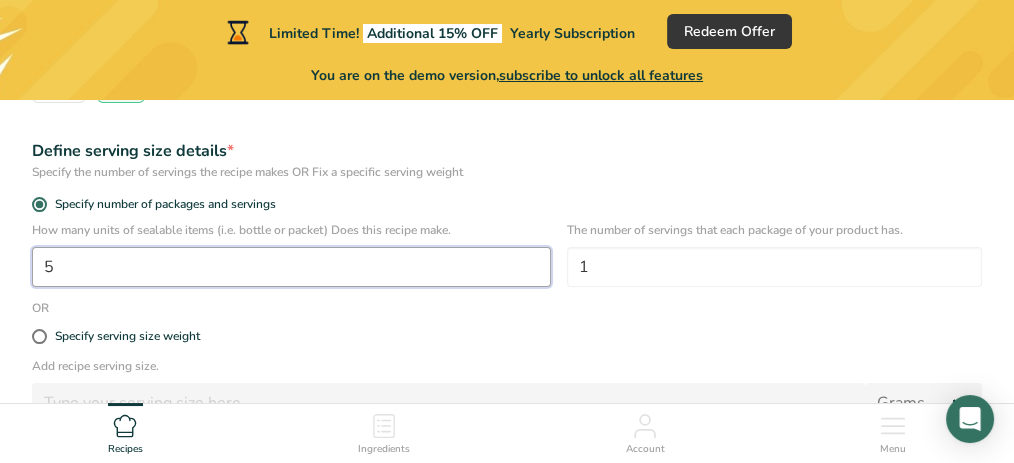 type on "1" 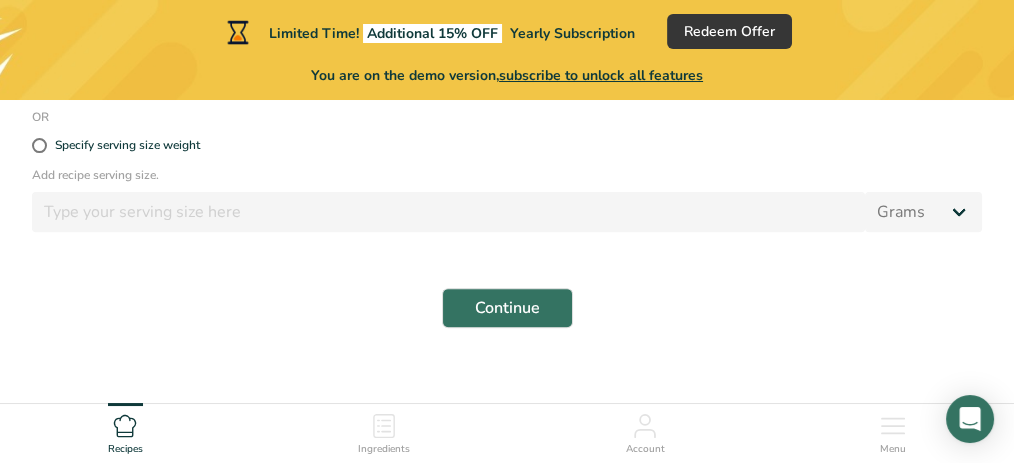 scroll, scrollTop: 733, scrollLeft: 0, axis: vertical 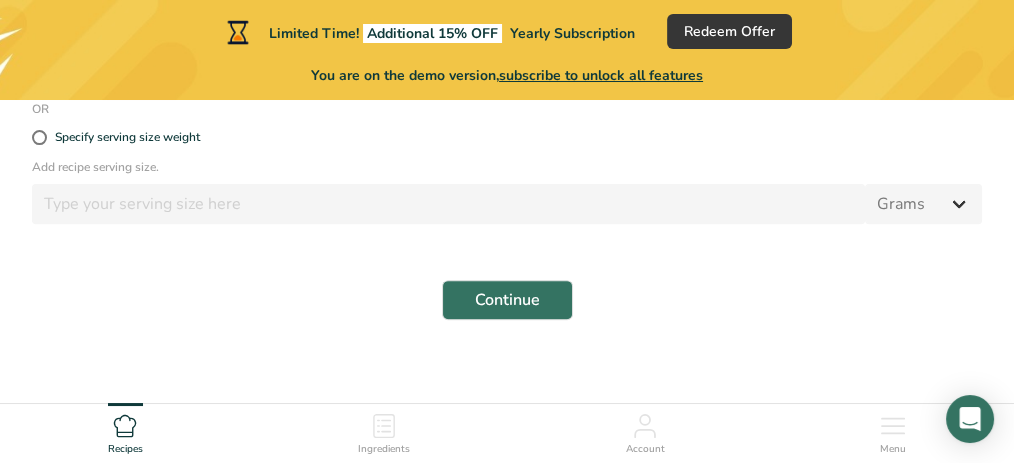 type on "6" 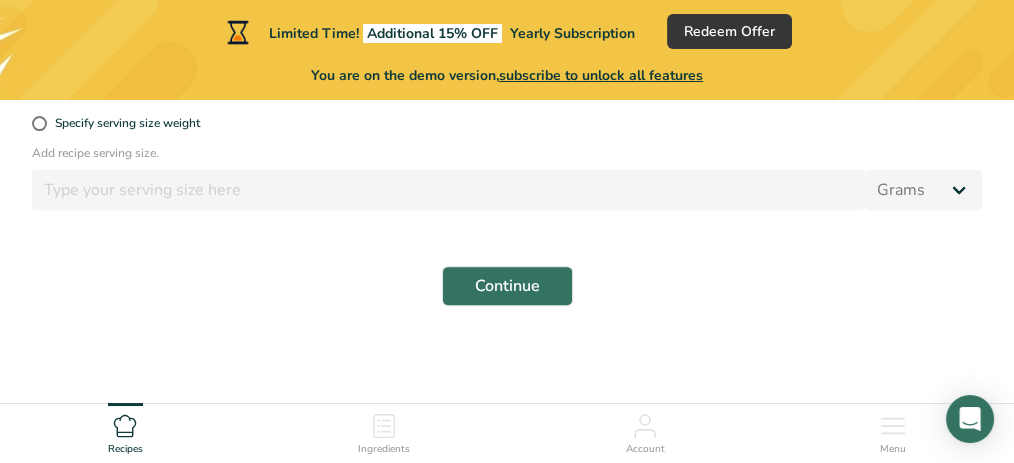 scroll, scrollTop: 785, scrollLeft: 0, axis: vertical 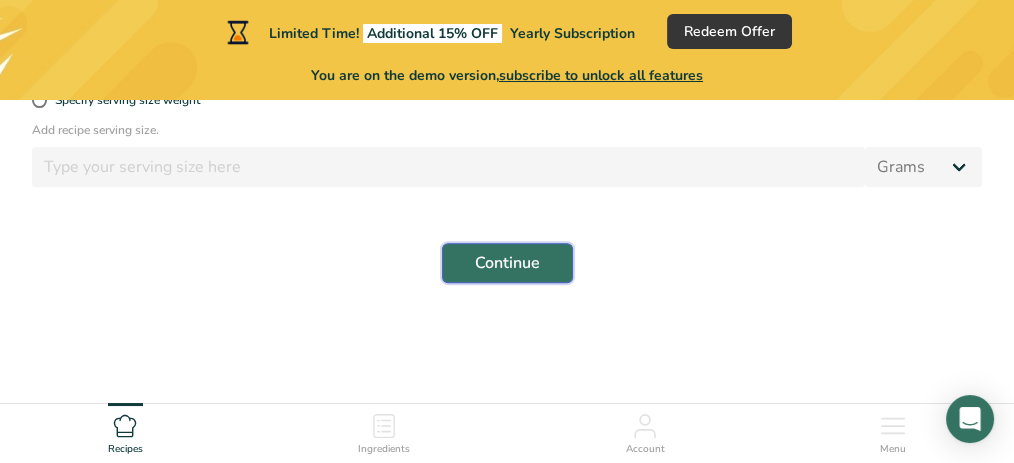 click on "Continue" at bounding box center [507, 263] 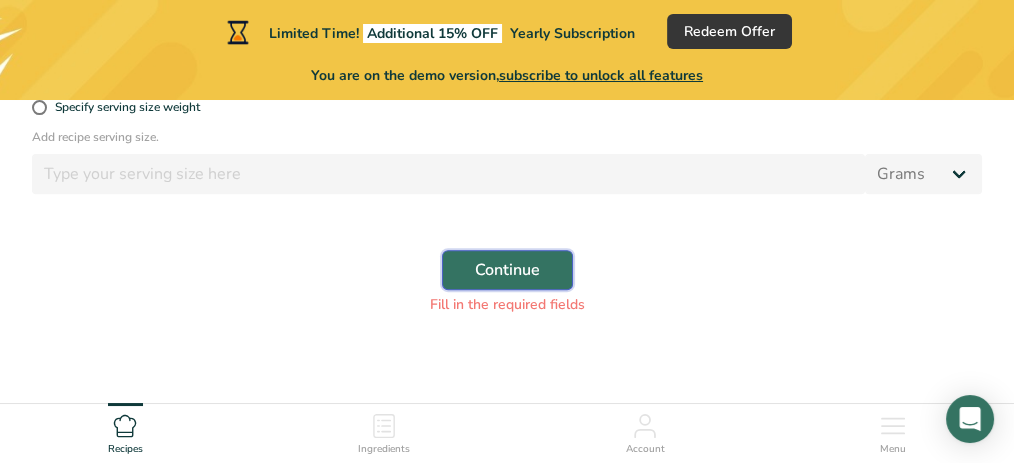 scroll, scrollTop: 809, scrollLeft: 0, axis: vertical 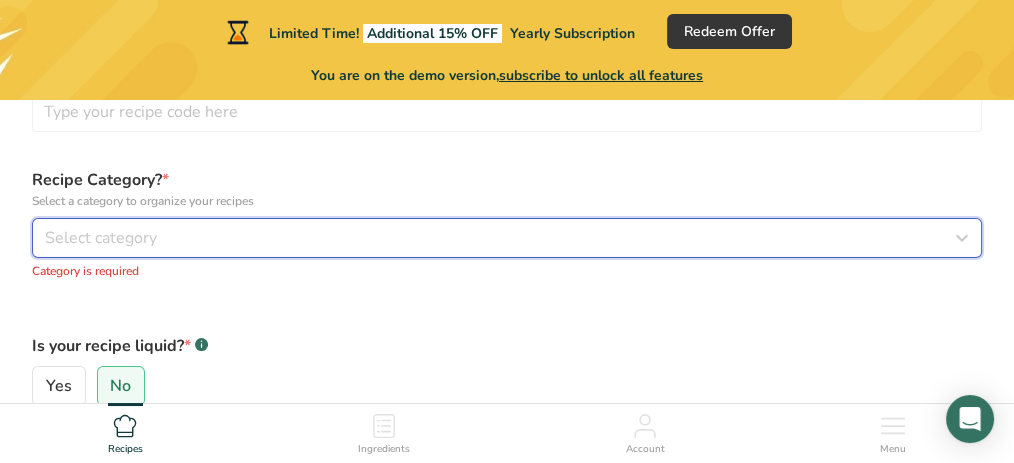 click on "Select category" at bounding box center (501, 238) 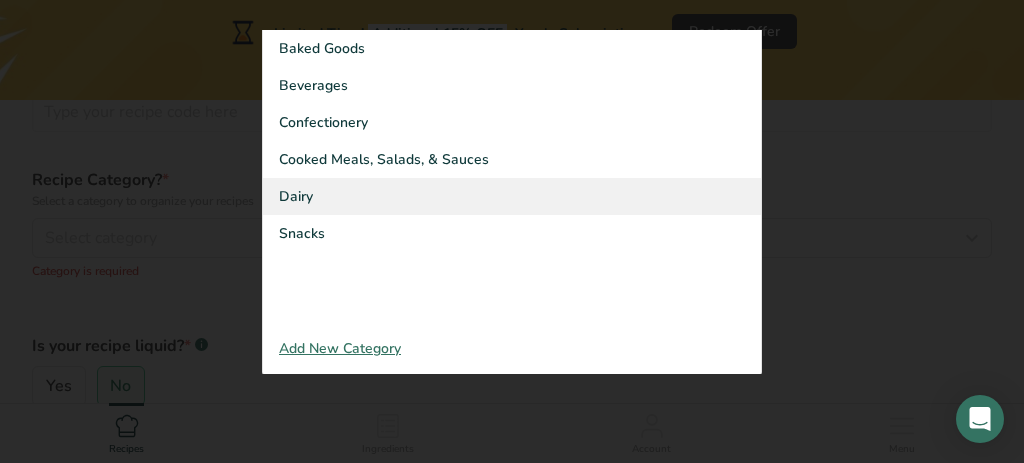 drag, startPoint x: 746, startPoint y: 257, endPoint x: 736, endPoint y: 203, distance: 54.91812 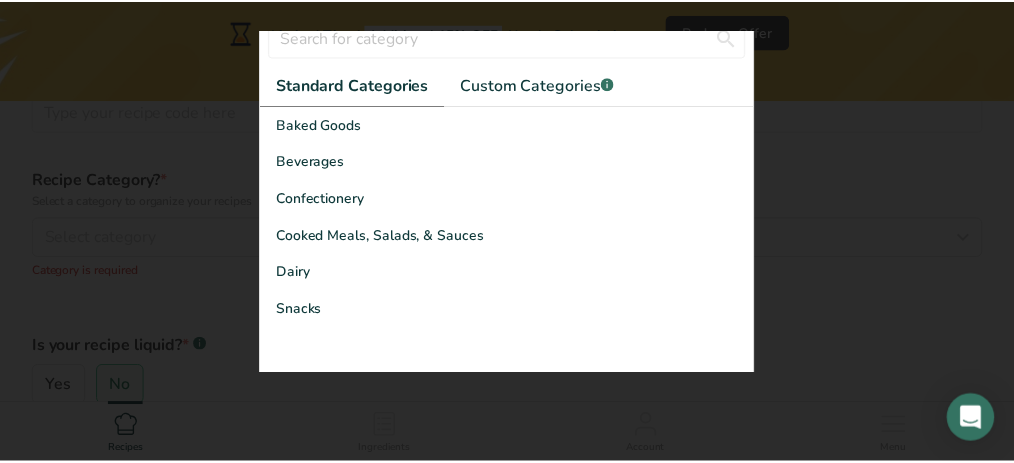 scroll, scrollTop: 0, scrollLeft: 0, axis: both 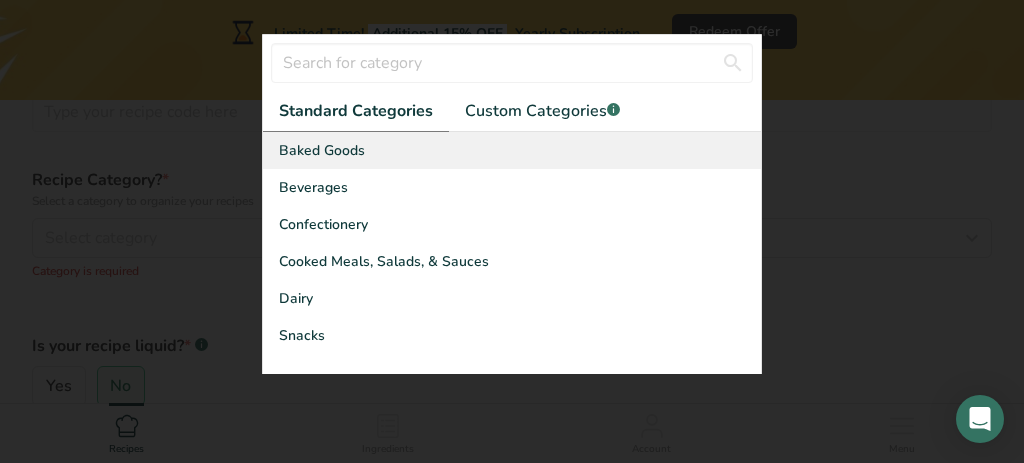 click on "Baked Goods" at bounding box center (322, 150) 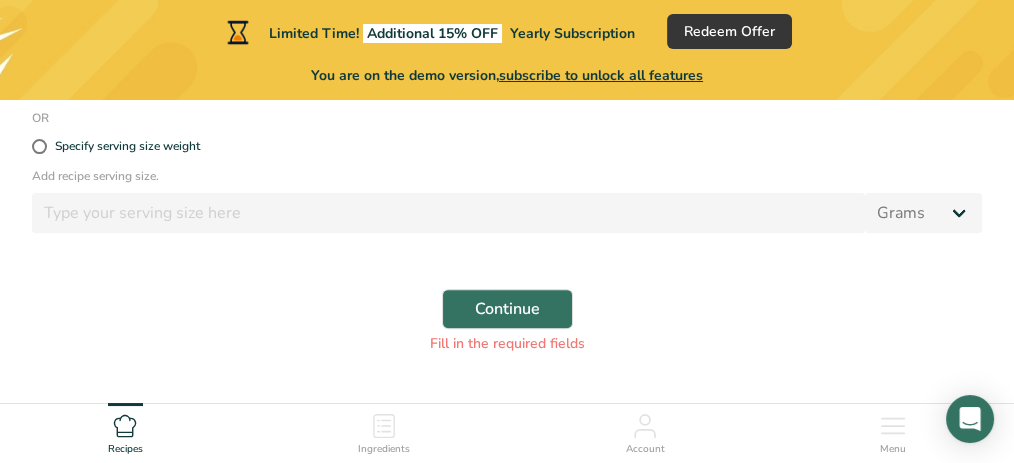 scroll, scrollTop: 728, scrollLeft: 0, axis: vertical 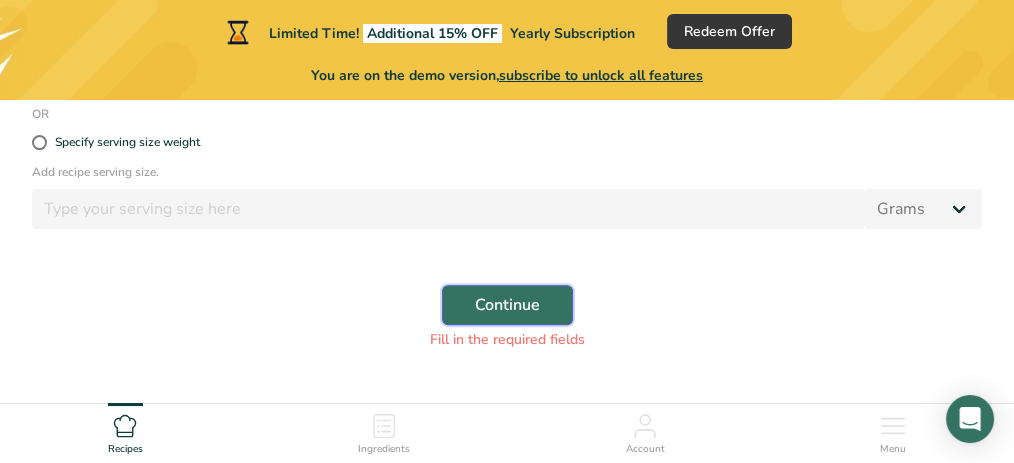 click on "Continue" at bounding box center [507, 305] 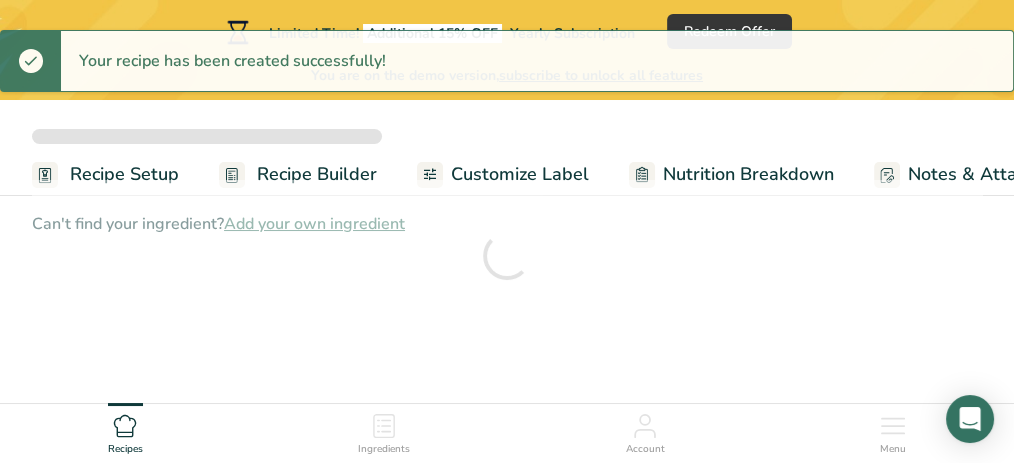 scroll, scrollTop: 0, scrollLeft: 0, axis: both 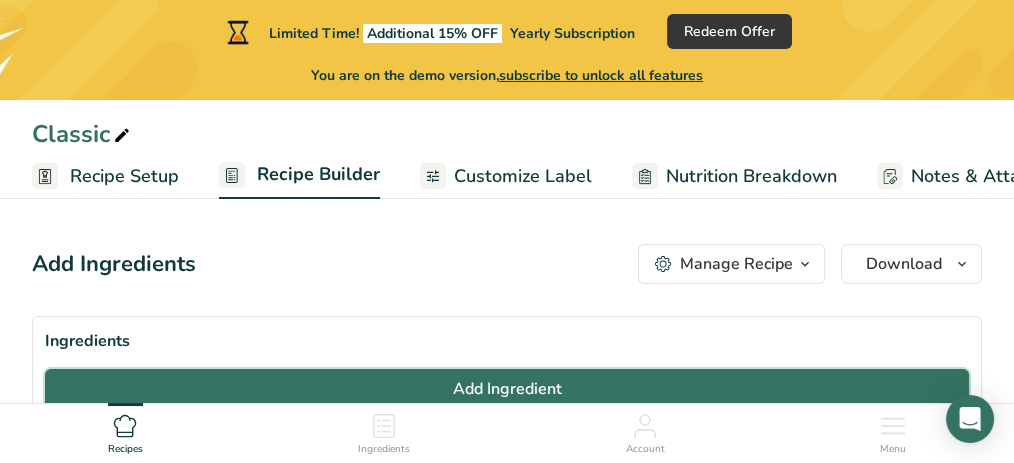 click on "Add Ingredient" at bounding box center [507, 389] 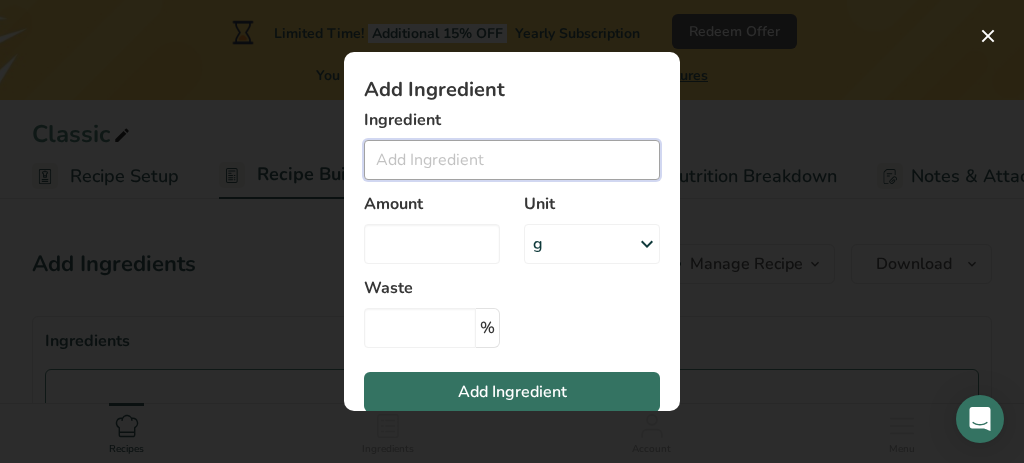 click at bounding box center (512, 160) 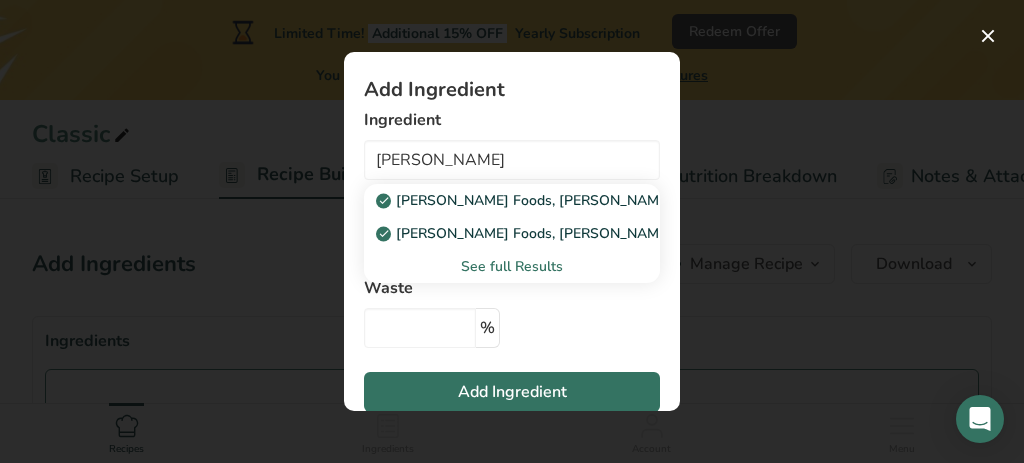 click on "See full Results" at bounding box center (512, 266) 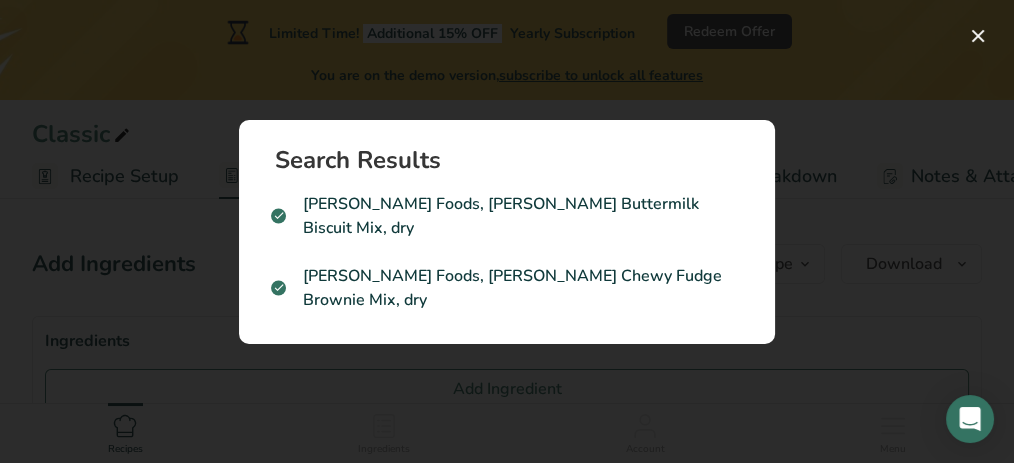click on "Search Results
Martha White Foods, Martha White's Buttermilk Biscuit Mix, dry
Martha White Foods, Martha White's Chewy Fudge Brownie Mix, dry" at bounding box center (507, 232) 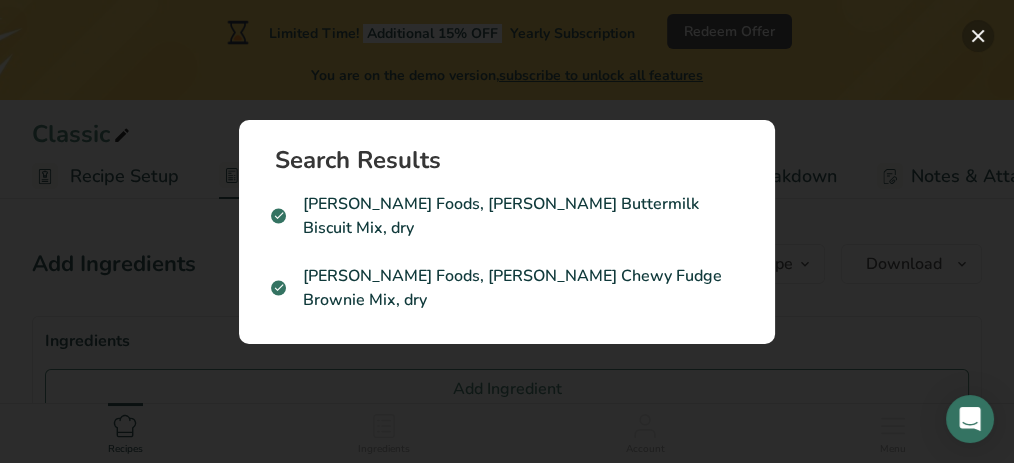 click at bounding box center (978, 36) 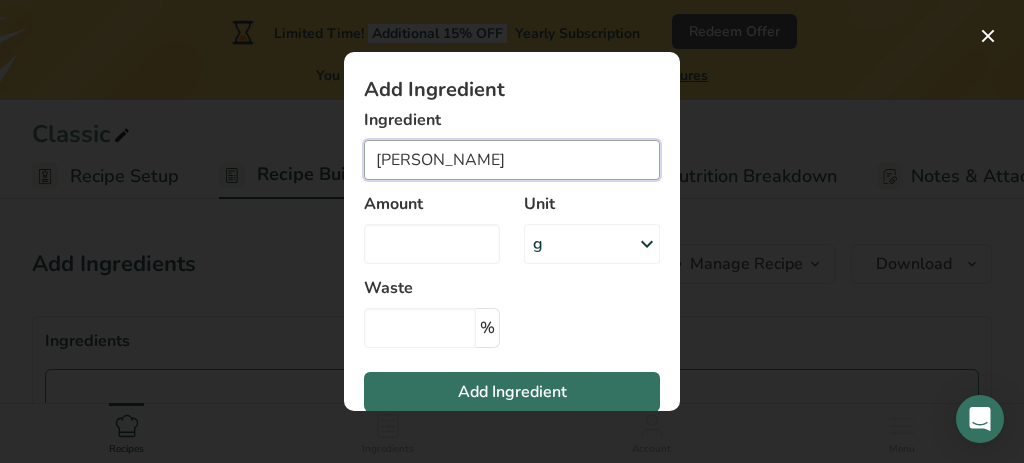 click on "Martha White" at bounding box center [512, 160] 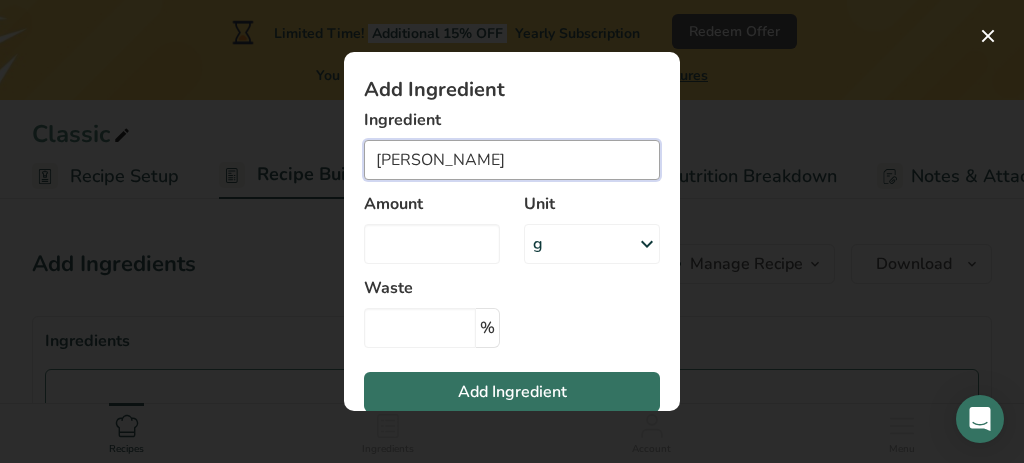 click on "Martha White" at bounding box center [512, 160] 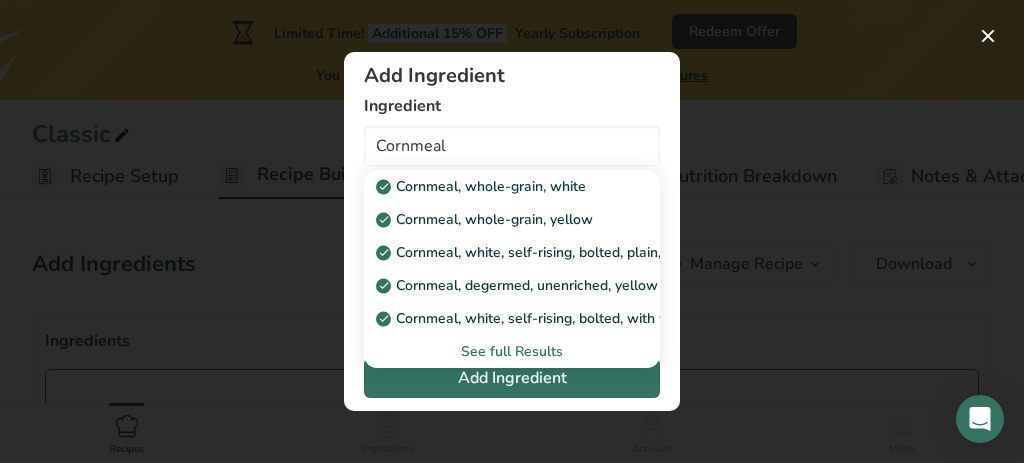 scroll, scrollTop: 20, scrollLeft: 0, axis: vertical 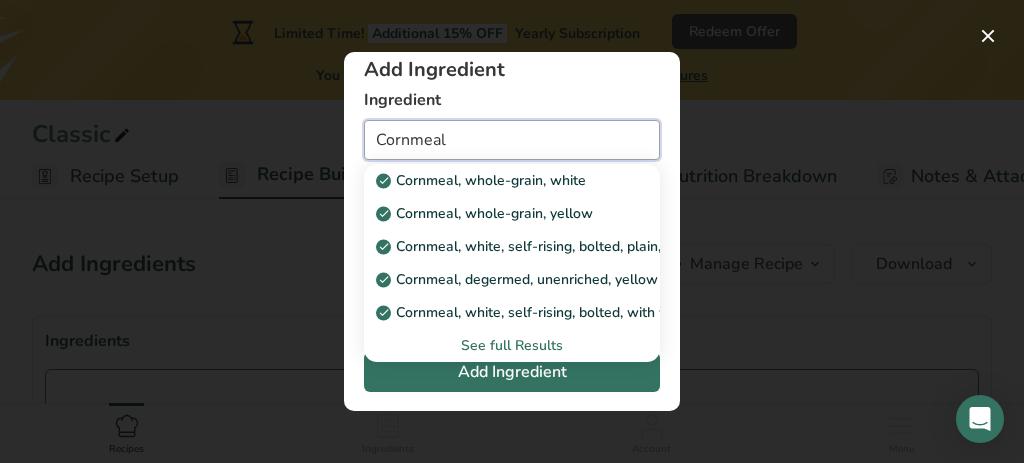 click on "Cornmeal" at bounding box center [512, 140] 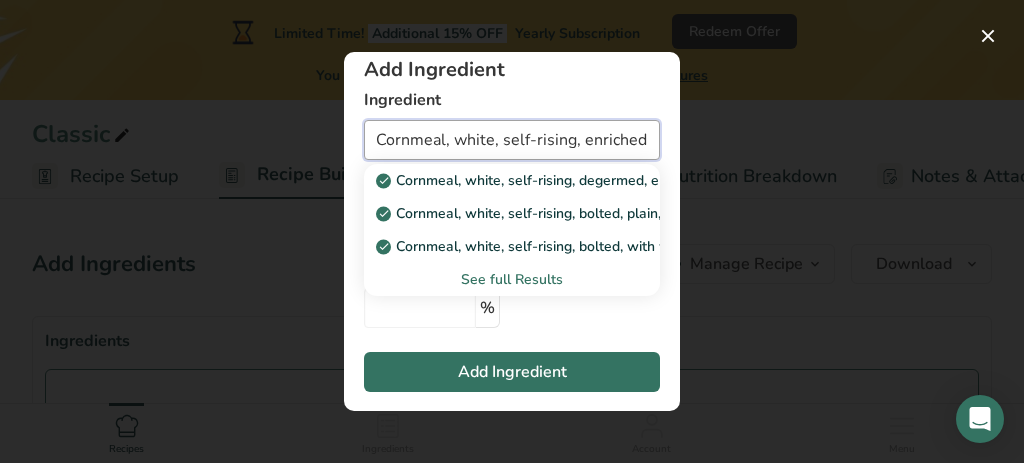 scroll, scrollTop: 0, scrollLeft: 3, axis: horizontal 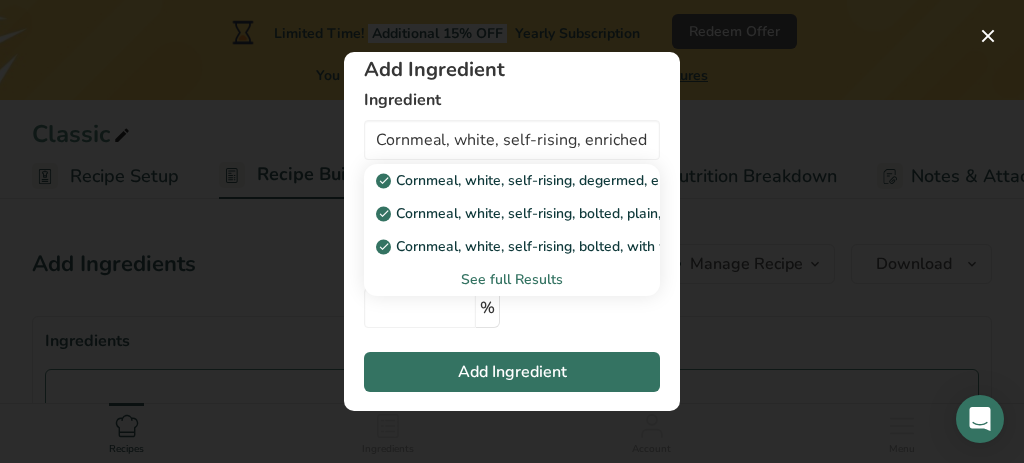 click on "See full Results" at bounding box center (512, 279) 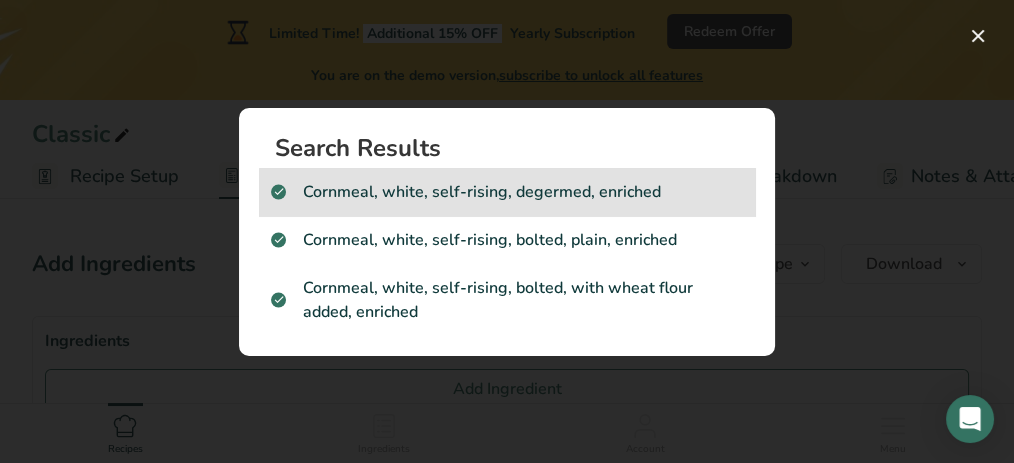 click on "Cornmeal, white, self-rising, degermed, enriched" at bounding box center [507, 192] 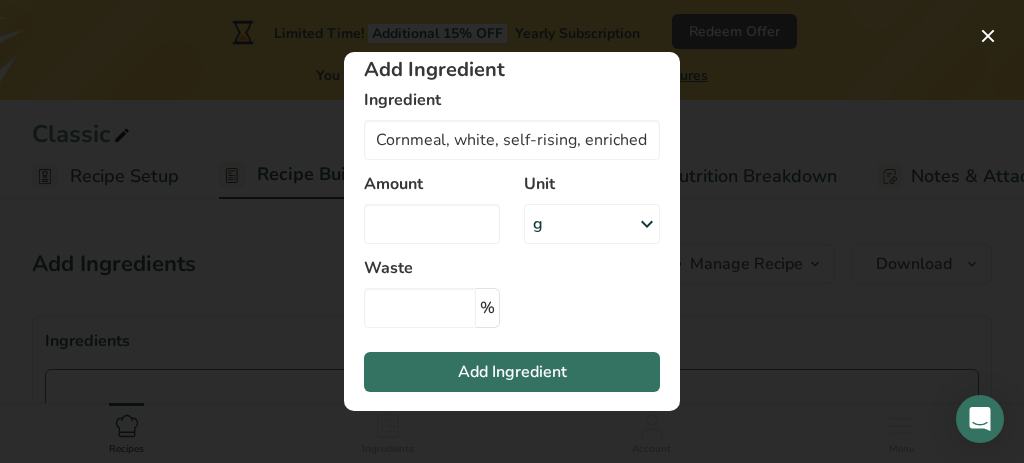 type on "Cornmeal, white, self-rising, degermed, enriched" 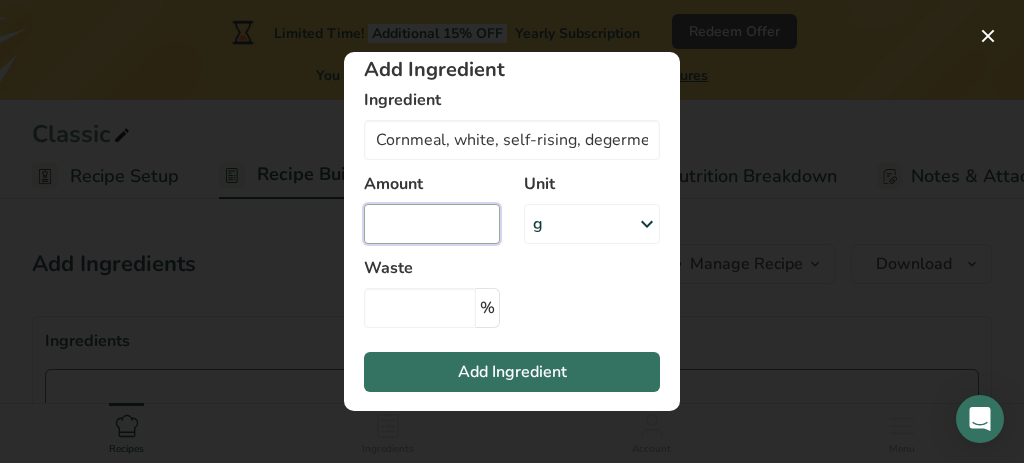 click at bounding box center (432, 224) 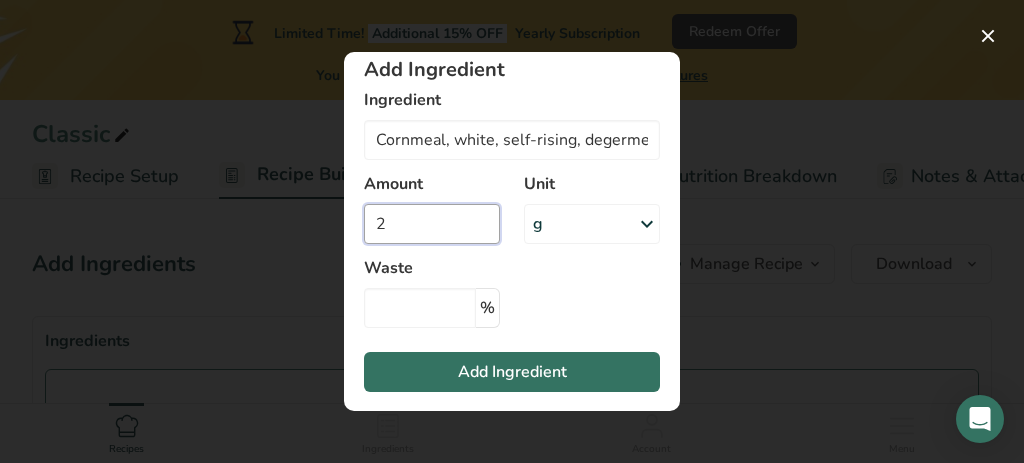 type on "2" 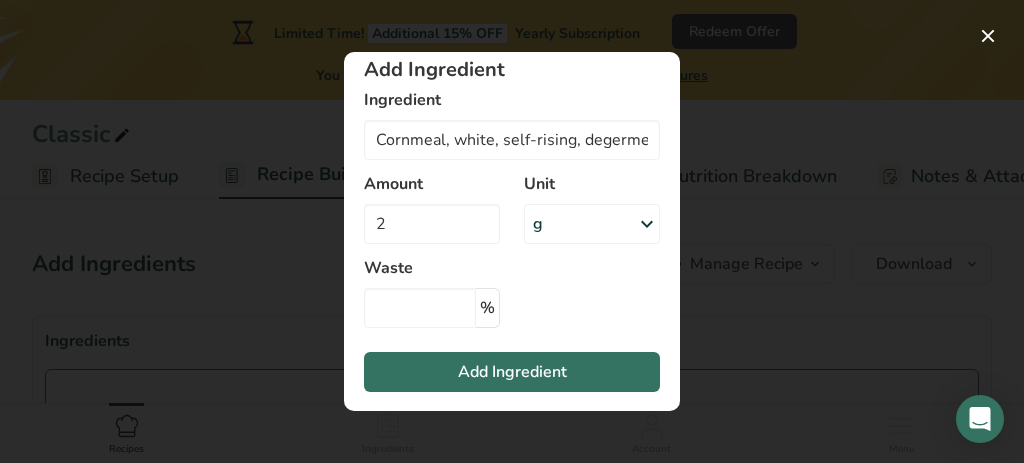 click at bounding box center (647, 224) 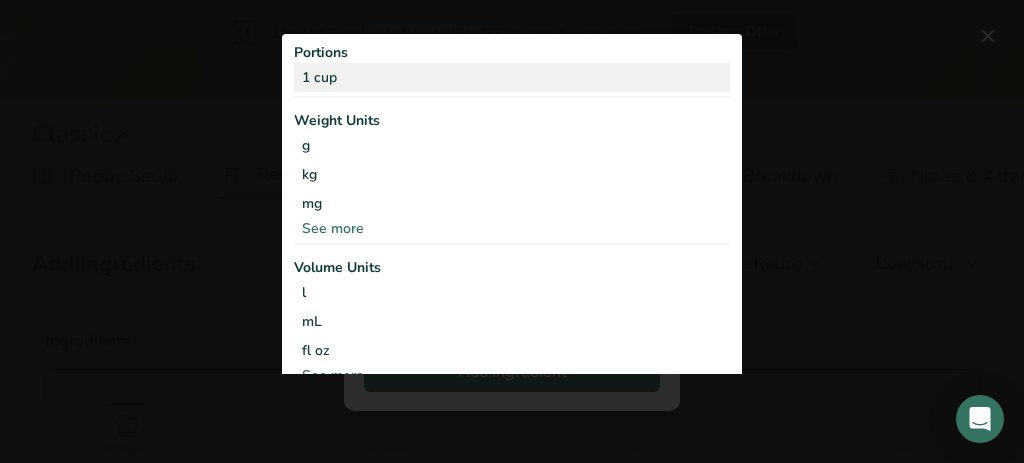 click on "1 cup" at bounding box center (512, 77) 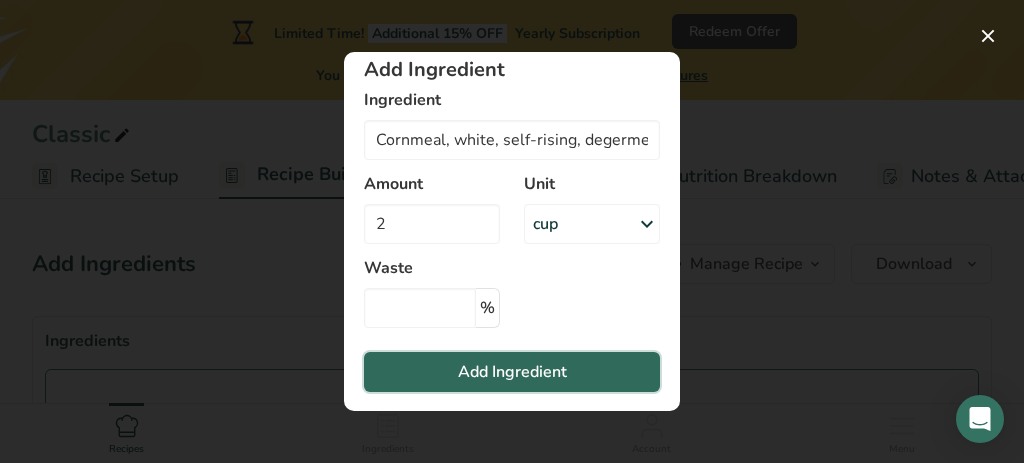 click on "Add Ingredient" at bounding box center [512, 372] 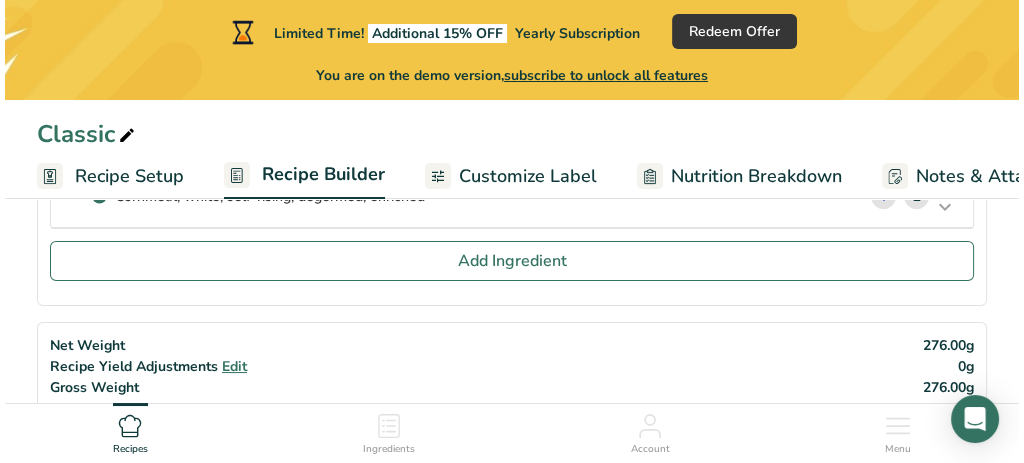 scroll, scrollTop: 164, scrollLeft: 0, axis: vertical 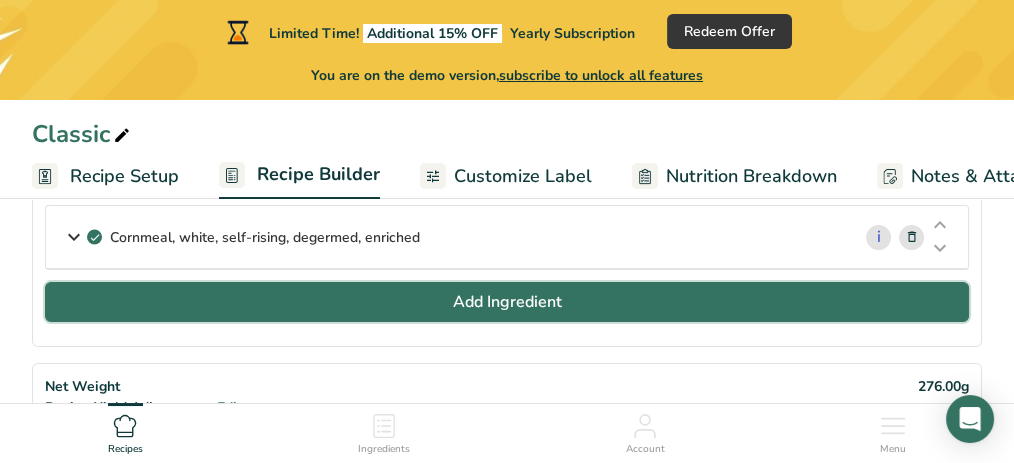 click on "Add Ingredient" at bounding box center [507, 302] 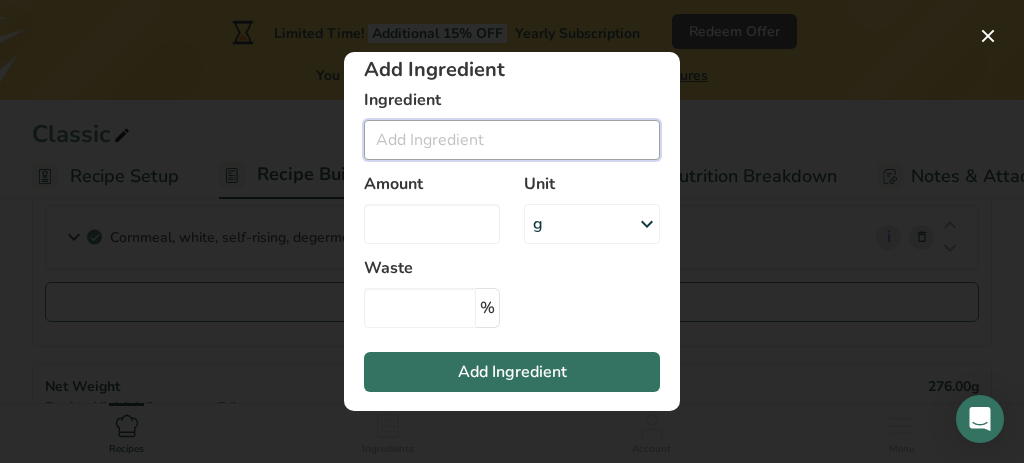 click at bounding box center [512, 140] 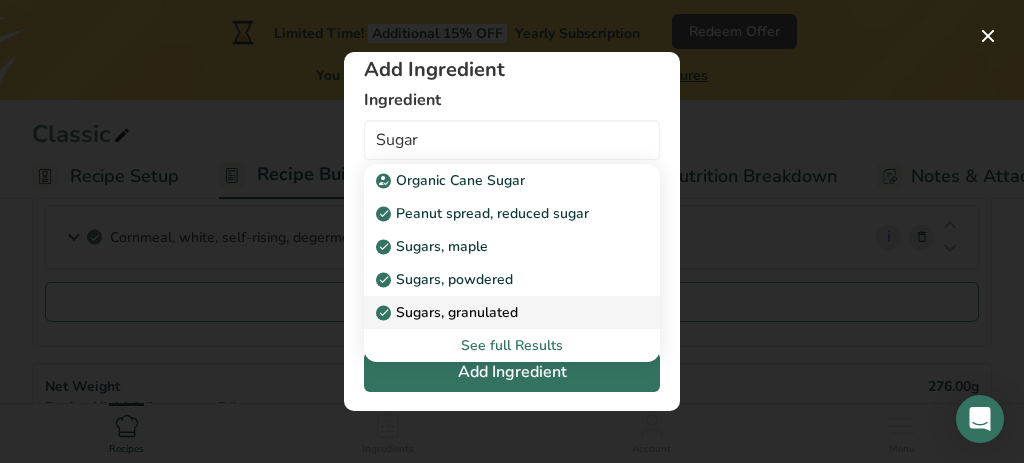 click on "Sugars, granulated" at bounding box center [449, 312] 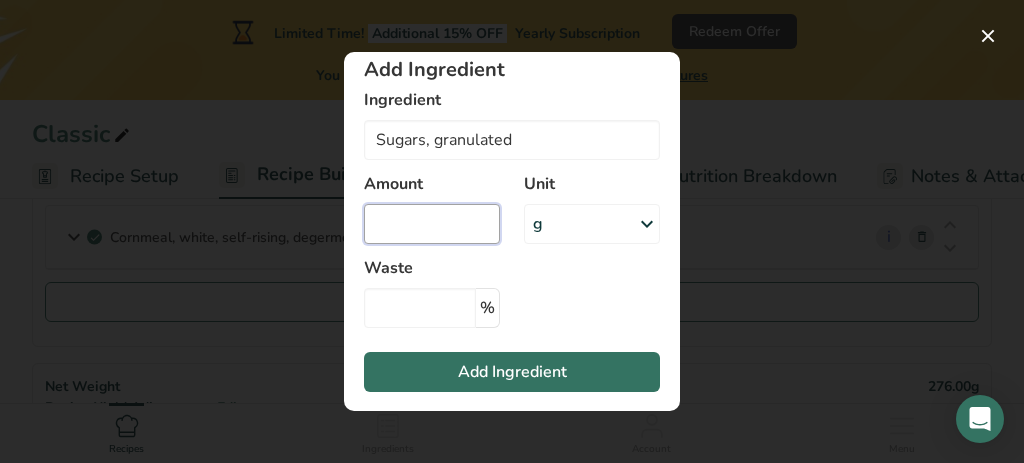 click at bounding box center [432, 224] 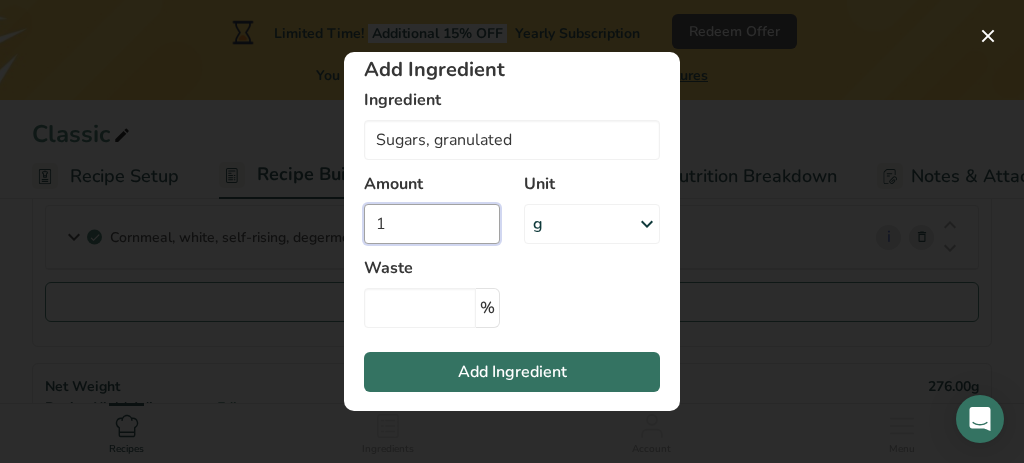 type on "1" 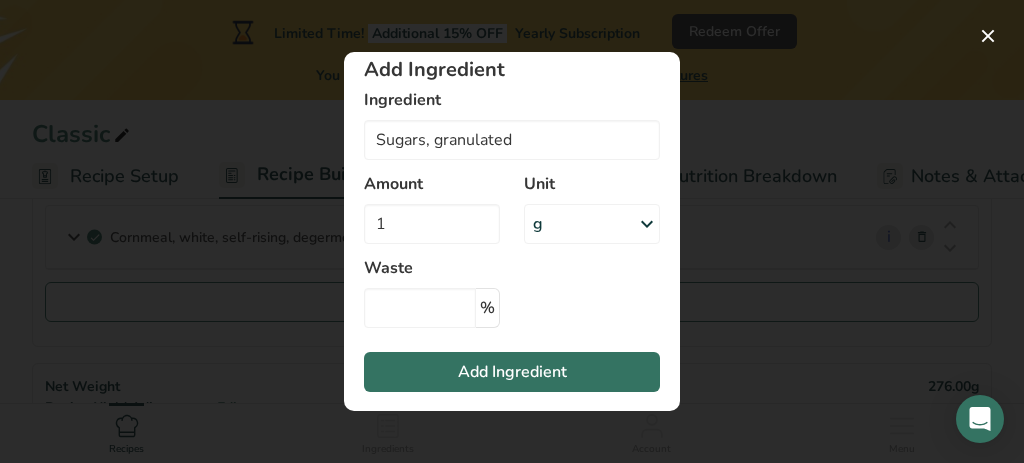 click at bounding box center (647, 224) 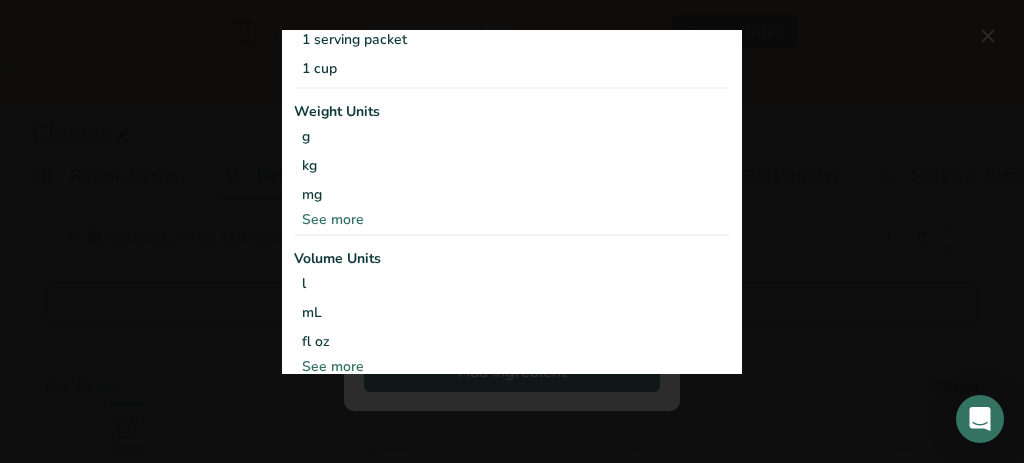 scroll, scrollTop: 49, scrollLeft: 0, axis: vertical 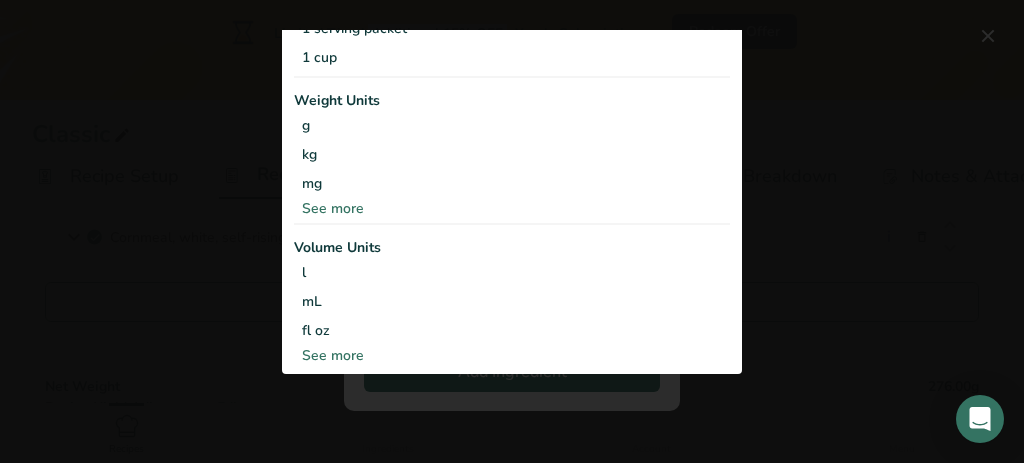 click on "See more" at bounding box center (512, 355) 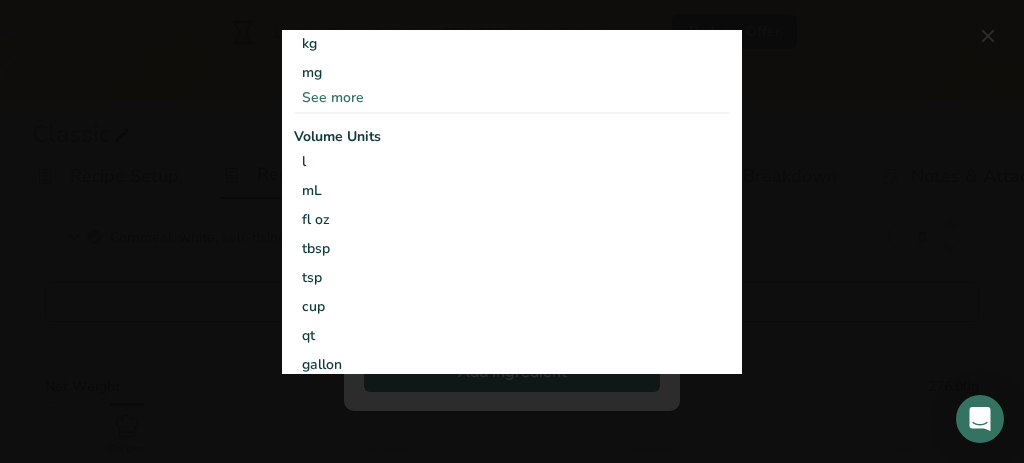 scroll, scrollTop: 194, scrollLeft: 0, axis: vertical 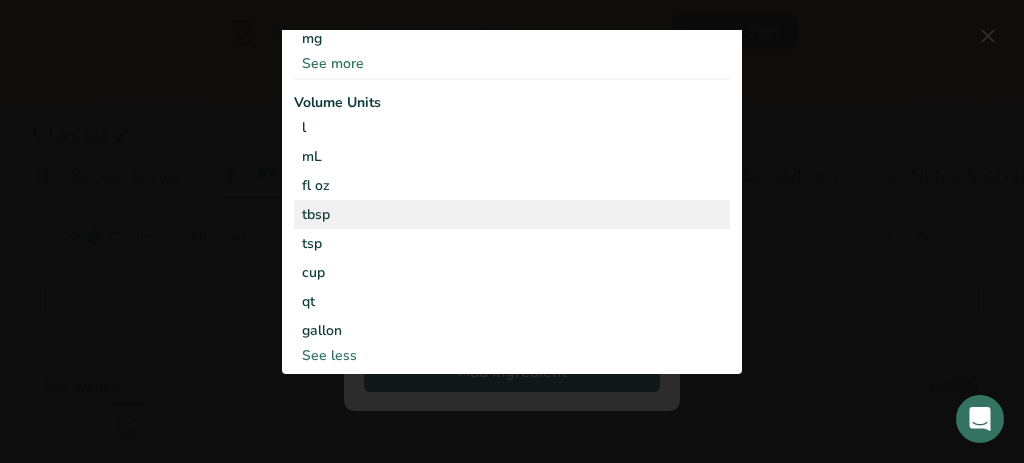 click on "tbsp" at bounding box center [512, 214] 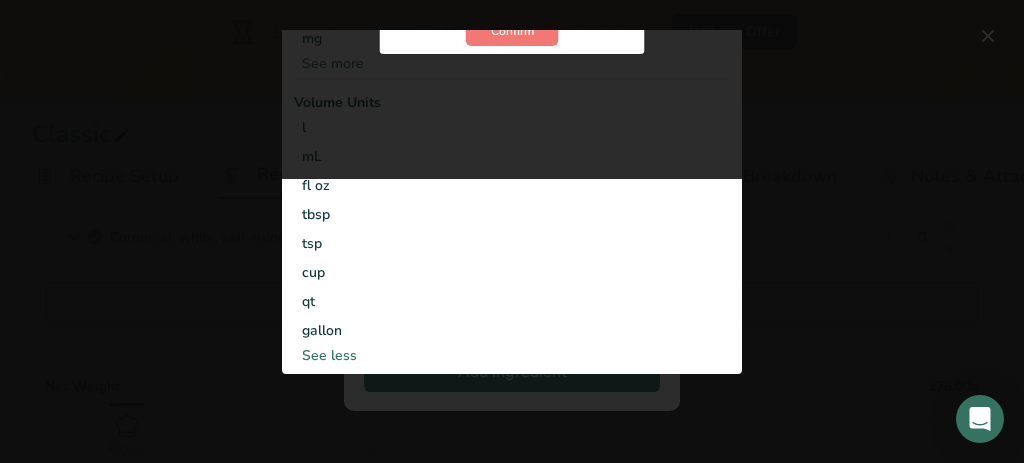 click at bounding box center (512, 231) 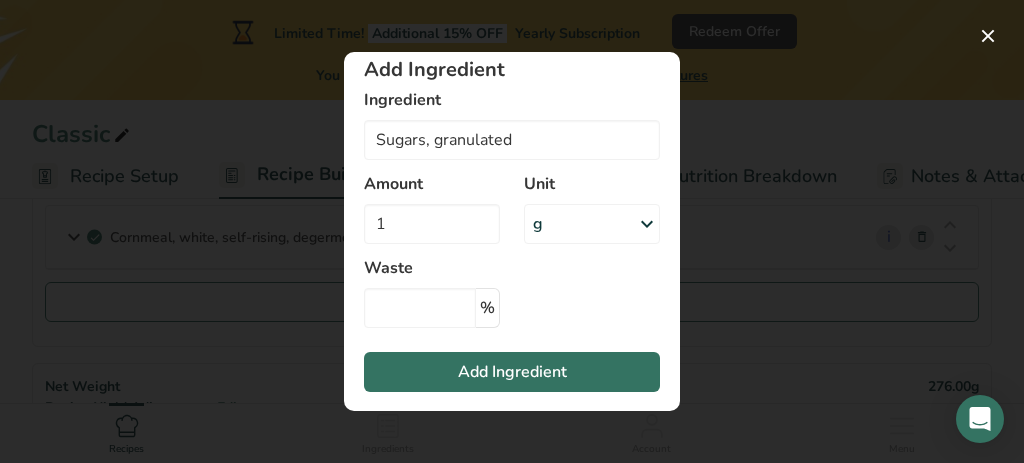 click on "g" at bounding box center (592, 224) 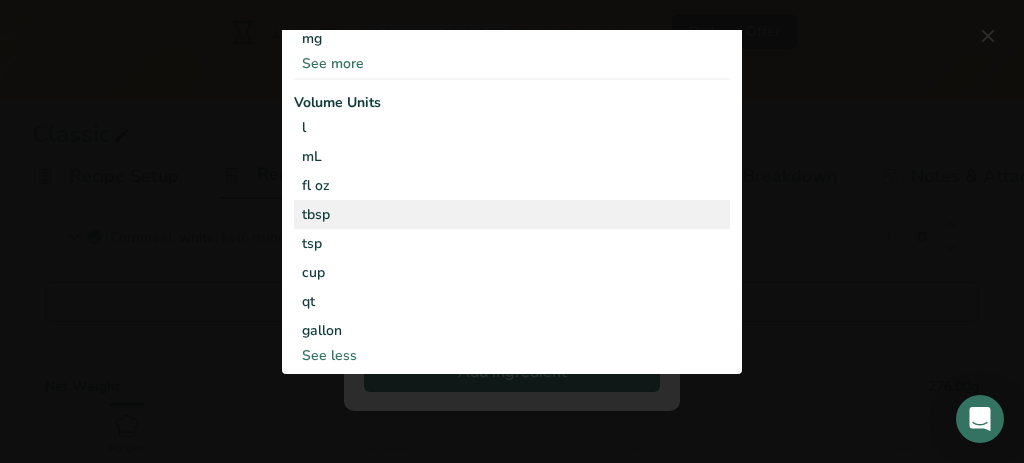 click on "tbsp" at bounding box center [512, 214] 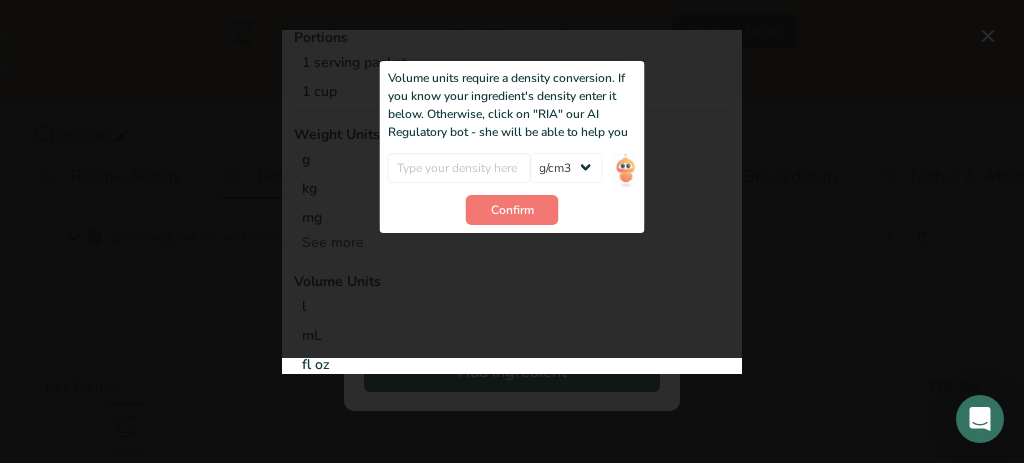 scroll, scrollTop: 5, scrollLeft: 0, axis: vertical 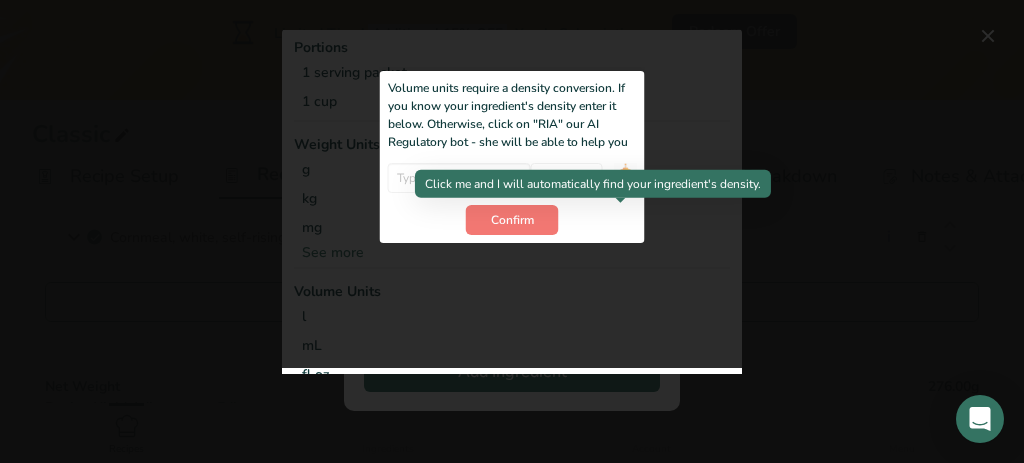 click at bounding box center [625, 180] 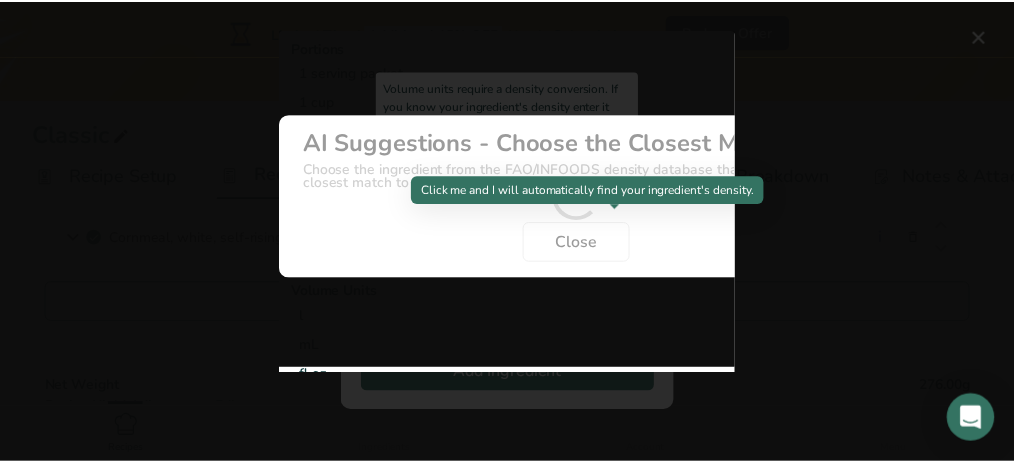 scroll, scrollTop: 0, scrollLeft: 0, axis: both 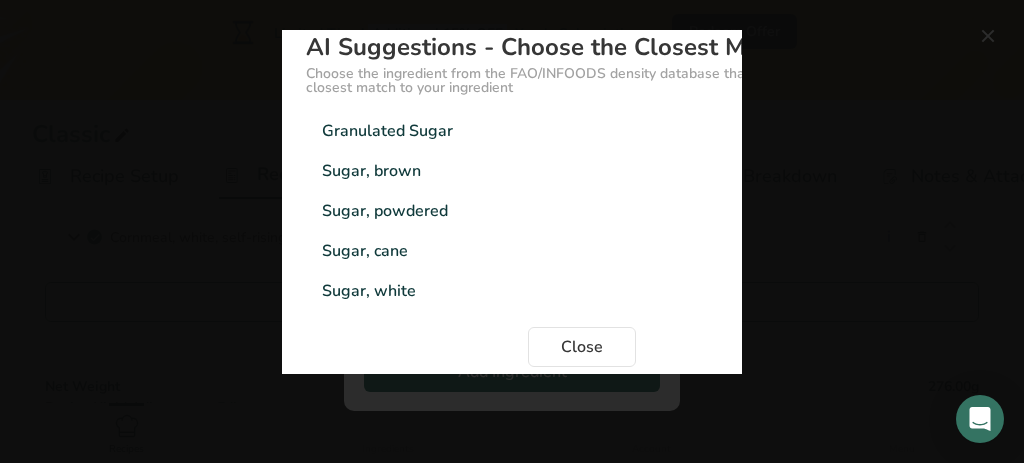 click on "Granulated Sugar" at bounding box center (387, 132) 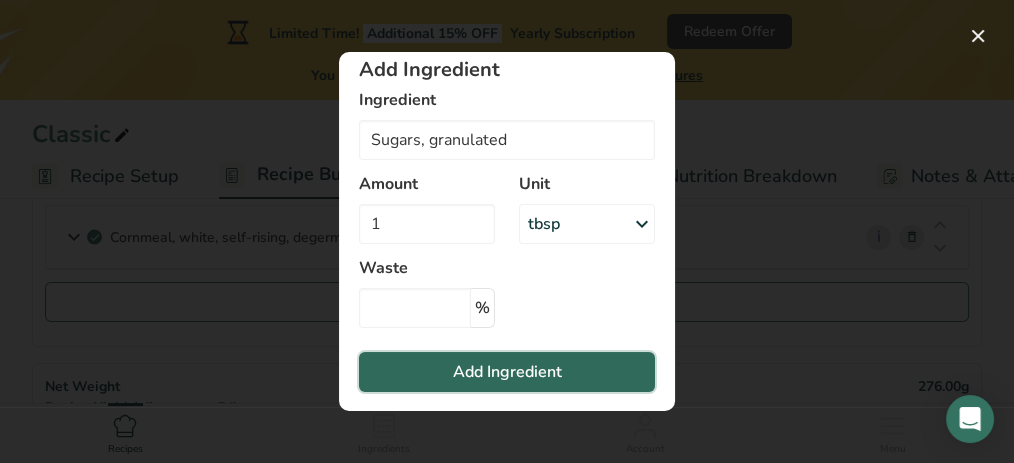 click on "Add Ingredient" at bounding box center [507, 372] 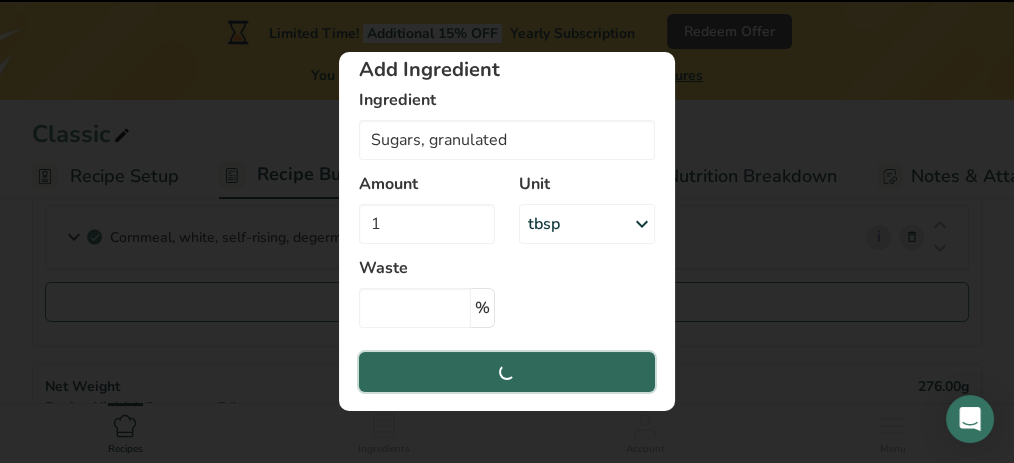 type 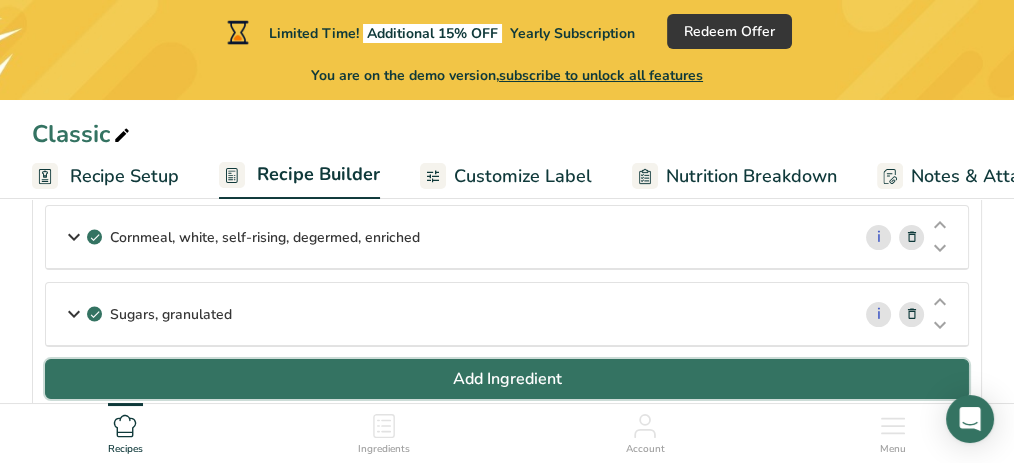 click on "Add Ingredient" at bounding box center (507, 379) 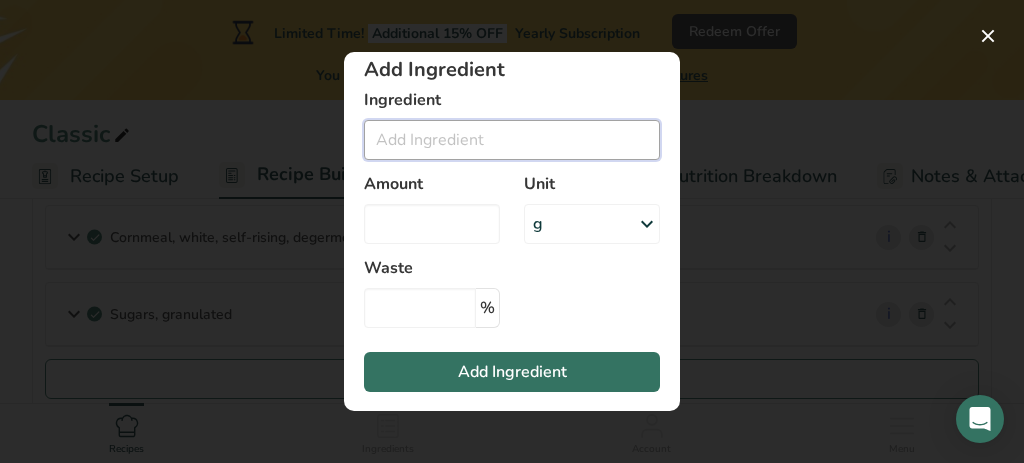 click at bounding box center [512, 140] 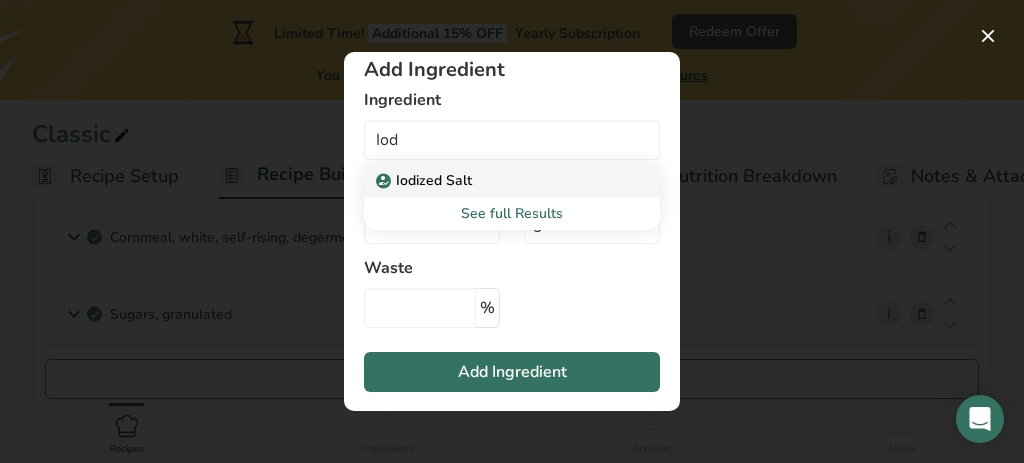 click on "Iodized Salt" at bounding box center [426, 180] 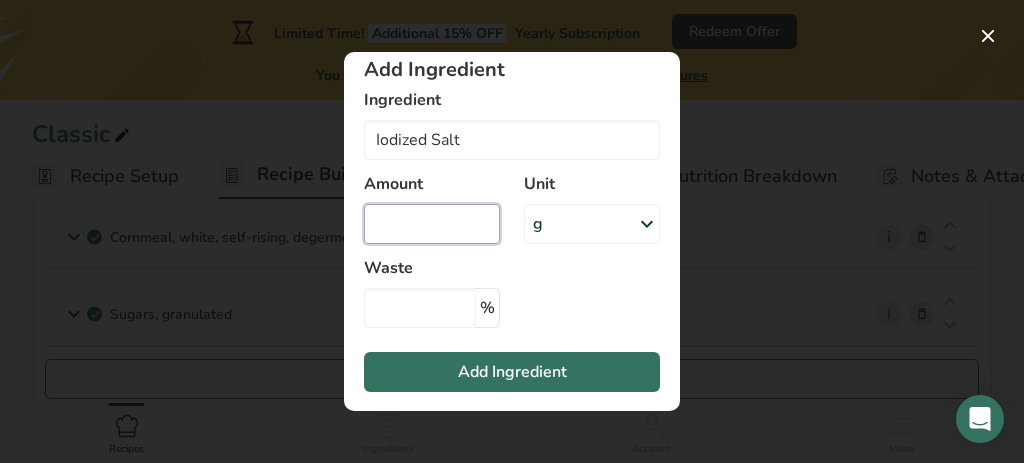 click at bounding box center [432, 224] 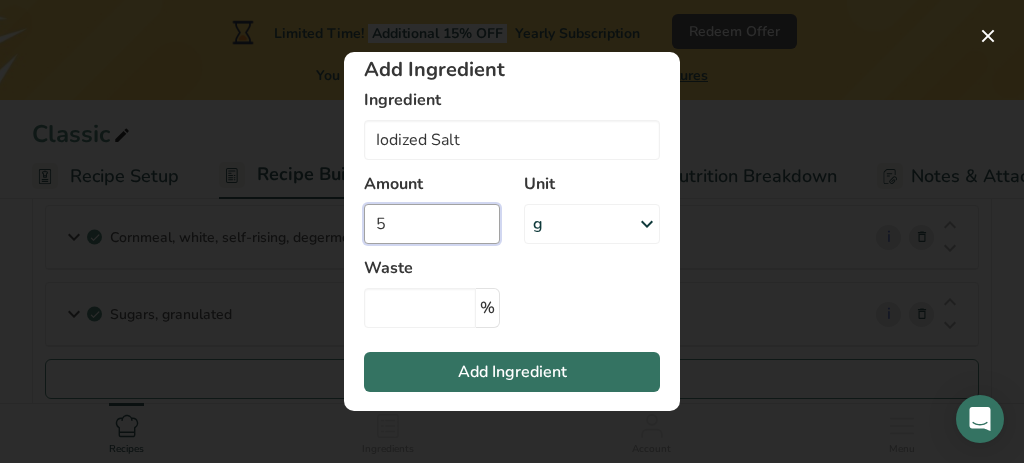 type on "0" 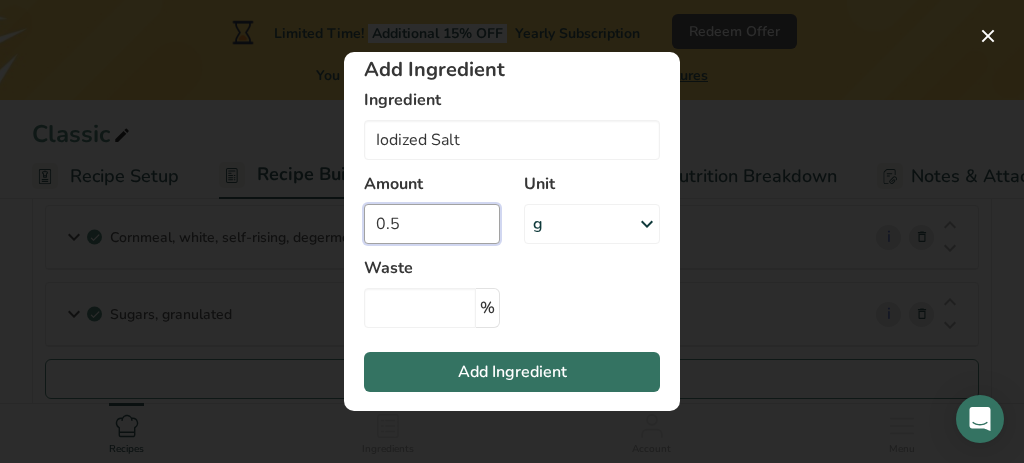 type on "0.5" 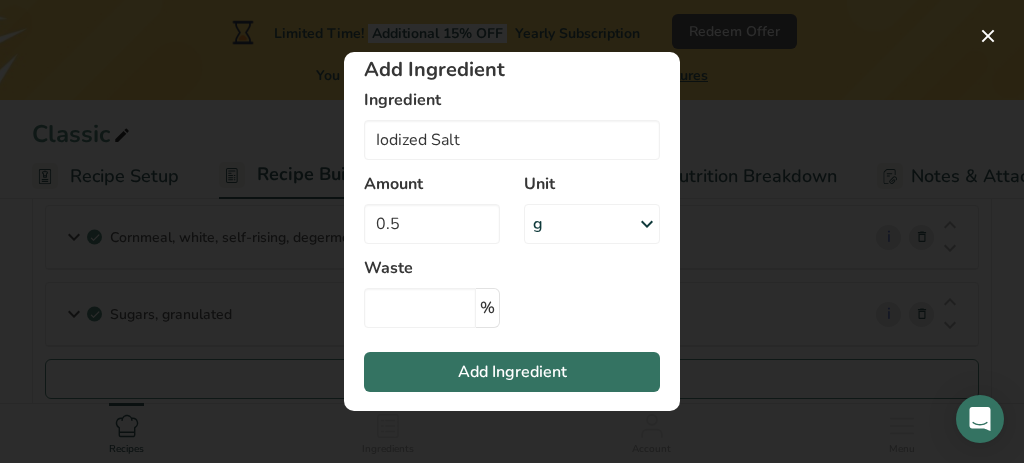 click at bounding box center (647, 224) 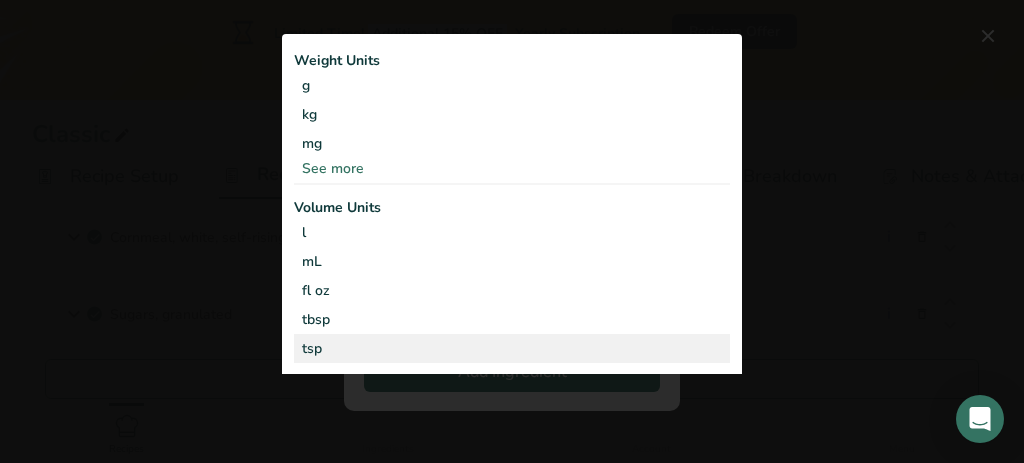 click on "tsp" at bounding box center [512, 348] 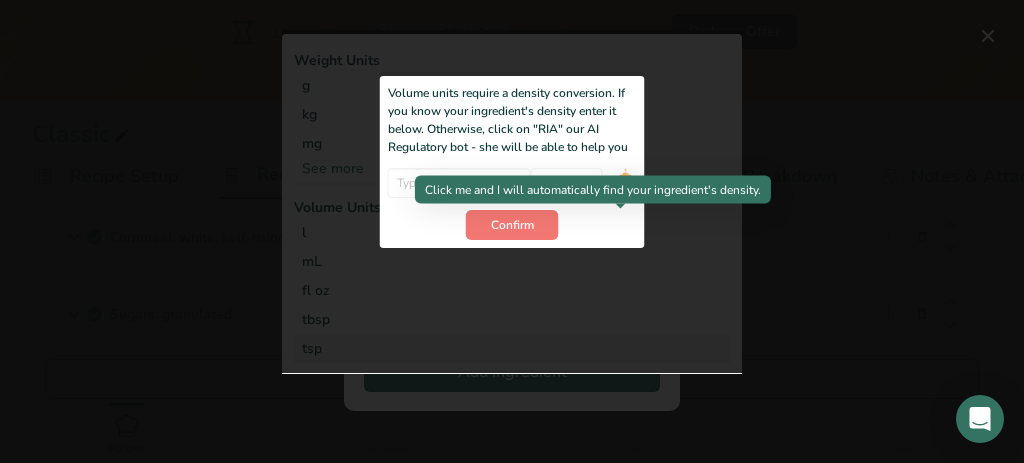 click at bounding box center (625, 185) 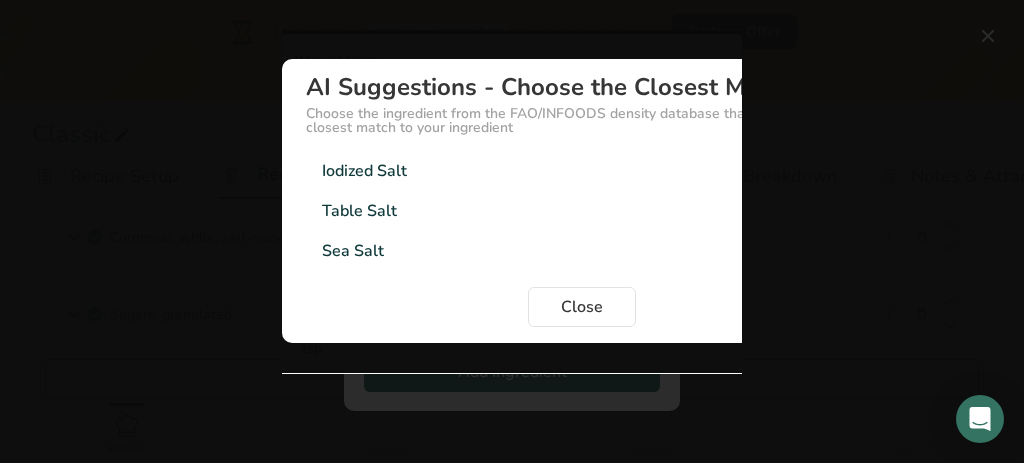 click on "Iodized Salt" at bounding box center [364, 172] 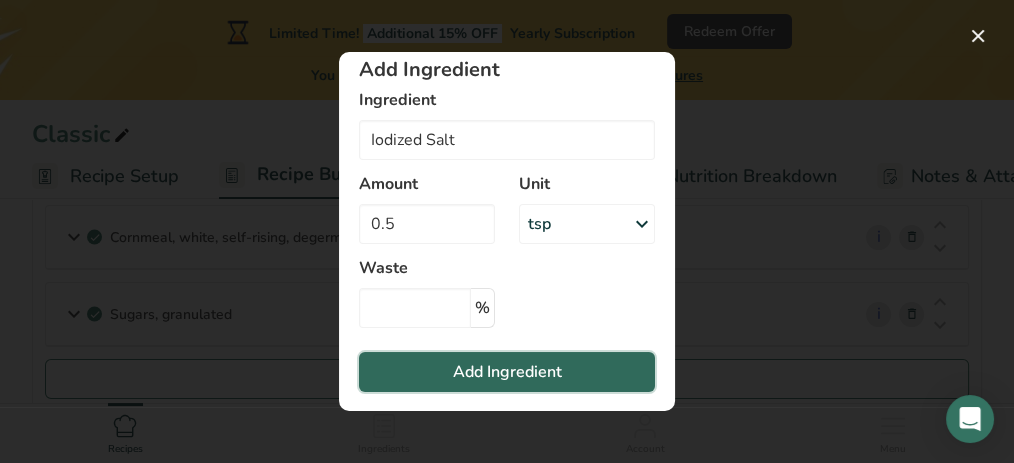 click on "Add Ingredient" at bounding box center [507, 372] 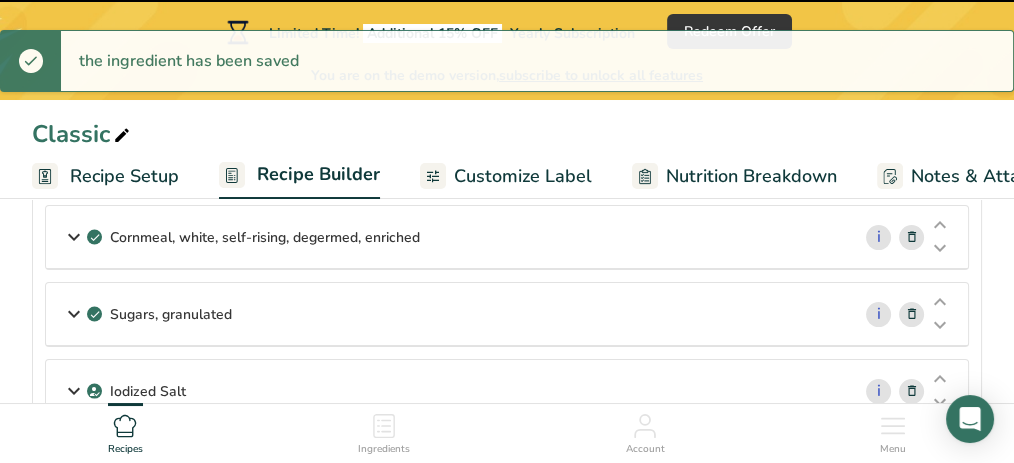 type 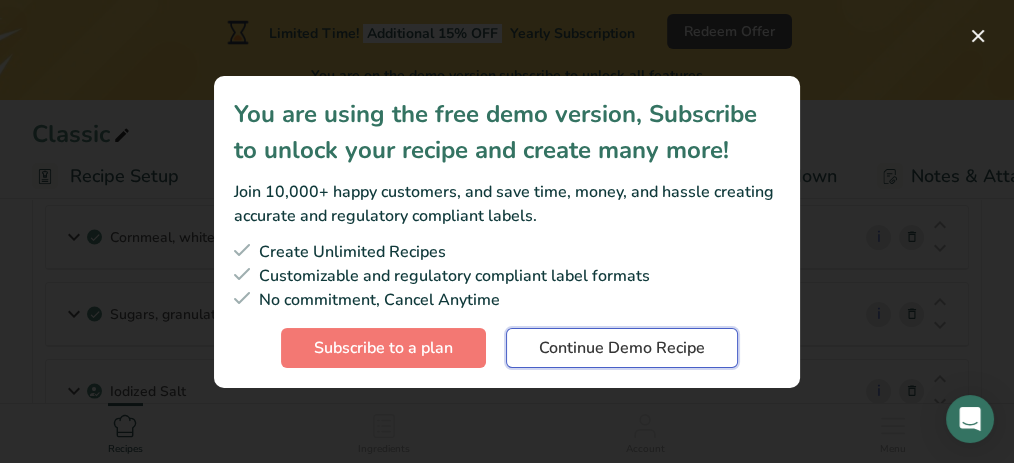 click on "Continue Demo Recipe" at bounding box center (622, 348) 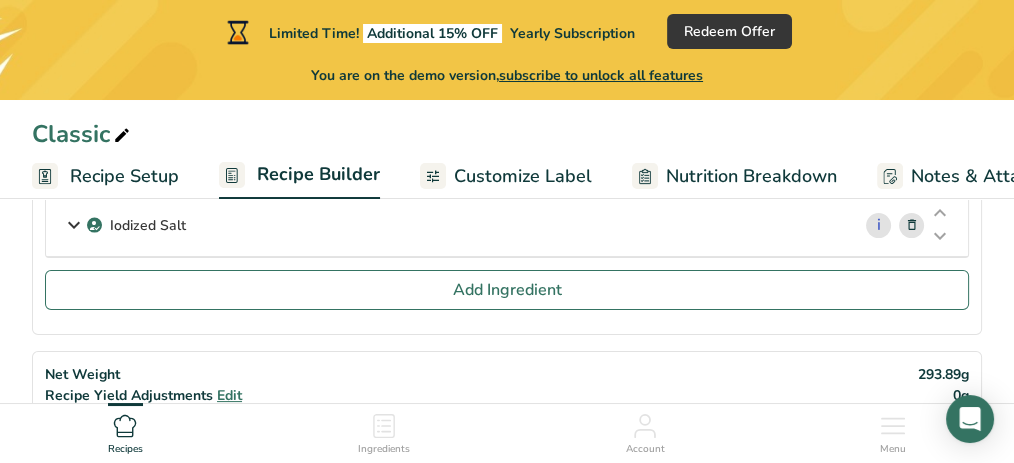 scroll, scrollTop: 164, scrollLeft: 0, axis: vertical 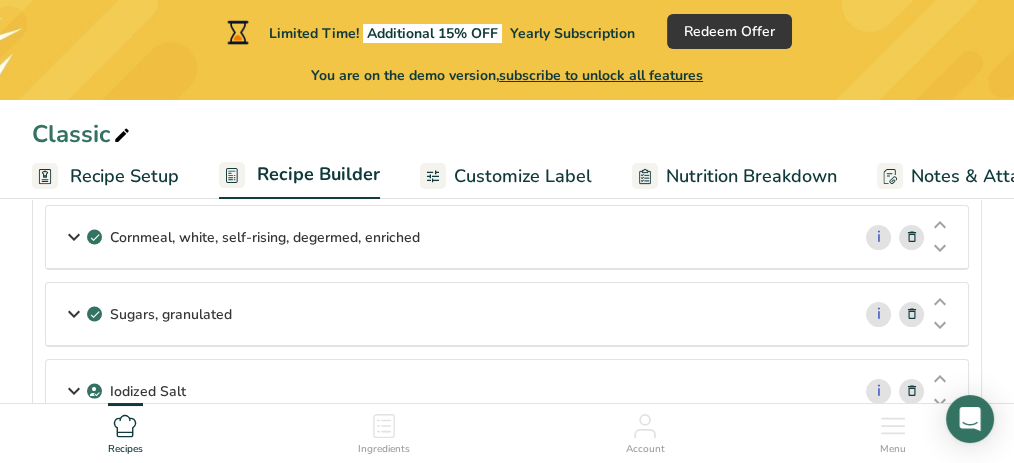 click on "Customize Label" at bounding box center (523, 176) 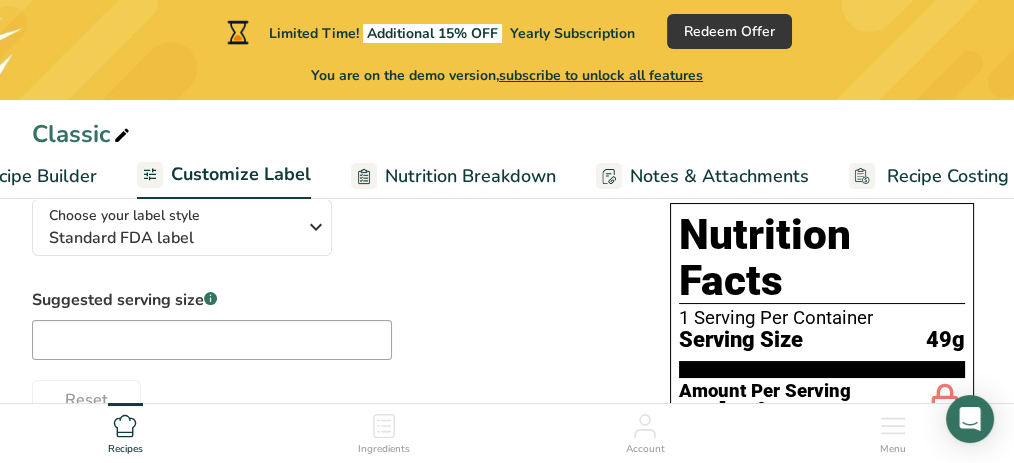 scroll, scrollTop: 0, scrollLeft: 307, axis: horizontal 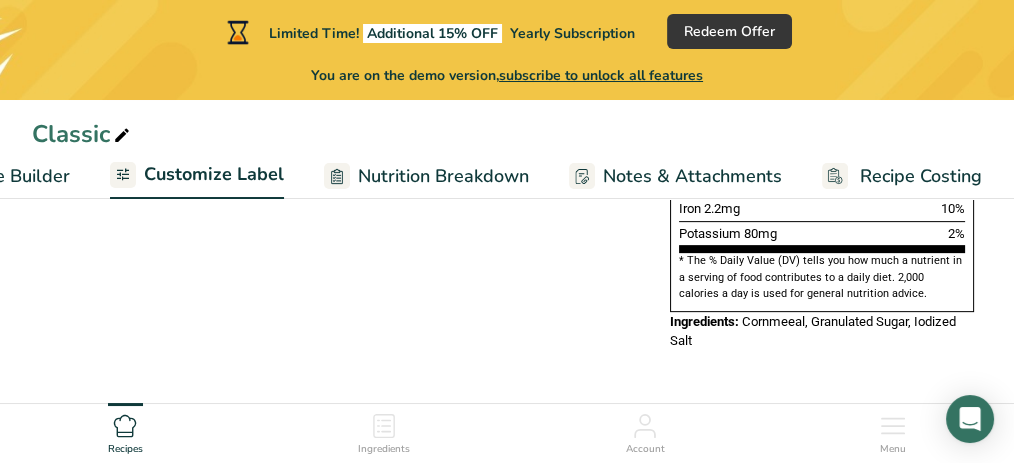 click on "Choose your label style
Standard FDA label
USA (FDA)
Standard FDA label
Tabular FDA label
Linear FDA label
Simplified FDA label
Dual Column FDA label (Per Serving/Per Container)
Dual Column FDA label (As Sold/As Prepared)
Aggregate Standard FDA label
Standard FDA label with Micronutrients listed side-by-side
UK (FSA)
UK Mandatory Label "Back of Pack"
UK Traffic Light Label  "Front of Pack"
Canadian (CFIA)
Canadian Standard label
Canadian Dual Column label" at bounding box center (507, -15) 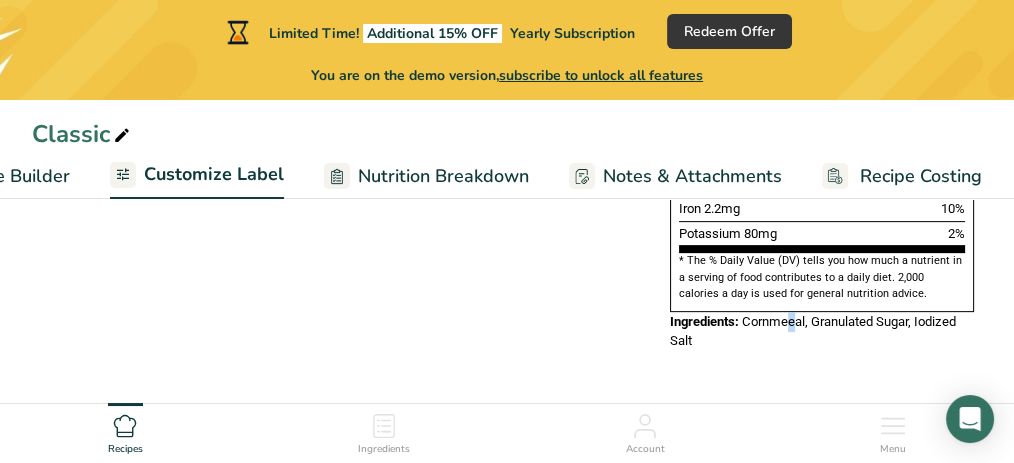 click on "Cornmeeal, Granulated Sugar, Iodized Salt" at bounding box center (813, 331) 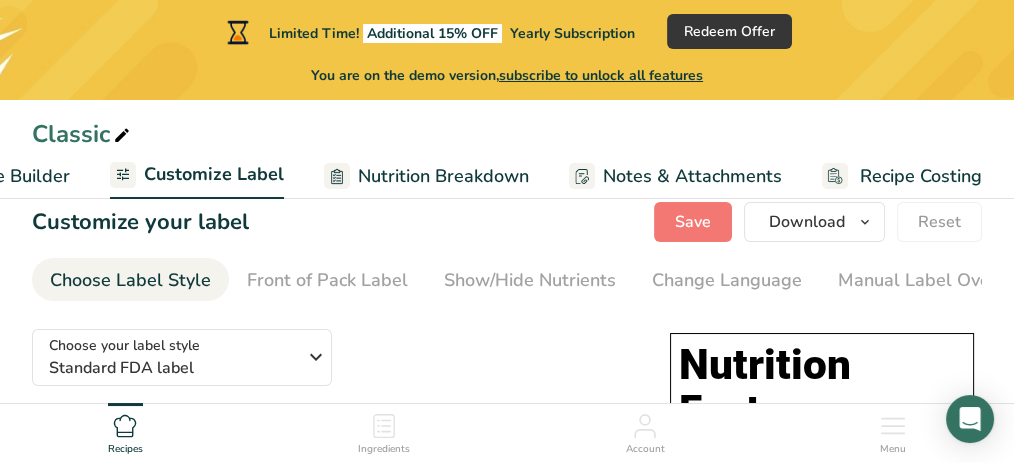 scroll, scrollTop: 0, scrollLeft: 0, axis: both 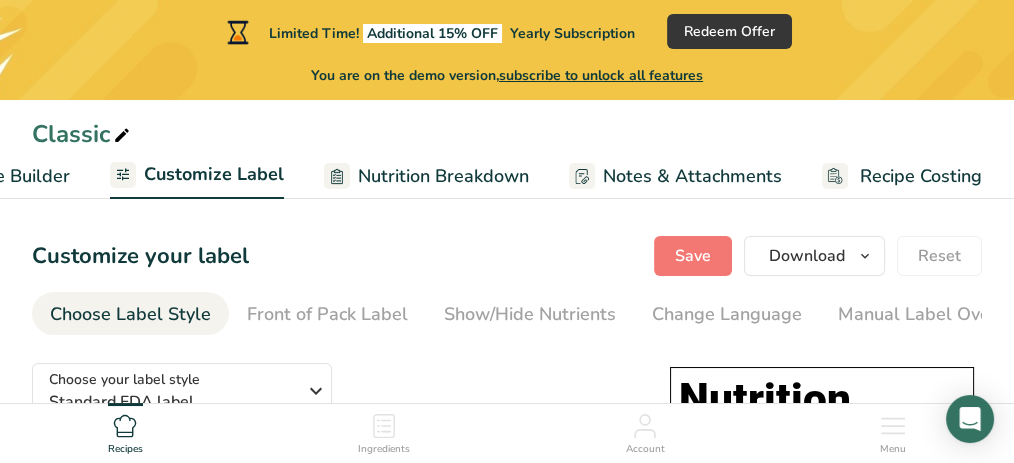 click on "Recipe Costing" at bounding box center [921, 176] 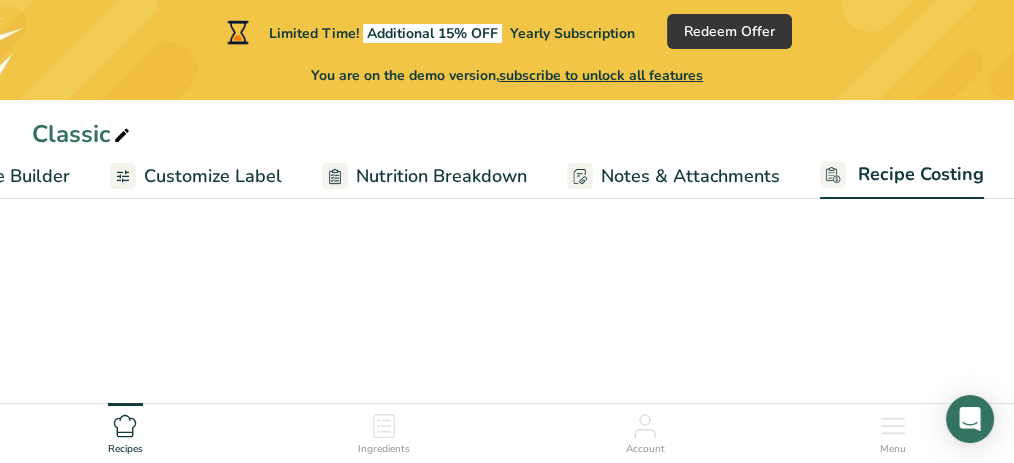 scroll, scrollTop: 0, scrollLeft: 307, axis: horizontal 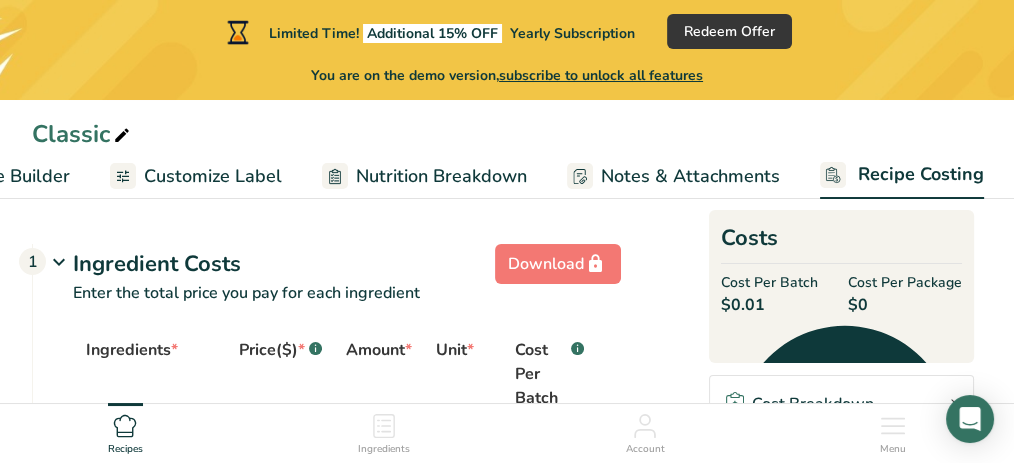 click on "Nutrition Breakdown" at bounding box center (441, 176) 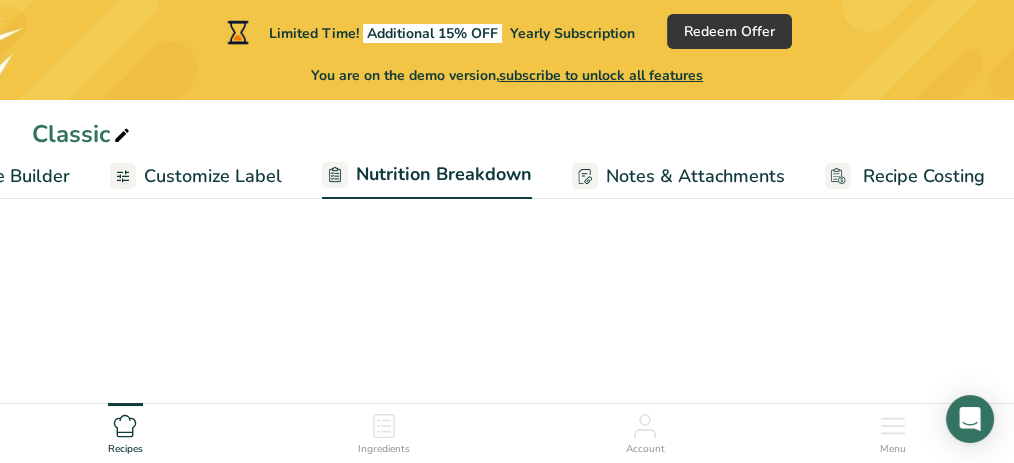 scroll, scrollTop: 0, scrollLeft: 309, axis: horizontal 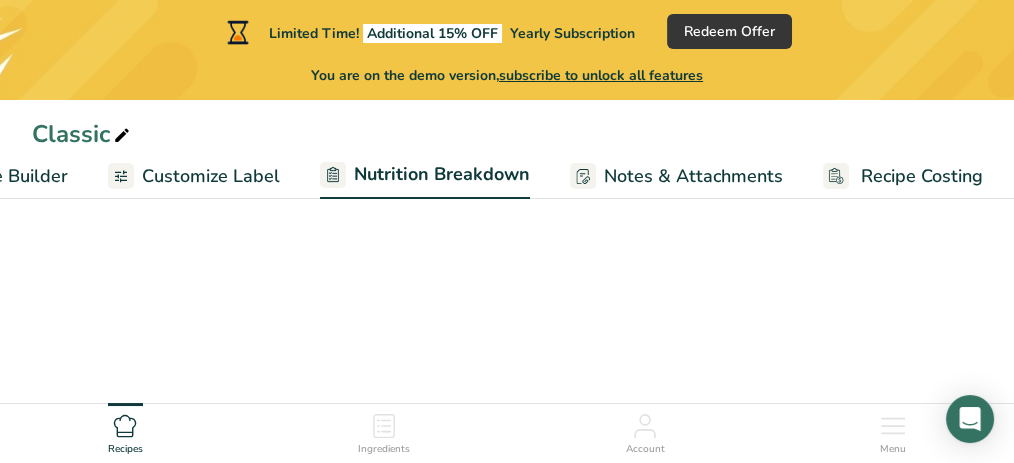 select on "Calories" 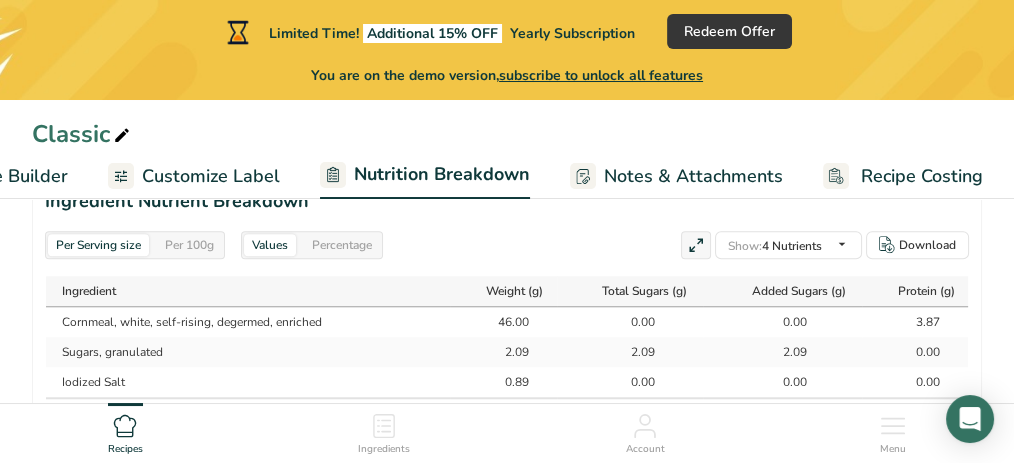 scroll, scrollTop: 1742, scrollLeft: 0, axis: vertical 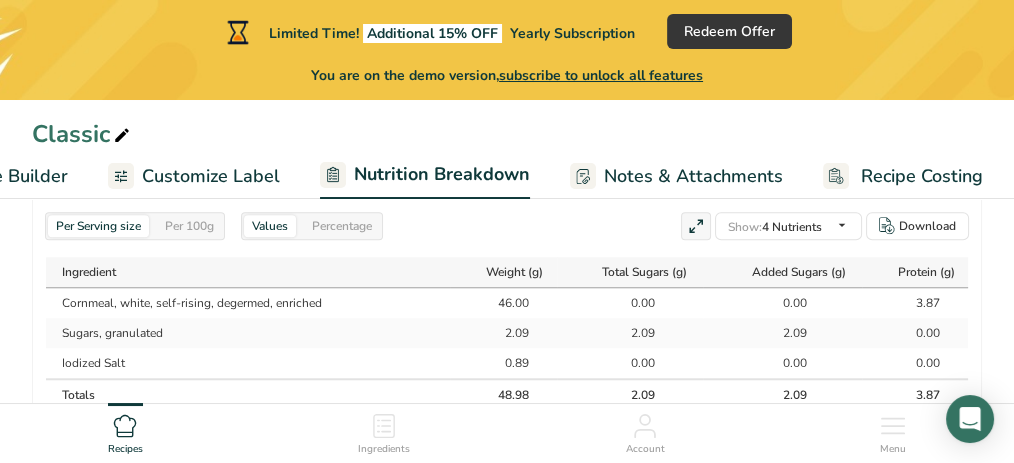 click on "Customize Label" at bounding box center [211, 176] 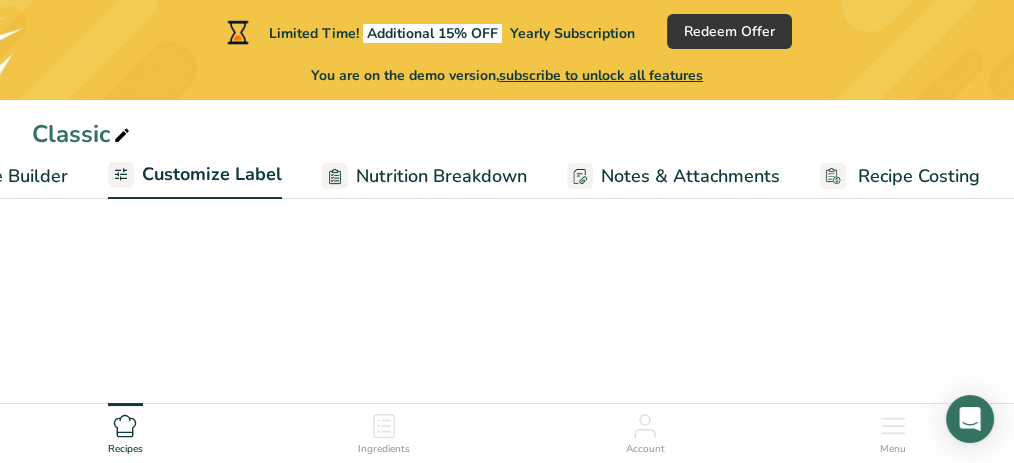 scroll, scrollTop: 1070, scrollLeft: 0, axis: vertical 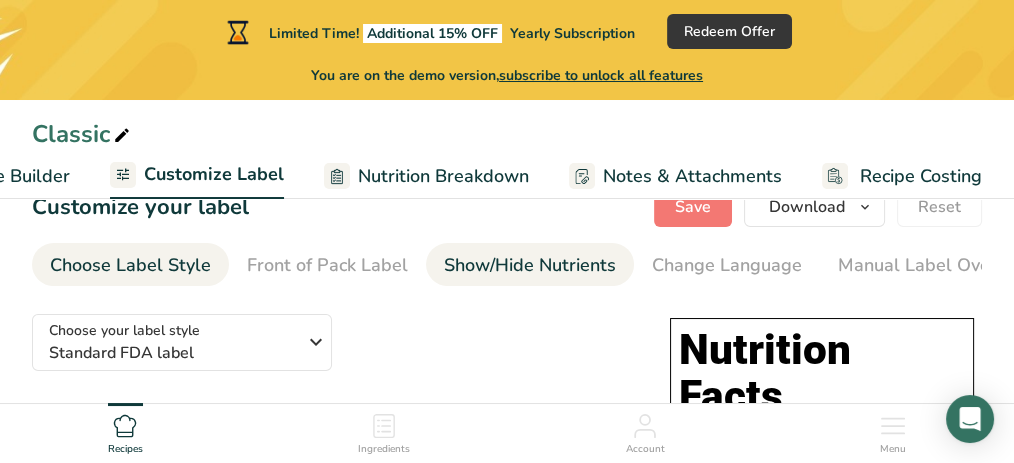 click on "Show/Hide Nutrients" at bounding box center (530, 265) 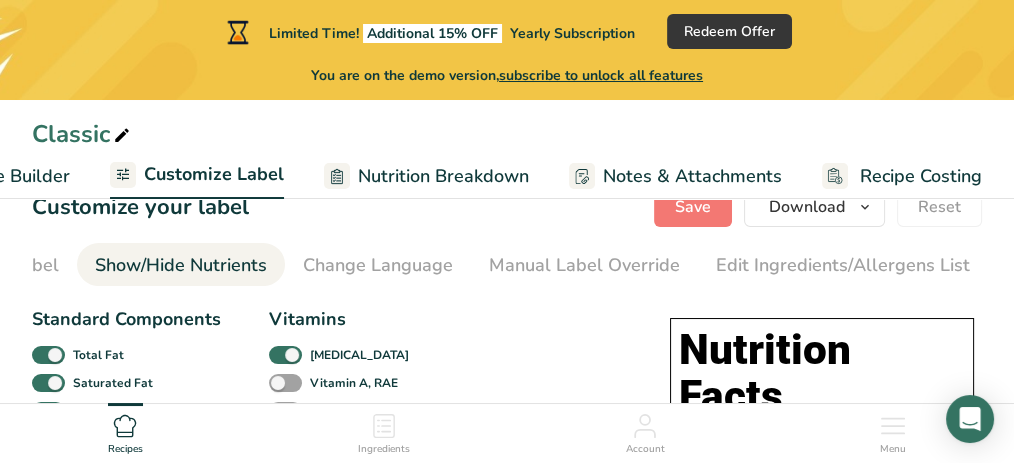 scroll, scrollTop: 0, scrollLeft: 388, axis: horizontal 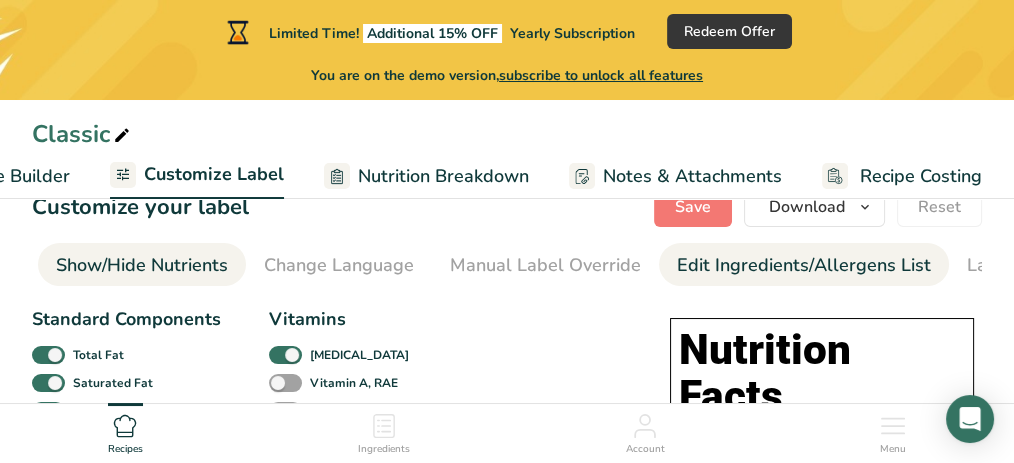click on "Edit Ingredients/Allergens List" at bounding box center [804, 265] 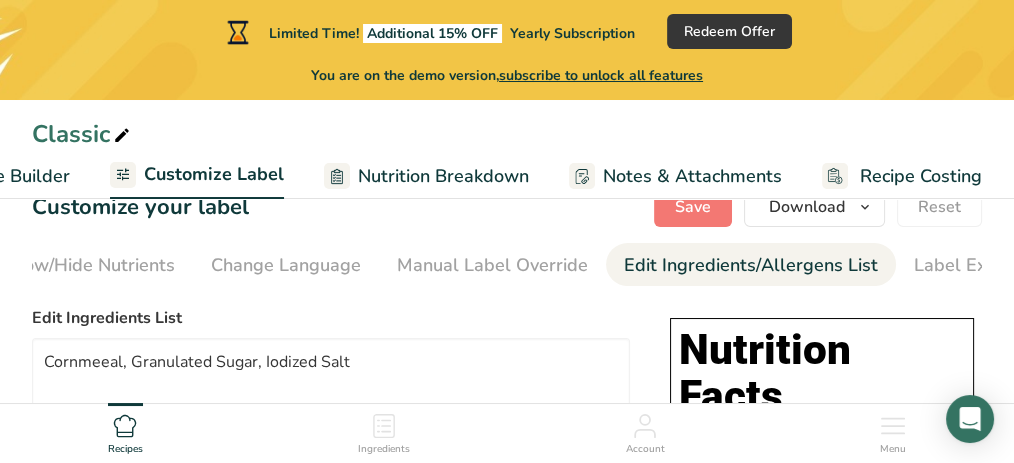 scroll, scrollTop: 0, scrollLeft: 503, axis: horizontal 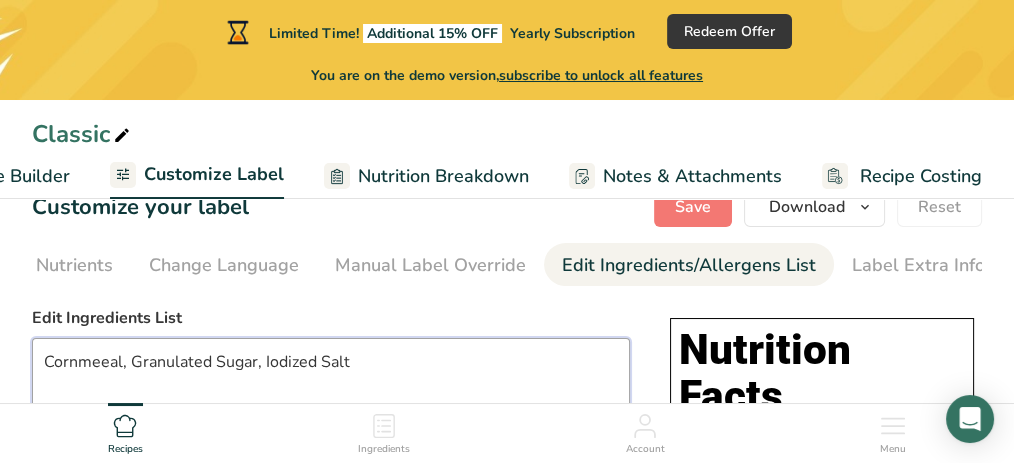 click on "Cornmeeal, Granulated Sugar, Iodized Salt" at bounding box center [331, 402] 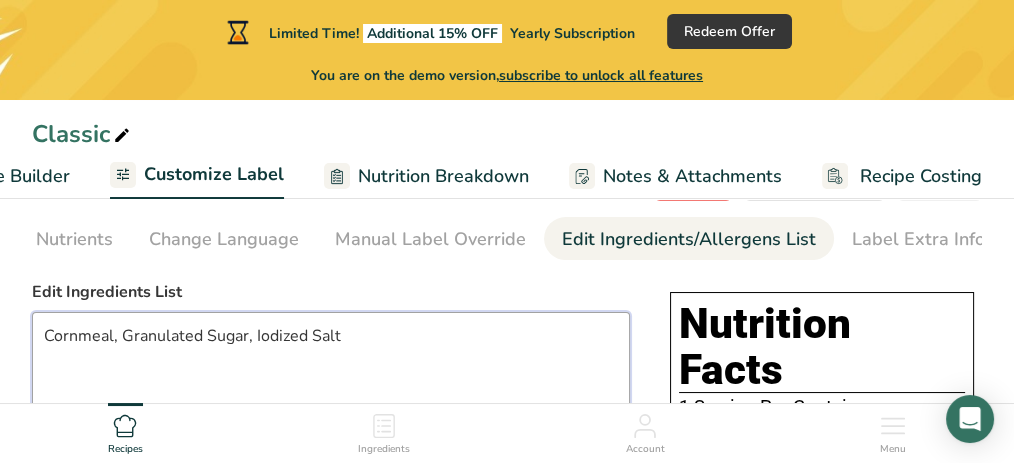 scroll, scrollTop: 73, scrollLeft: 0, axis: vertical 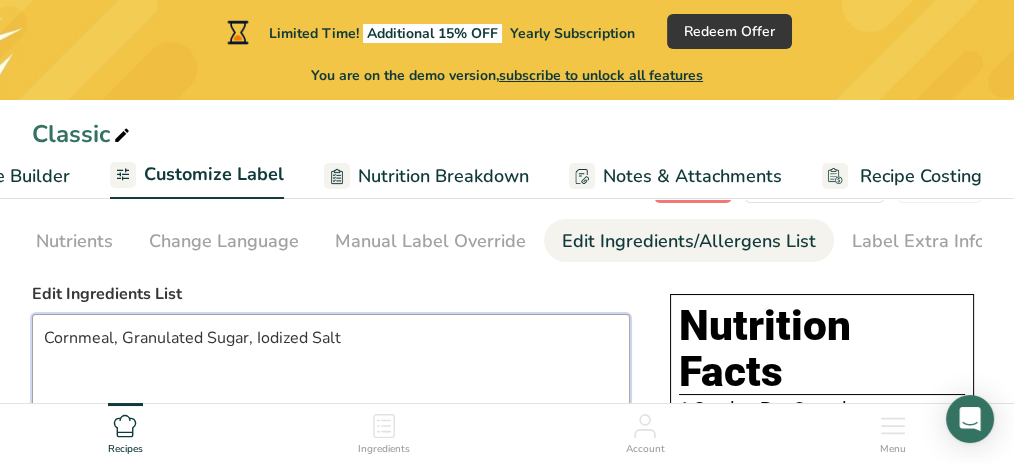 click on "Cornmeal, Granulated Sugar, Iodized Salt" at bounding box center [331, 378] 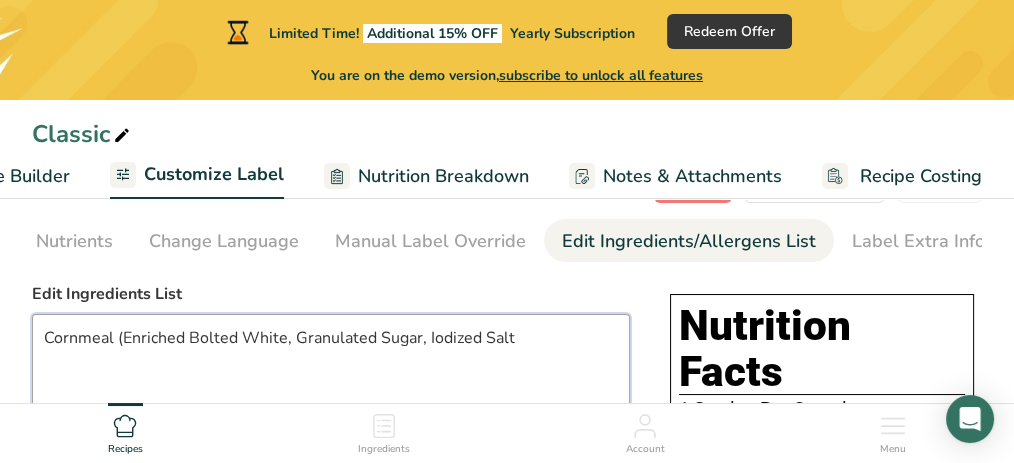 type on "Cornmeal (Enriched Bolted White, Granulated Sugar, Iodized Salt" 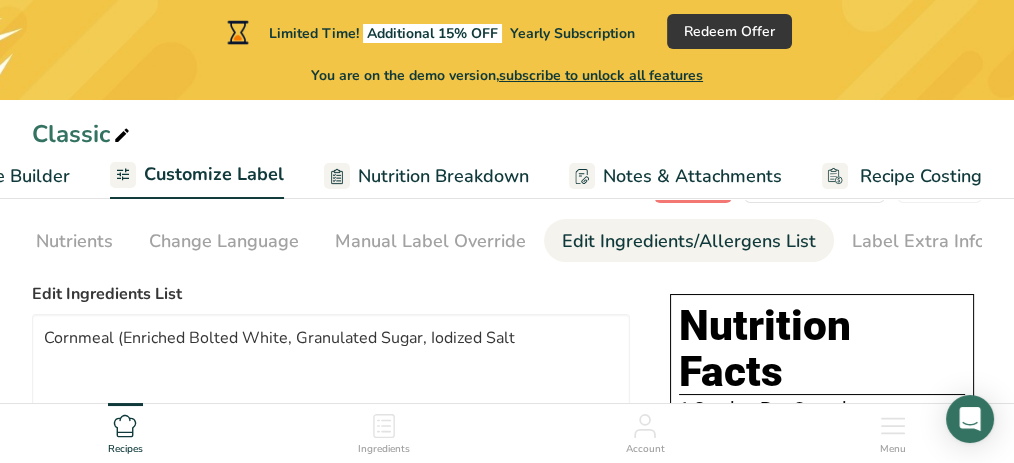 click on "Edit Ingredients List" at bounding box center (331, 294) 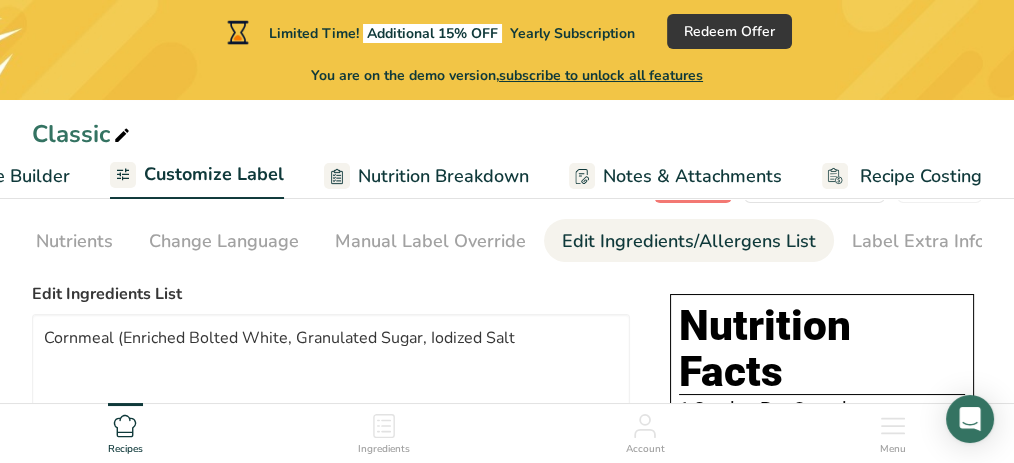 click on "Customize Label" at bounding box center (214, 174) 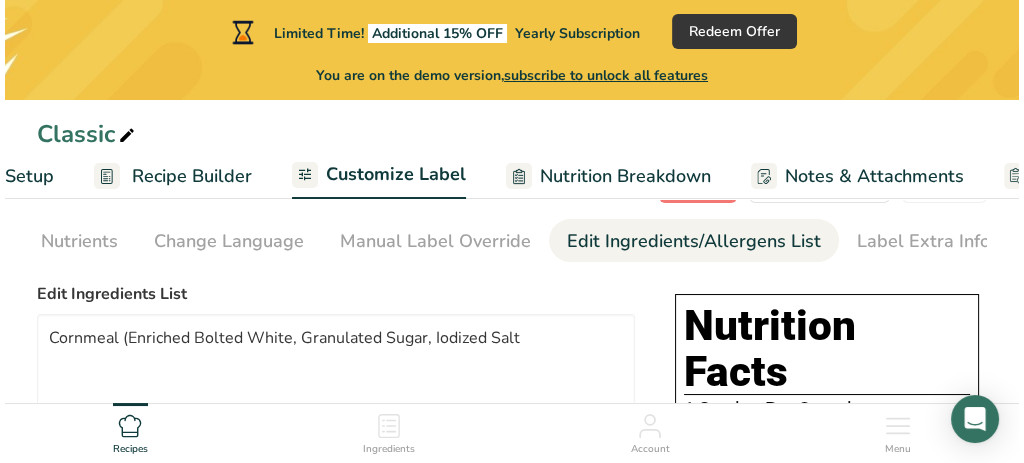 scroll, scrollTop: 0, scrollLeft: 85, axis: horizontal 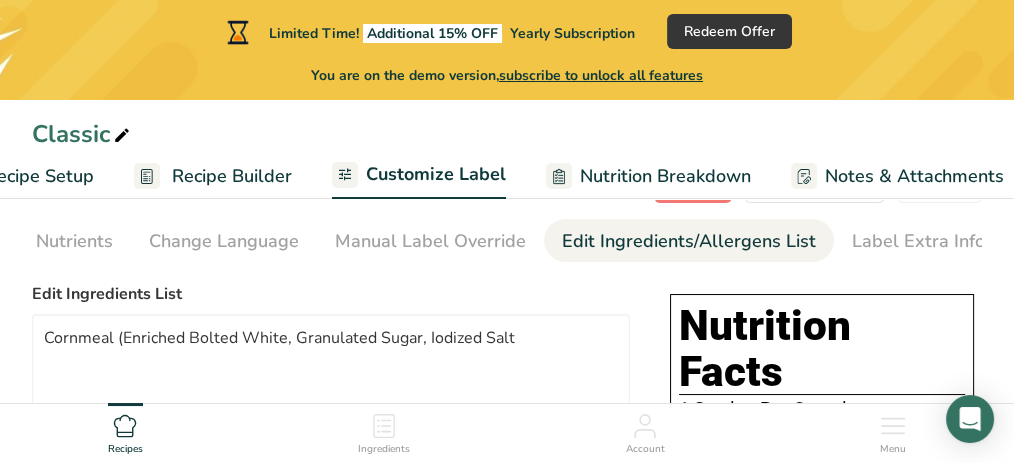 click on "Recipe Builder" at bounding box center (232, 176) 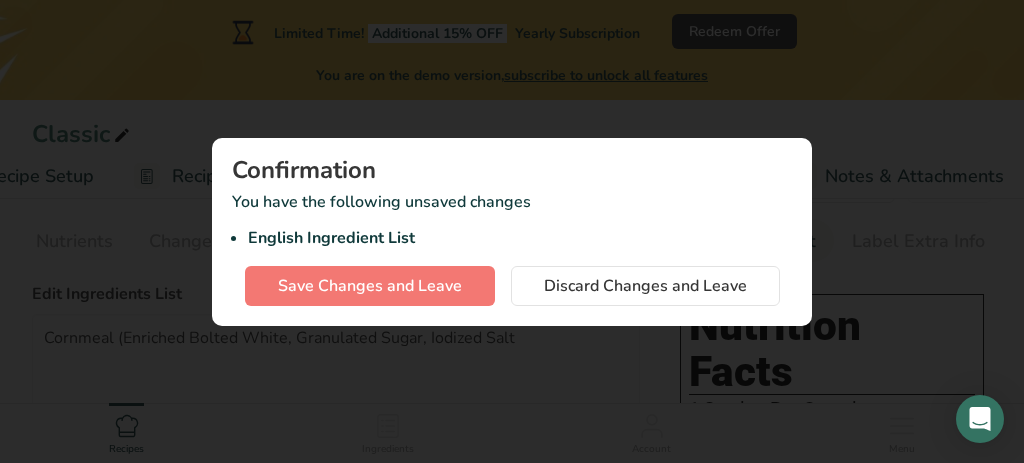 scroll, scrollTop: 0, scrollLeft: 493, axis: horizontal 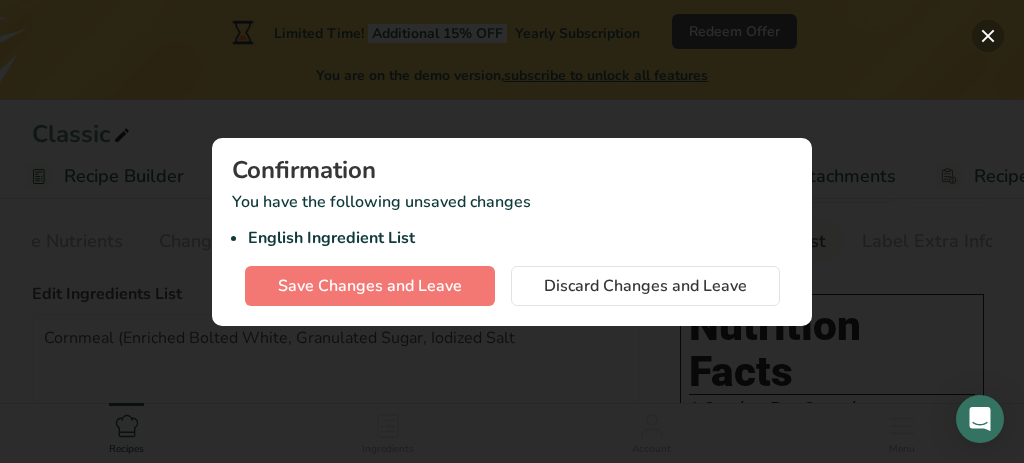 click at bounding box center [988, 36] 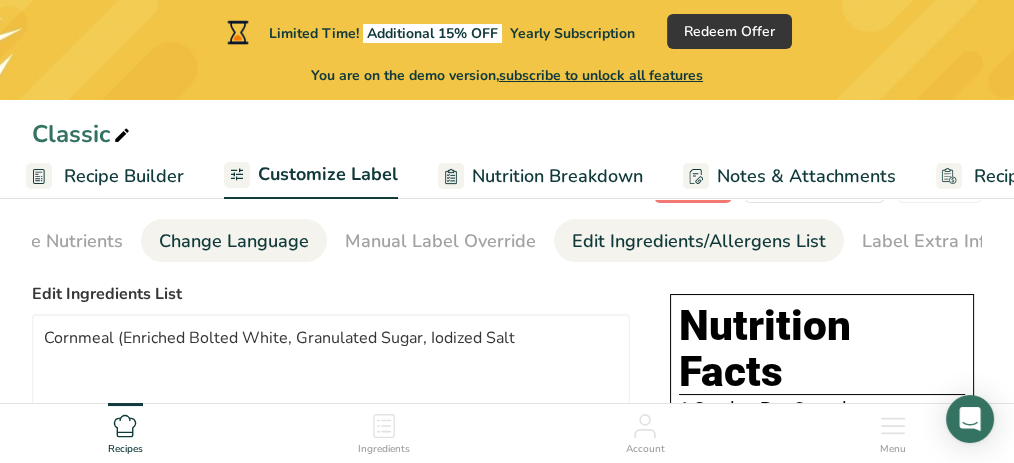 drag, startPoint x: 450, startPoint y: 254, endPoint x: 170, endPoint y: 259, distance: 280.04465 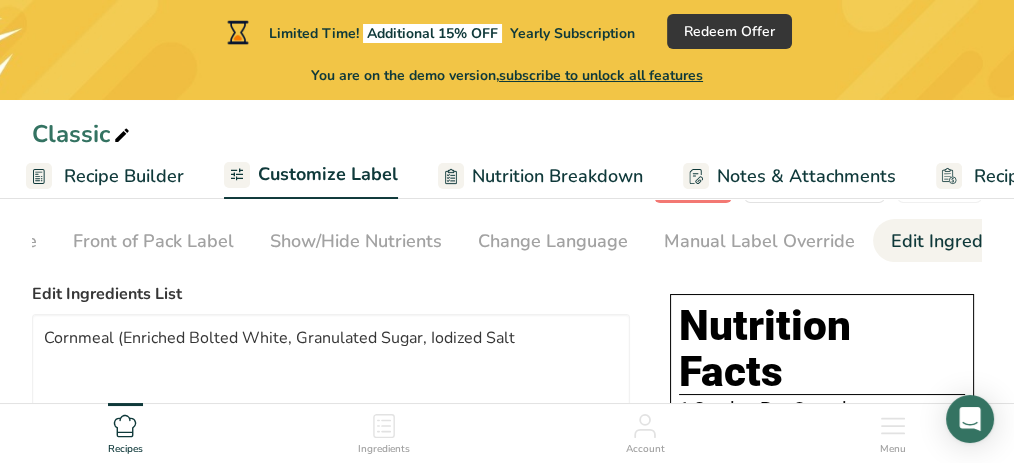 scroll, scrollTop: 0, scrollLeft: 0, axis: both 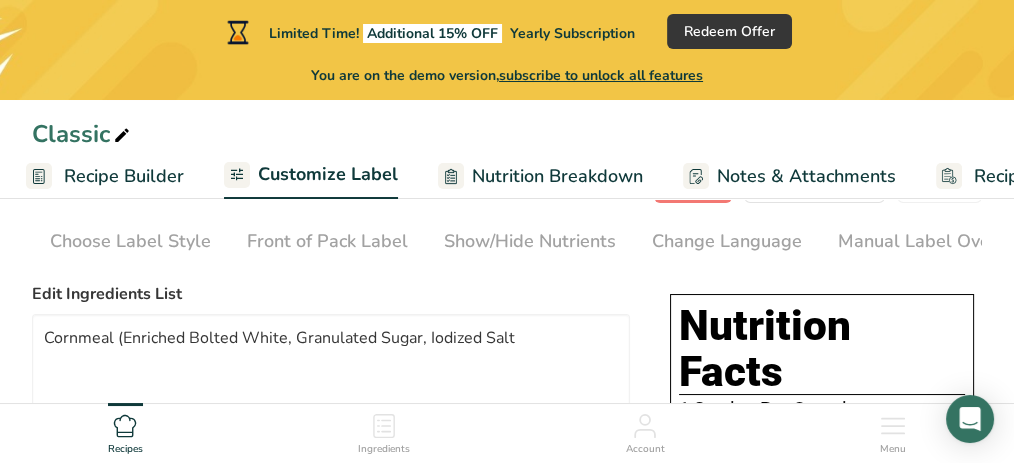 click on "Recipe Builder" at bounding box center (124, 176) 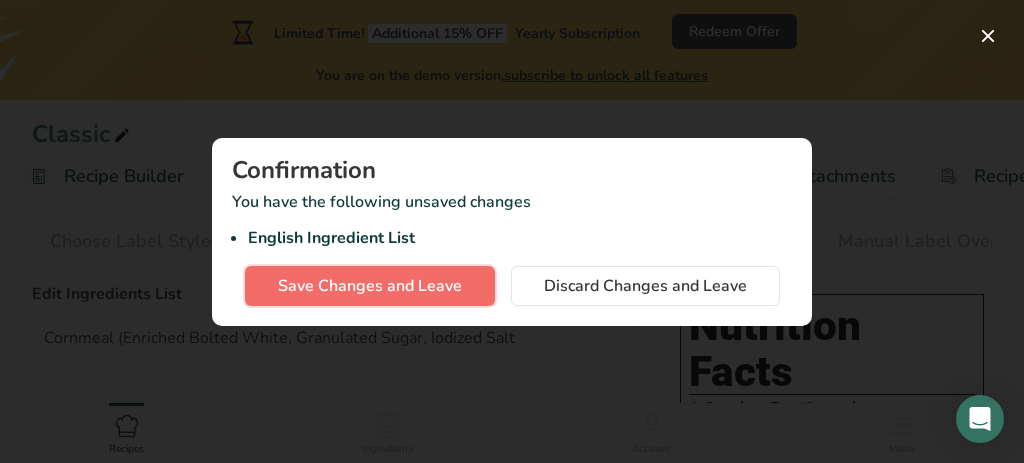 click on "Save Changes and Leave" at bounding box center [370, 286] 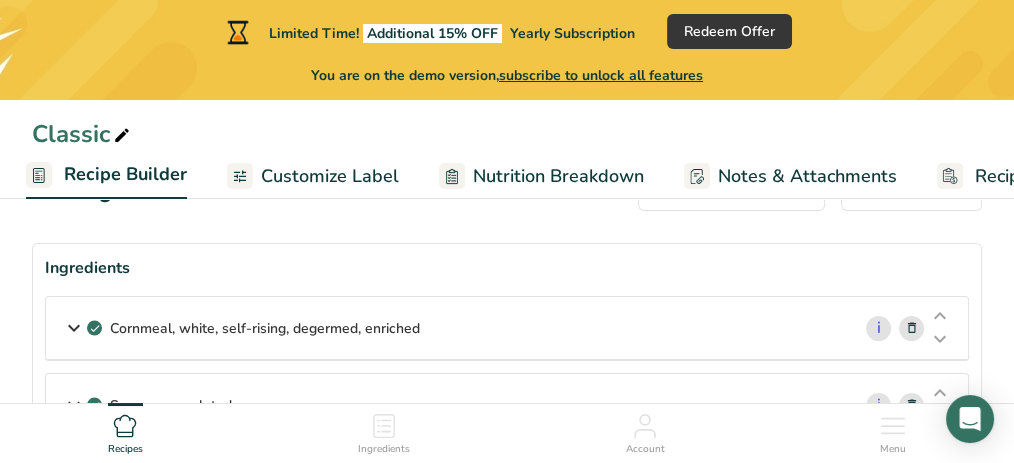 click at bounding box center (912, 328) 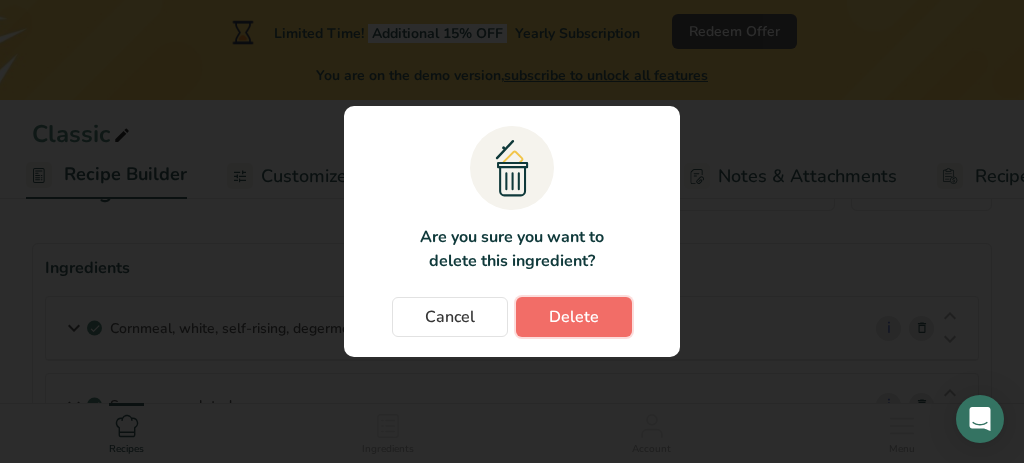 click on "Delete" at bounding box center [574, 317] 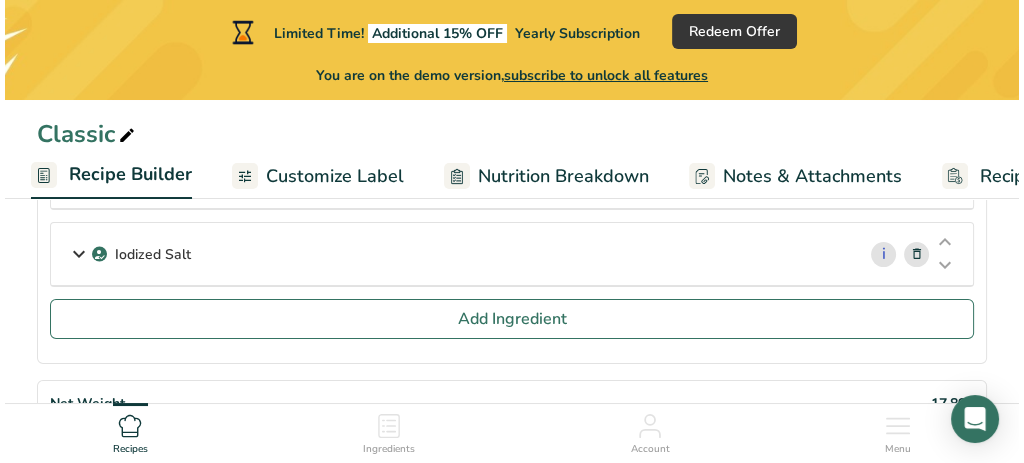 scroll, scrollTop: 221, scrollLeft: 0, axis: vertical 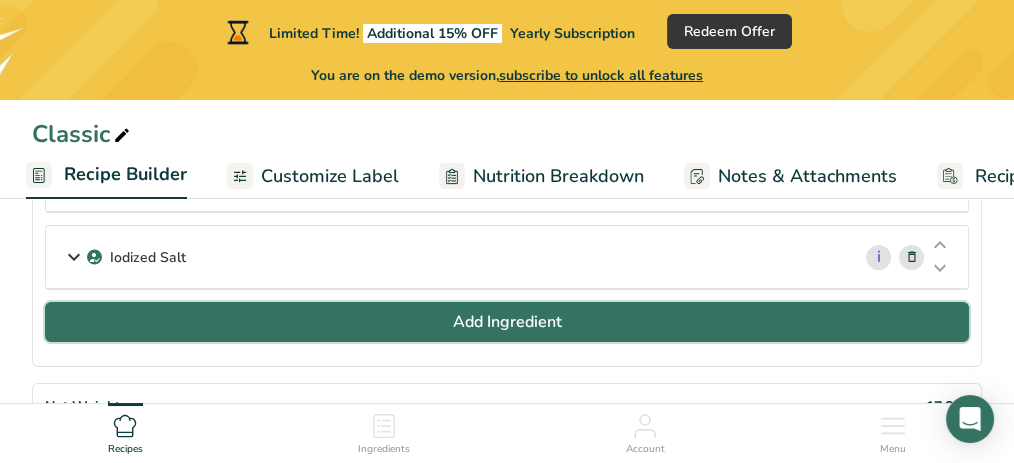 click on "Add Ingredient" at bounding box center (507, 322) 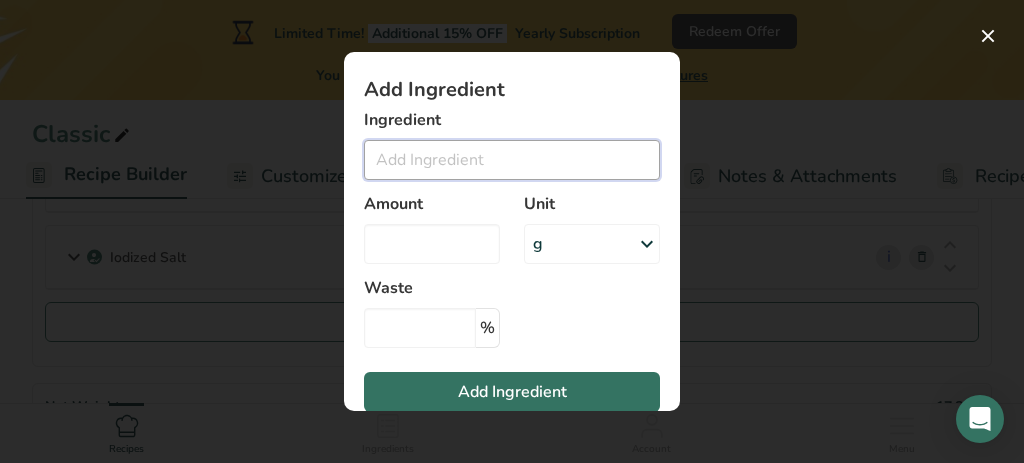 click at bounding box center [512, 160] 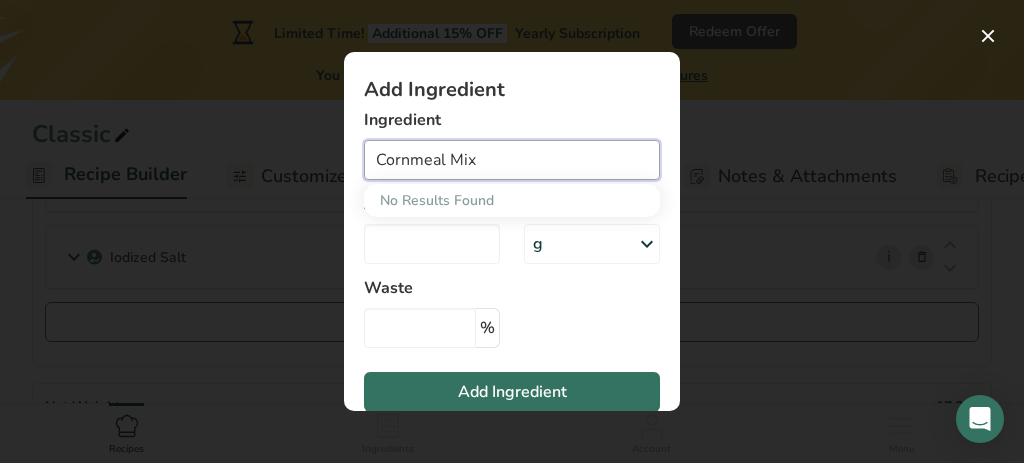 click on "Cornmeal Mix" at bounding box center [512, 160] 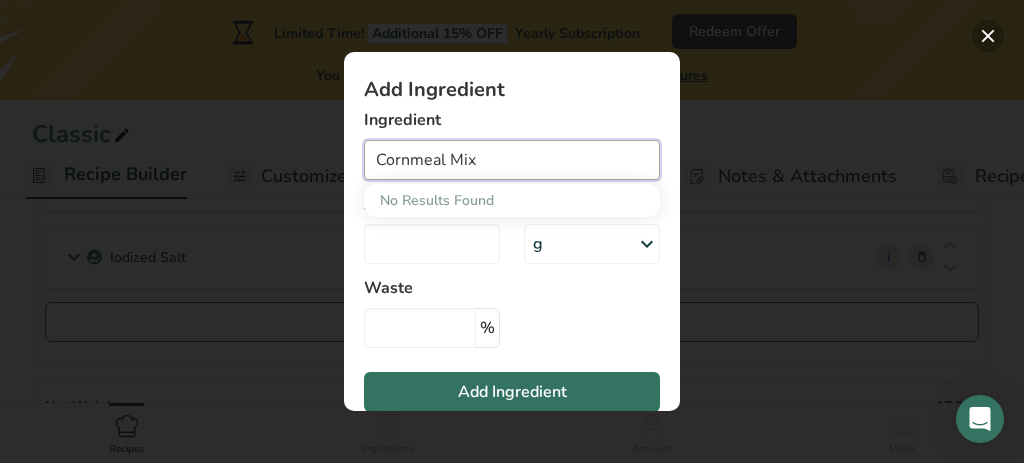 type on "Cornmeal Mix" 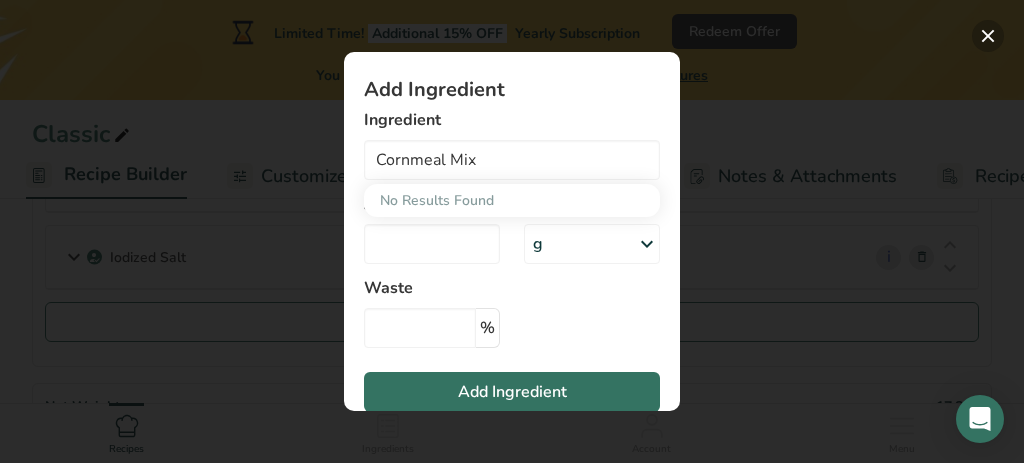 click at bounding box center (988, 36) 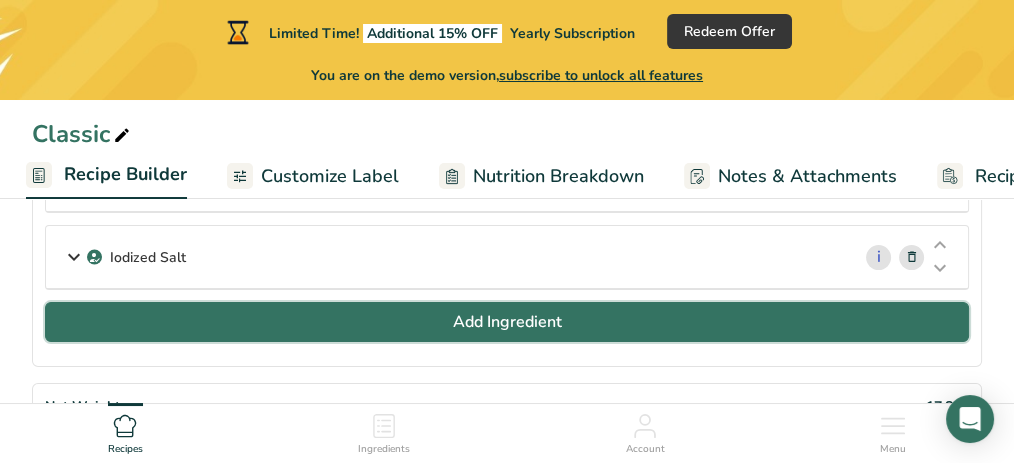 click on "Add Ingredient" at bounding box center [507, 322] 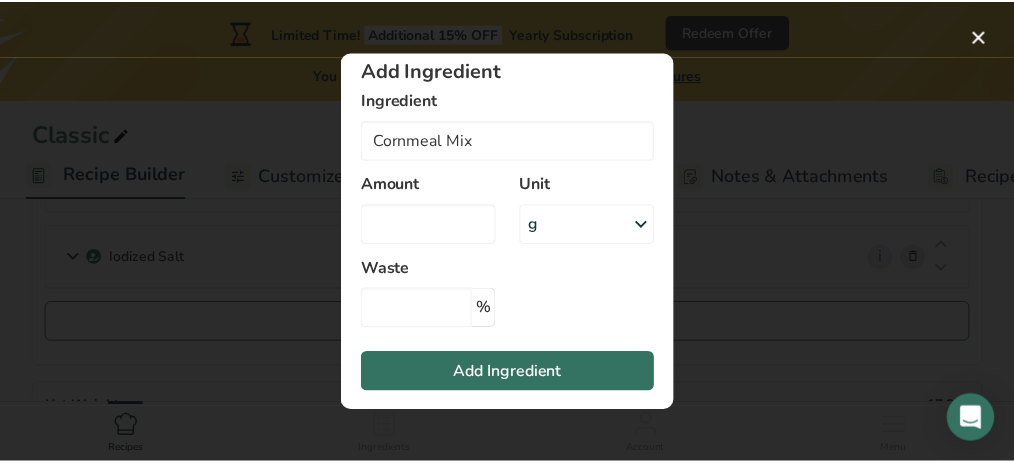 scroll, scrollTop: 0, scrollLeft: 0, axis: both 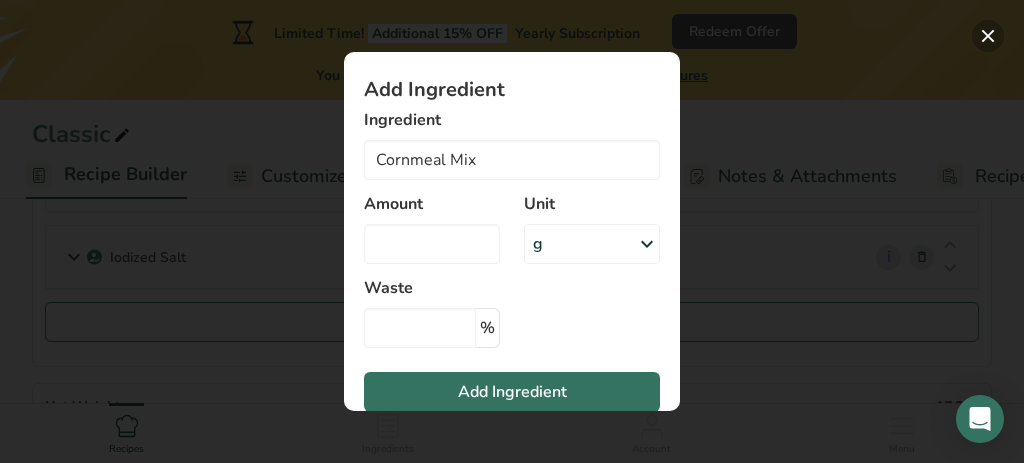 click at bounding box center (988, 36) 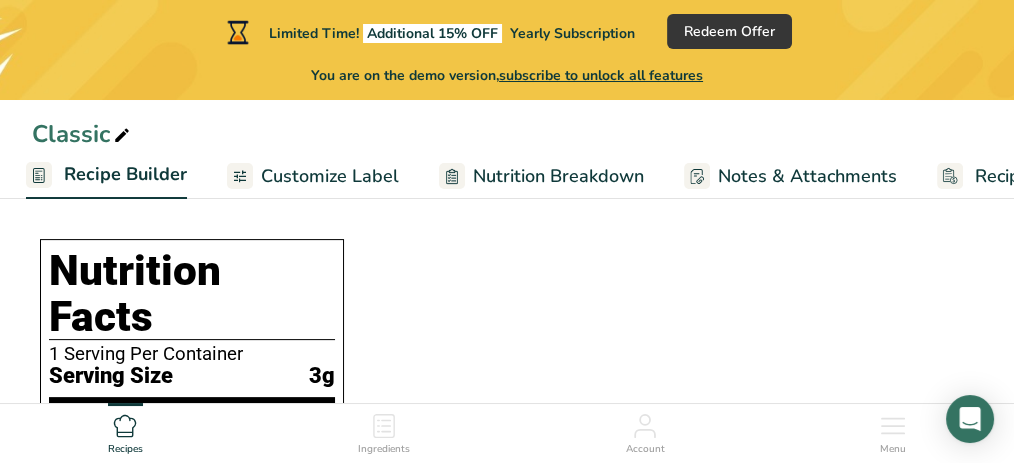 scroll, scrollTop: 445, scrollLeft: 0, axis: vertical 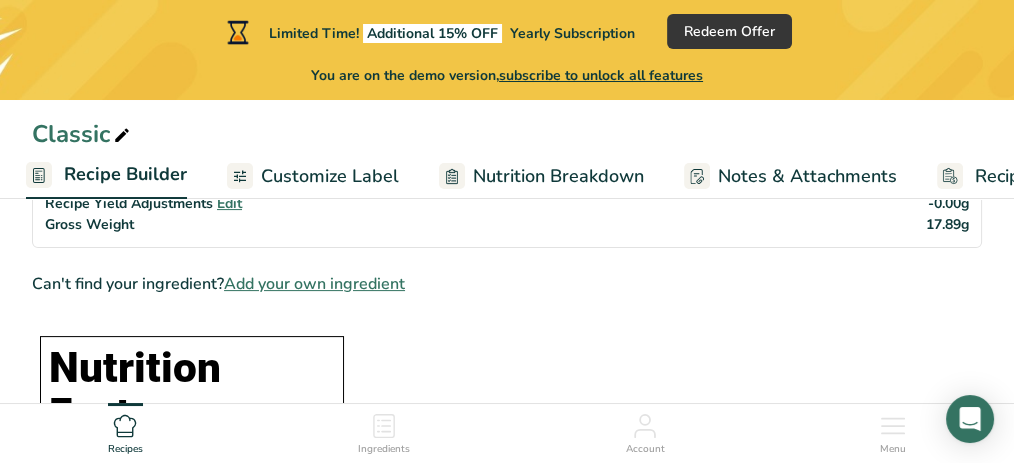 click on "Add your own ingredient" at bounding box center (314, 284) 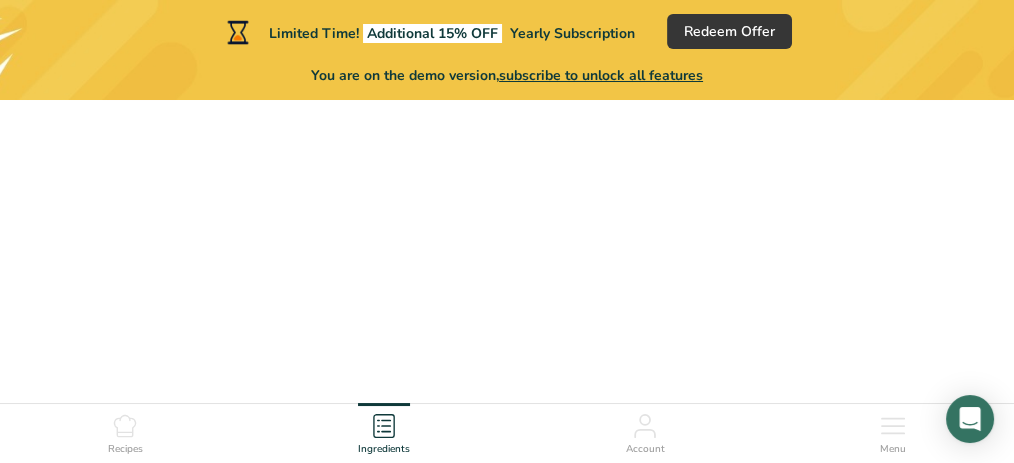 scroll, scrollTop: 0, scrollLeft: 0, axis: both 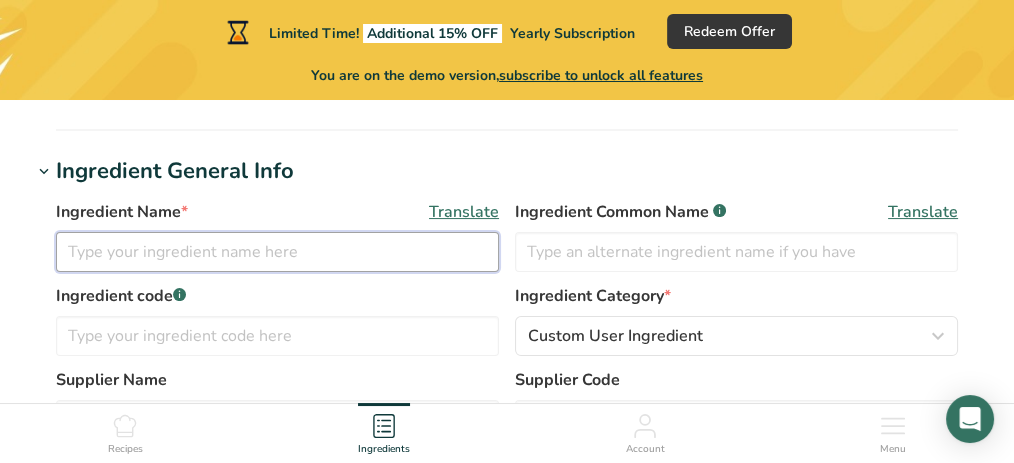click at bounding box center [277, 252] 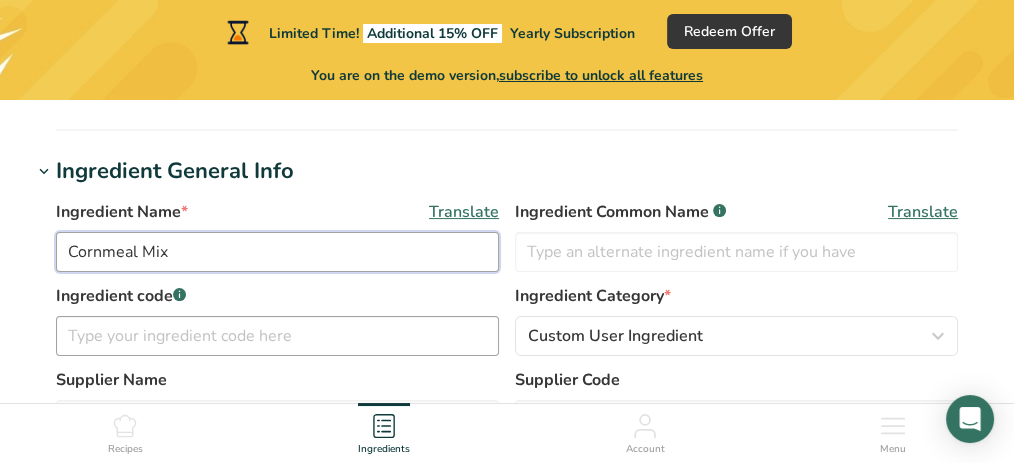 type on "Cornmeal Mix" 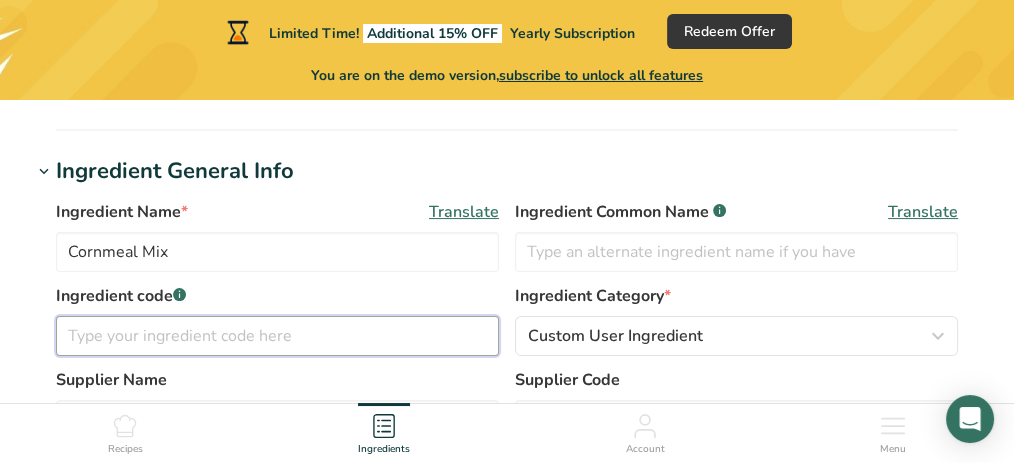 click at bounding box center (277, 336) 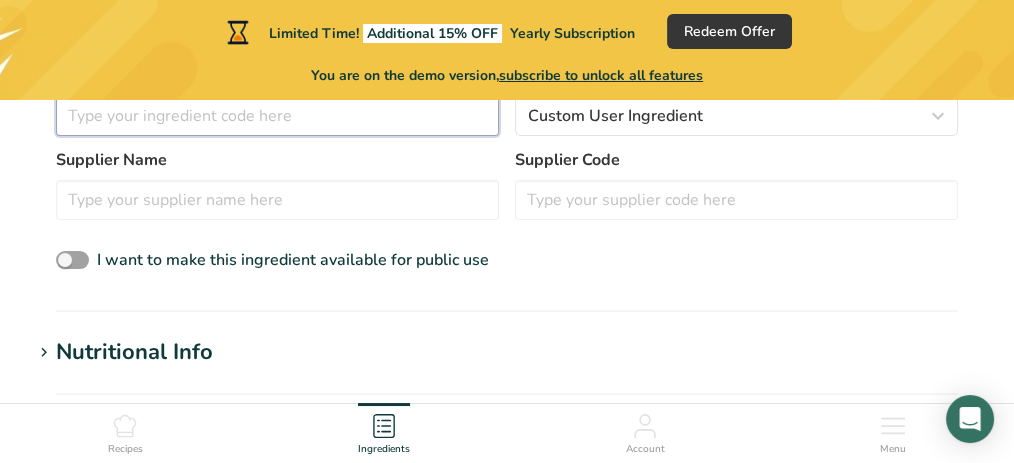 scroll, scrollTop: 560, scrollLeft: 0, axis: vertical 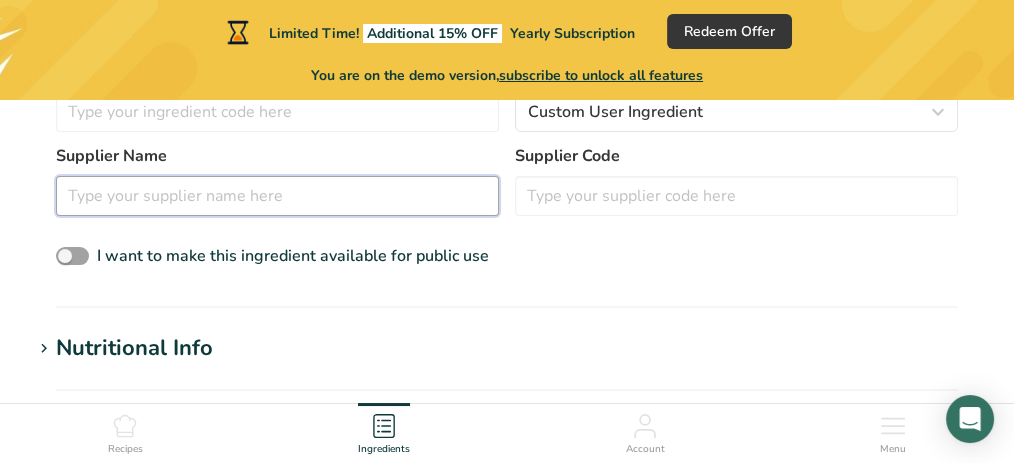click at bounding box center (277, 196) 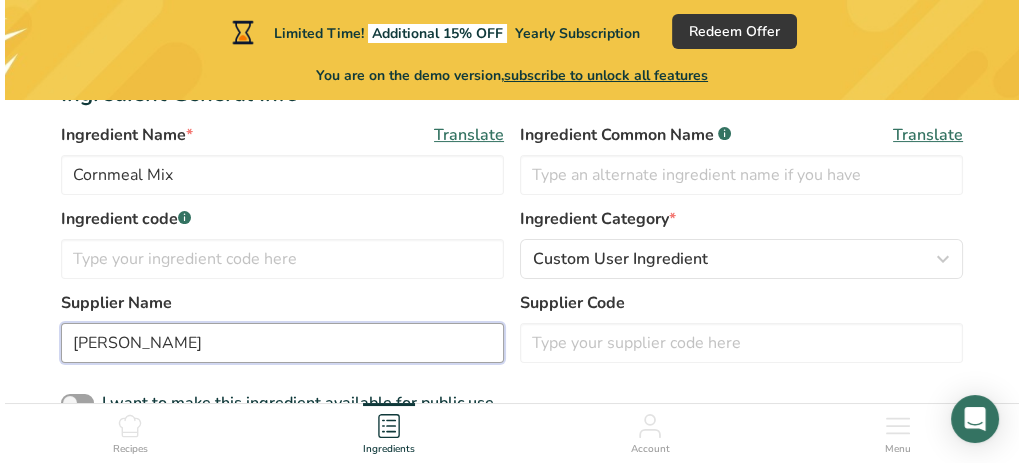 scroll, scrollTop: 407, scrollLeft: 0, axis: vertical 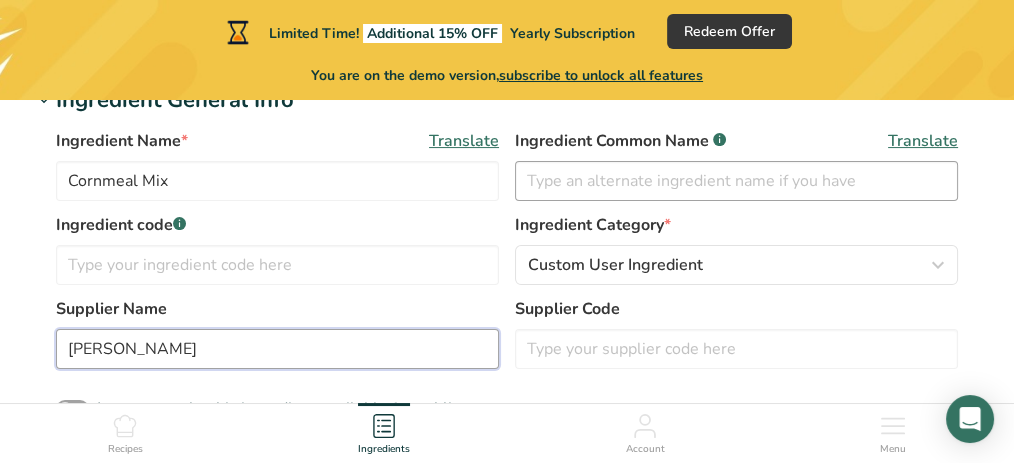 type on "Martha White" 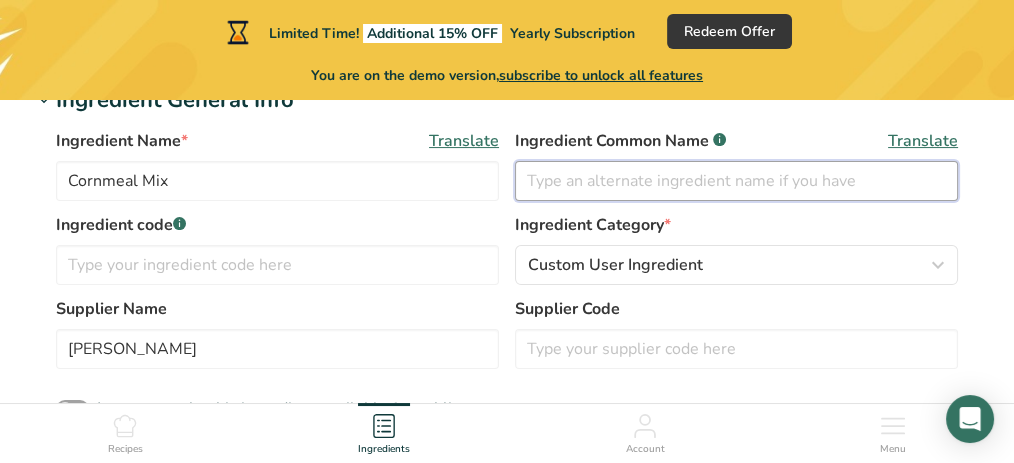 click at bounding box center [736, 181] 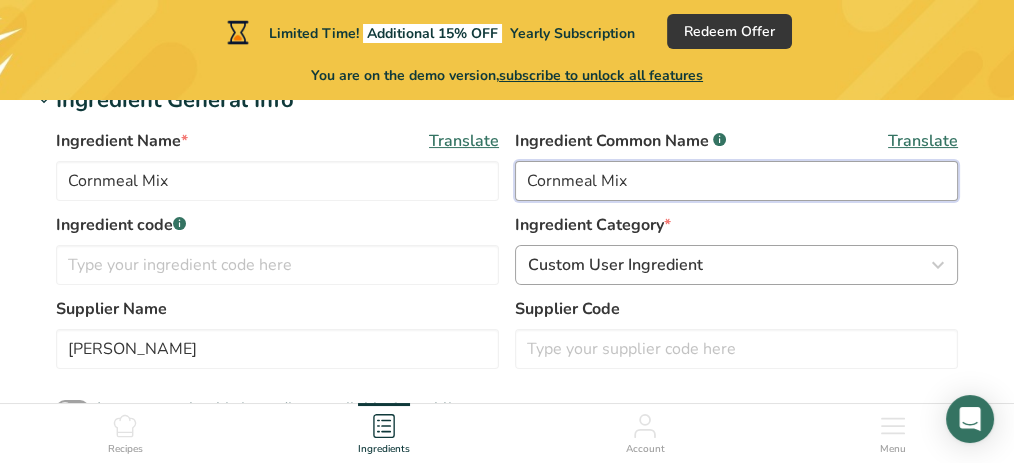 type on "Cornmeal Mix" 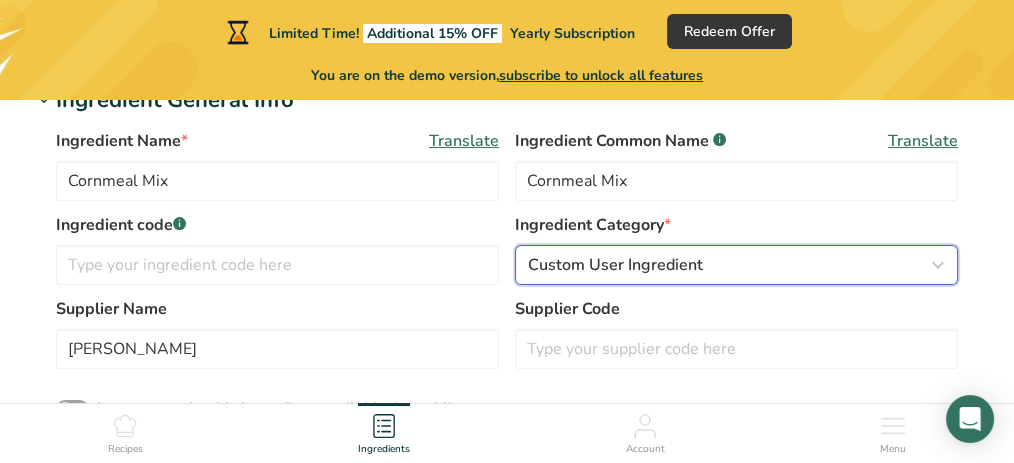 click on "Custom User Ingredient" at bounding box center [730, 265] 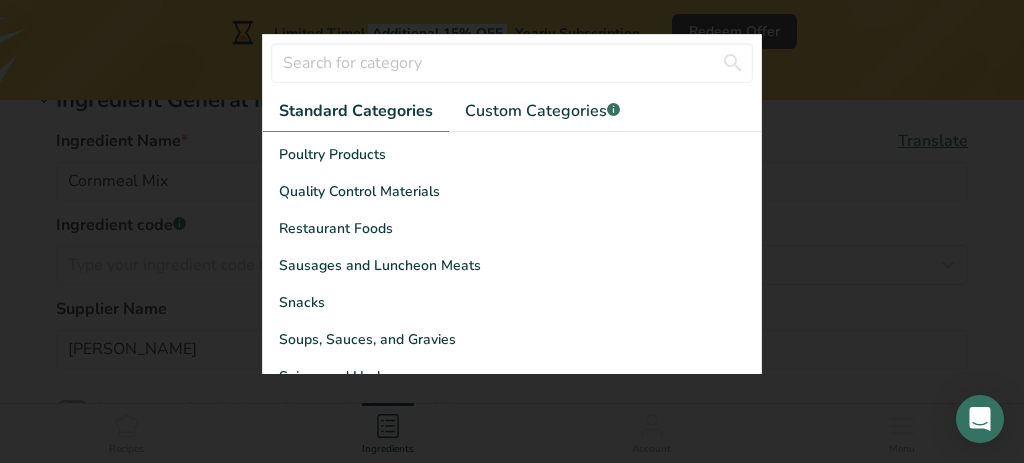 scroll, scrollTop: 772, scrollLeft: 0, axis: vertical 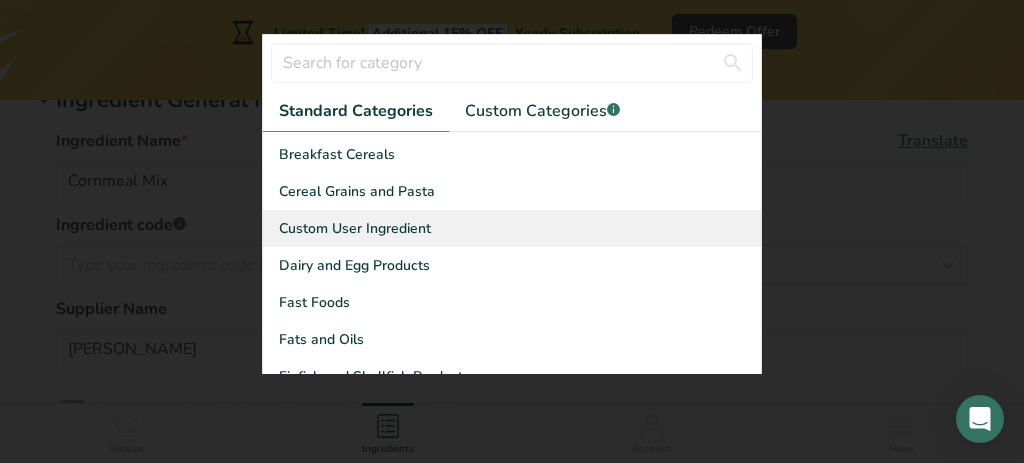 click on "Custom User Ingredient" at bounding box center (355, 228) 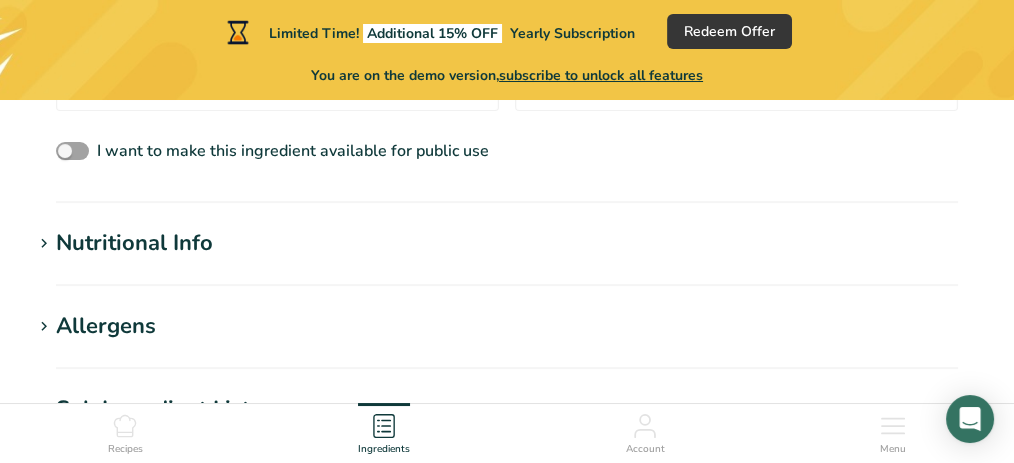 scroll, scrollTop: 674, scrollLeft: 0, axis: vertical 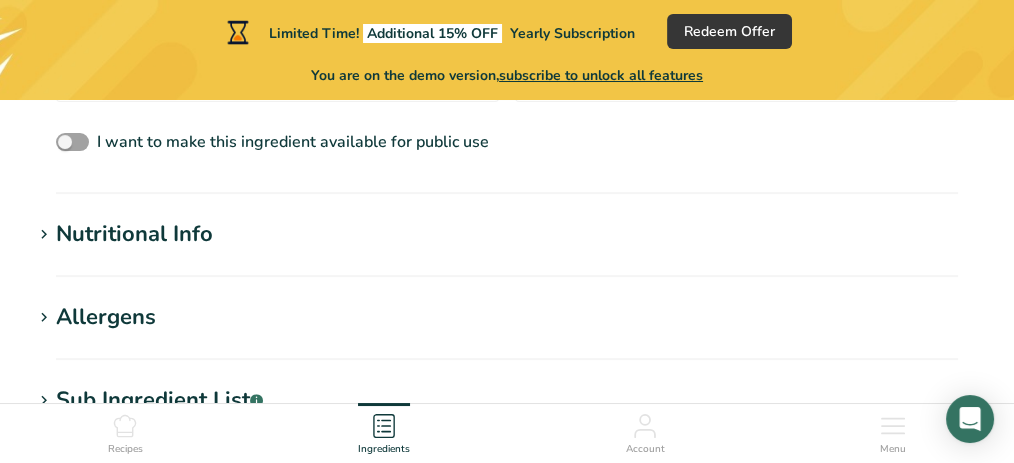 click at bounding box center [44, 235] 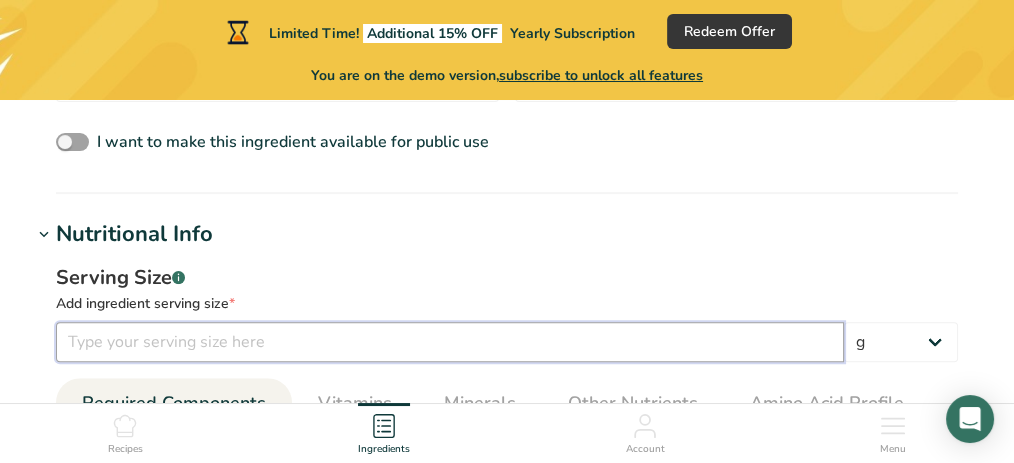 click at bounding box center [450, 342] 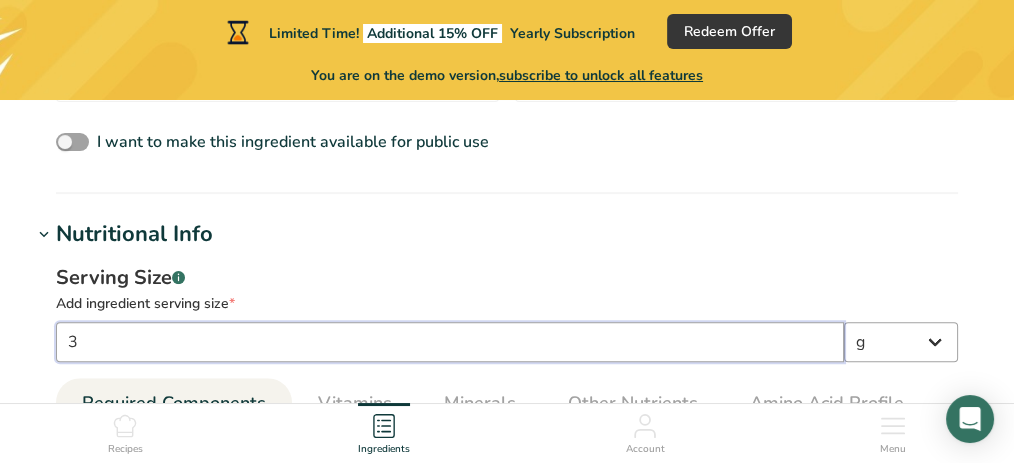 type on "3" 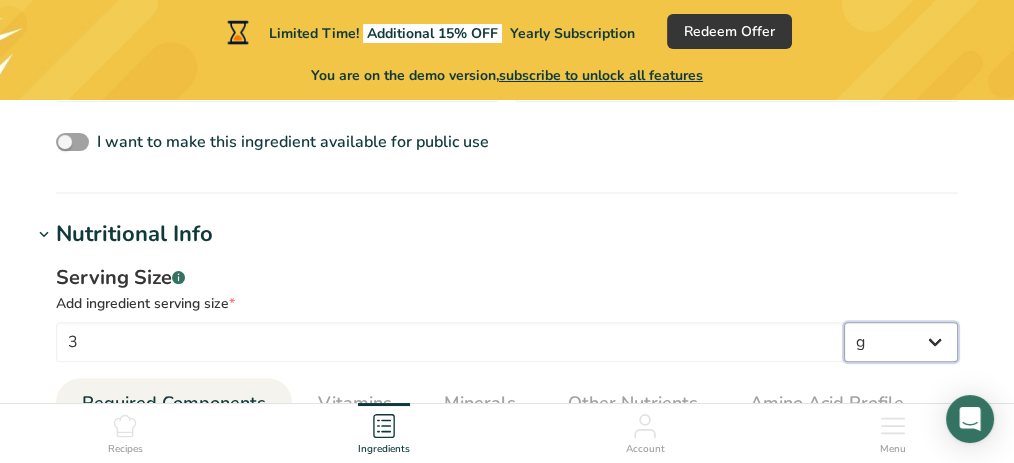 click on "g
kg
mg
mcg
lb
oz
l
mL
fl oz
tbsp
tsp
cup
qt
gallon" at bounding box center (901, 342) 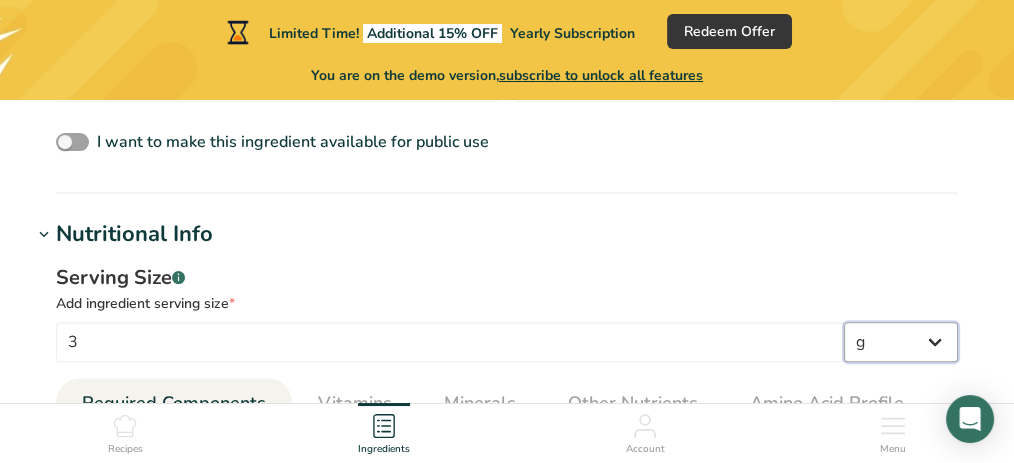 select on "19" 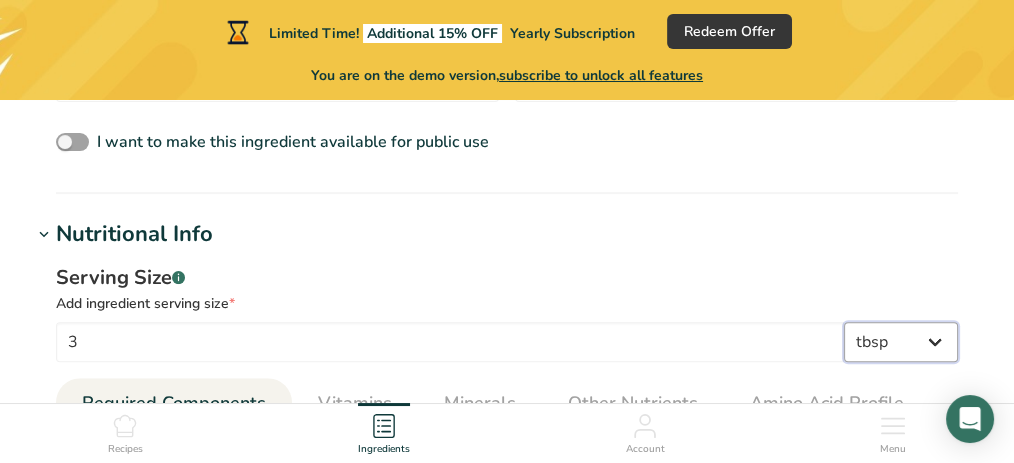 click on "g
kg
mg
mcg
lb
oz
l
mL
fl oz
tbsp
tsp
cup
qt
gallon" at bounding box center (901, 342) 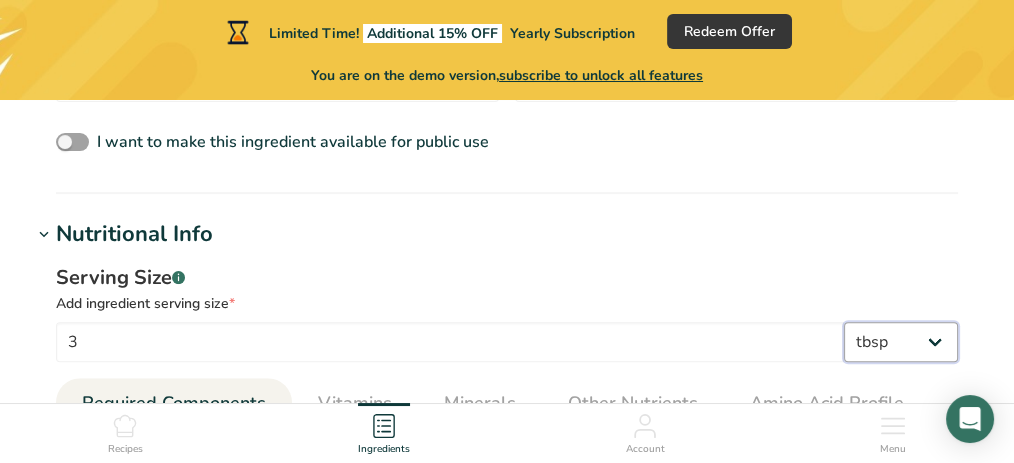 select on "22" 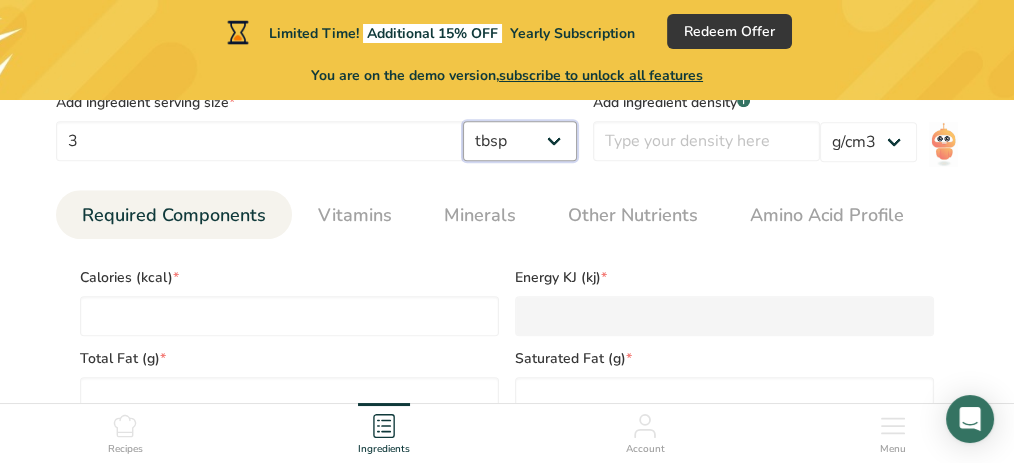 scroll, scrollTop: 899, scrollLeft: 0, axis: vertical 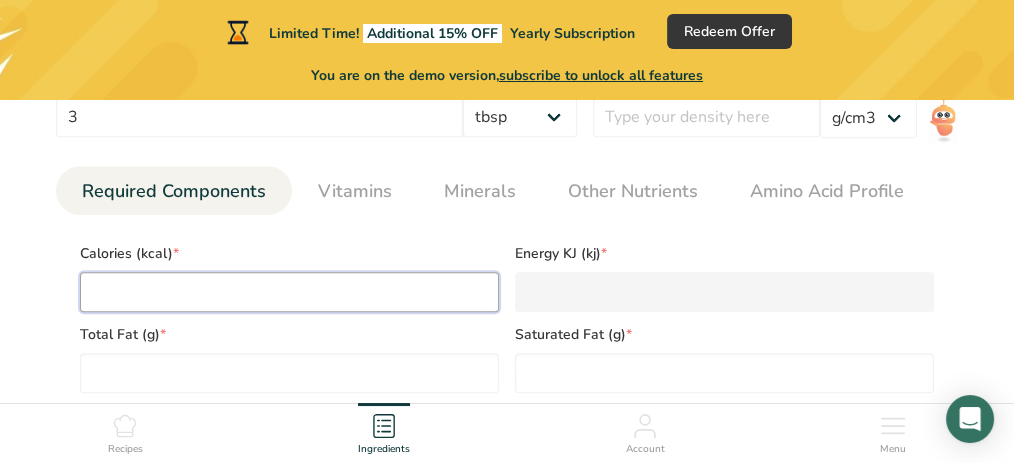 click at bounding box center (289, 292) 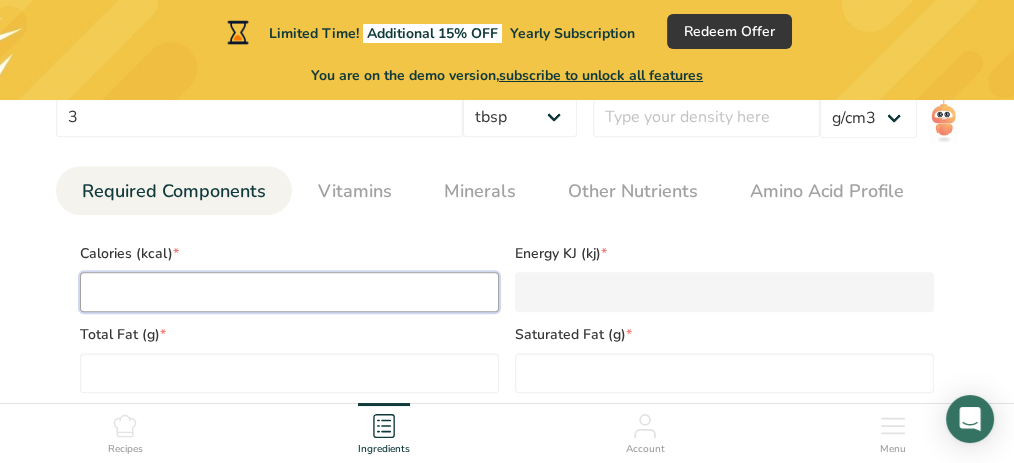 type on "1" 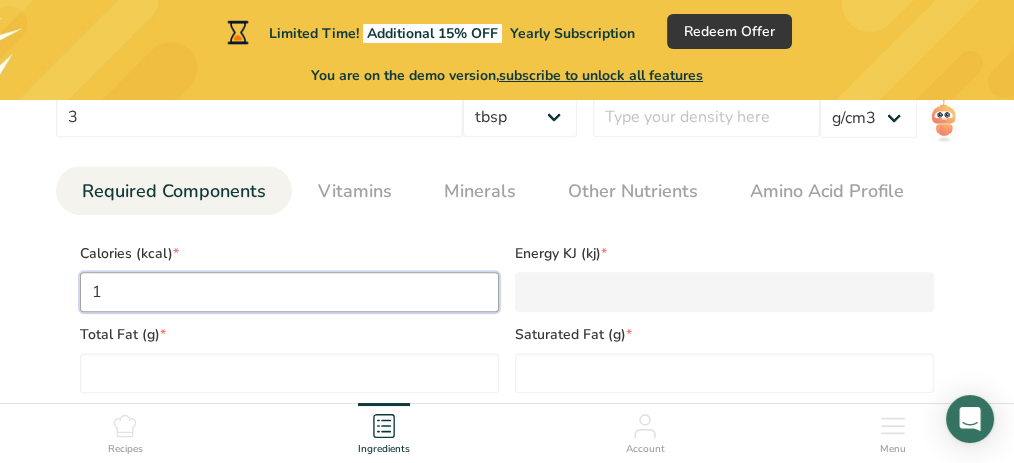 type on "4.2" 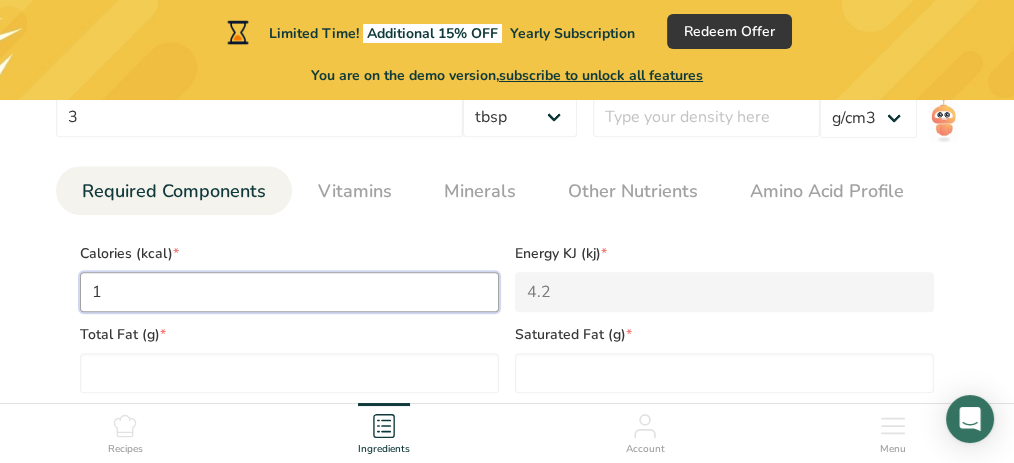 type on "12" 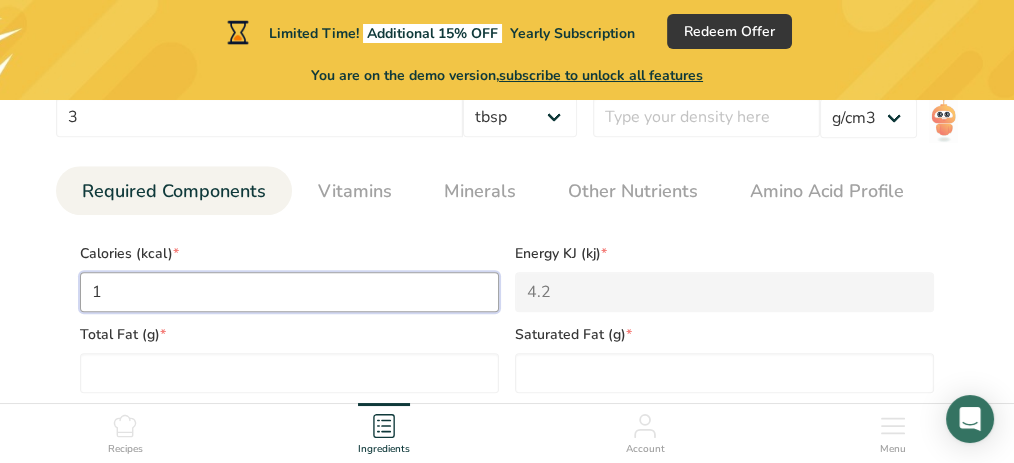 type on "50.2" 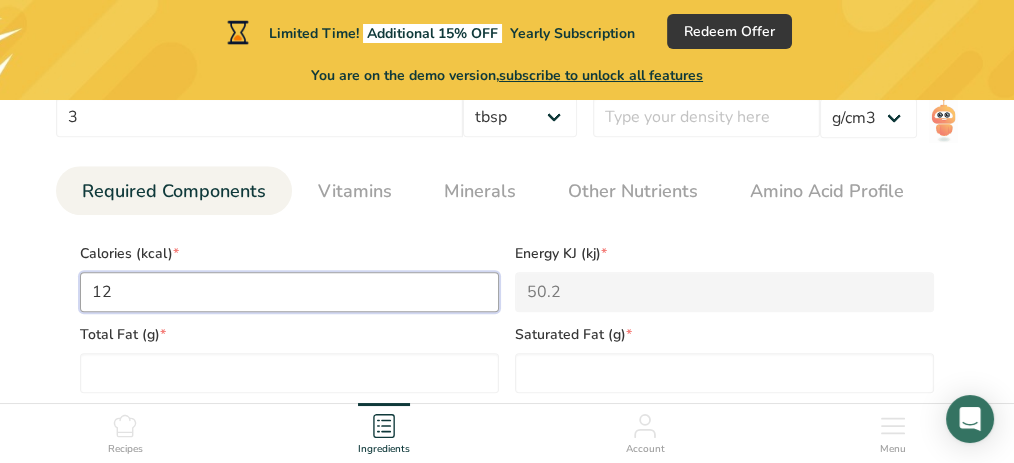 type on "120" 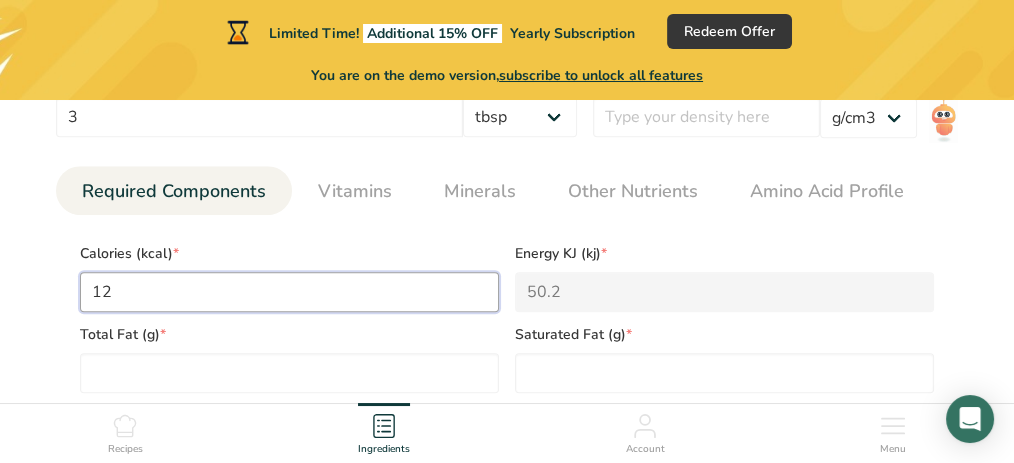 type on "502.1" 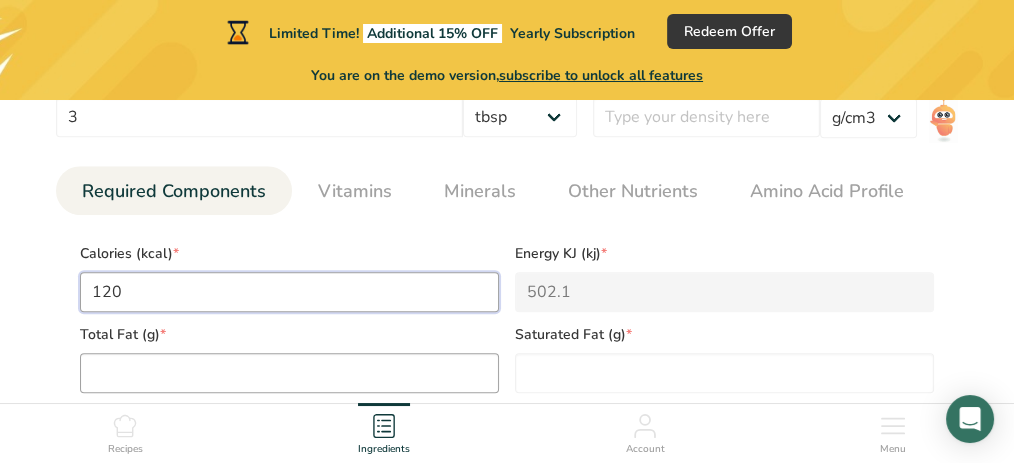 type on "120" 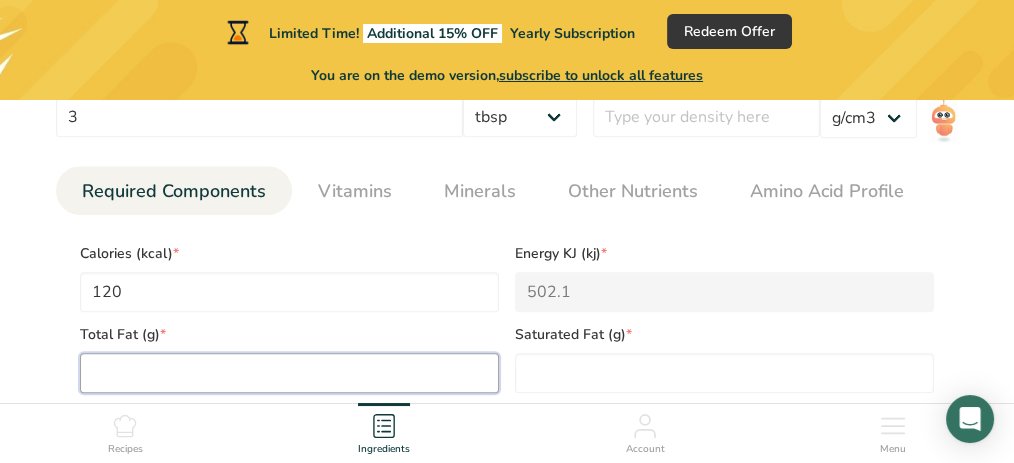 click at bounding box center [289, 373] 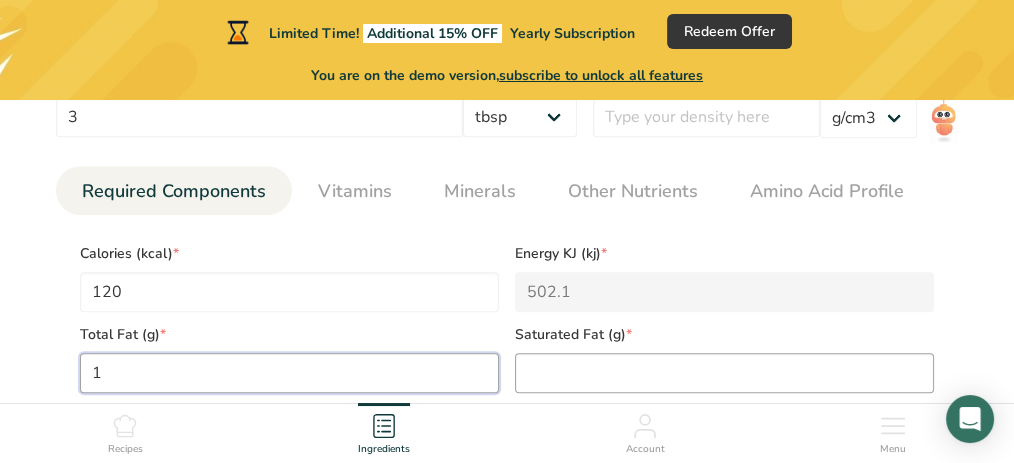 type on "1" 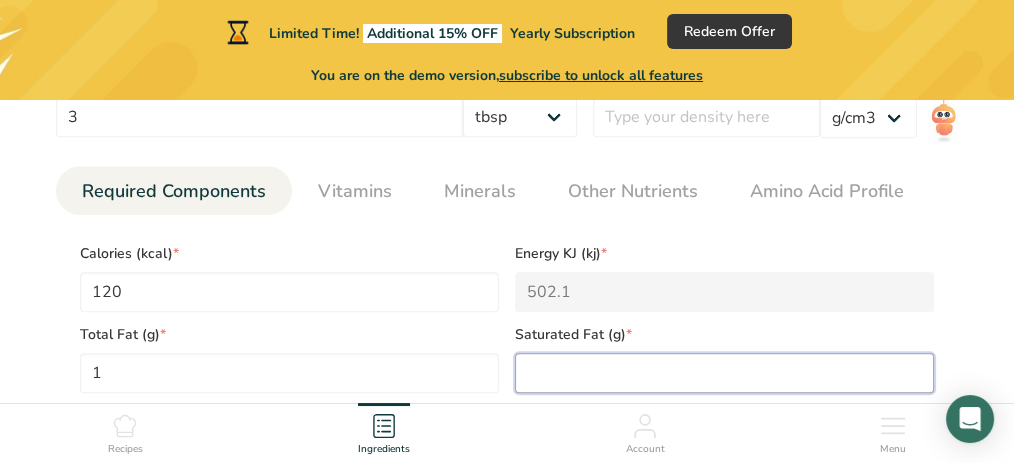 click at bounding box center (724, 373) 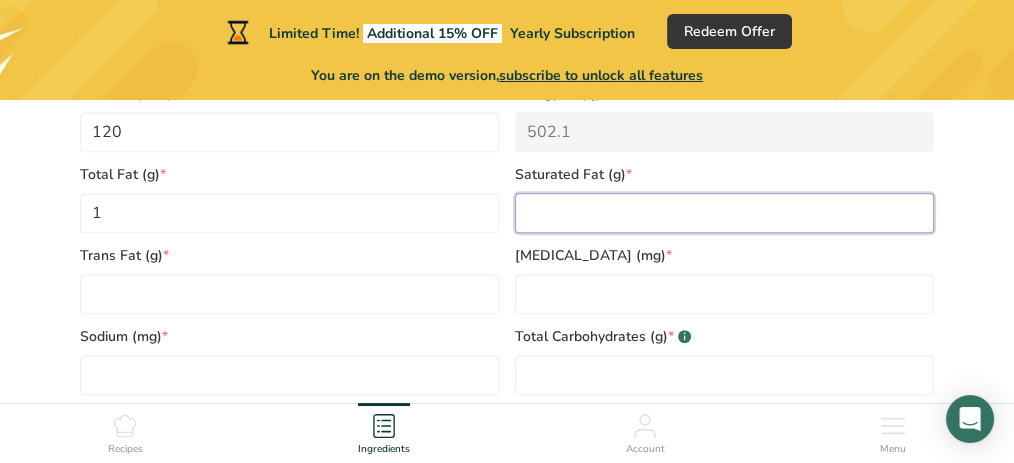 scroll, scrollTop: 1072, scrollLeft: 0, axis: vertical 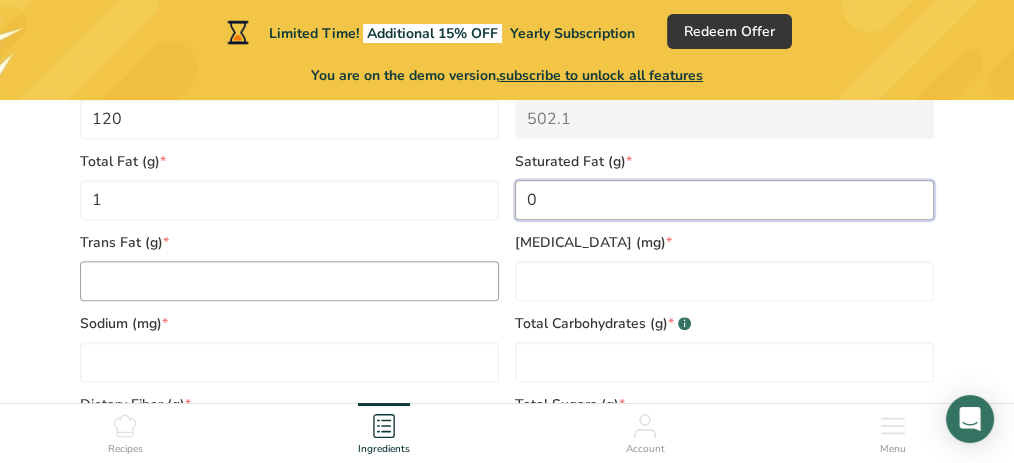 type on "0" 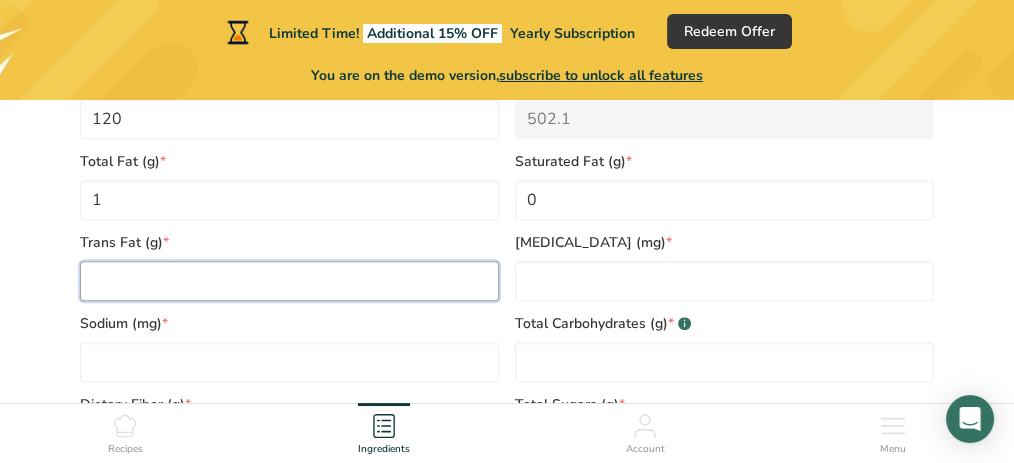 click at bounding box center [289, 281] 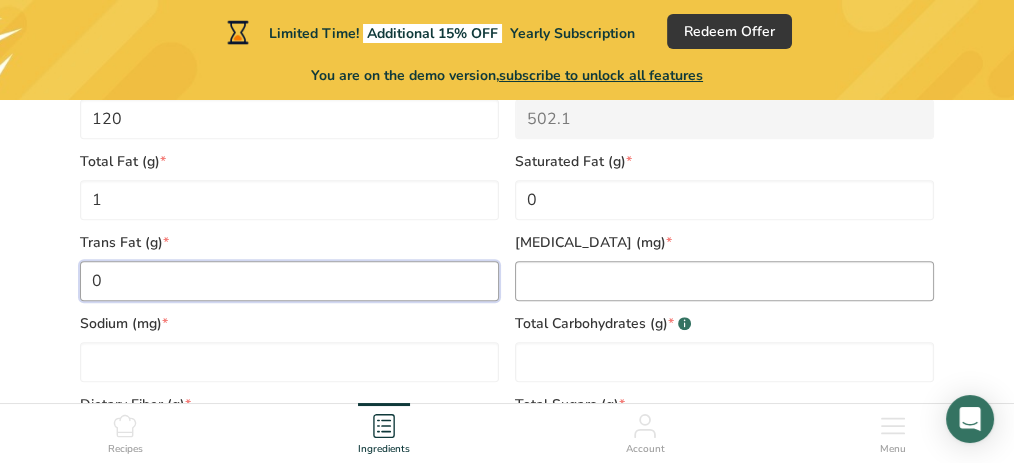 type on "0" 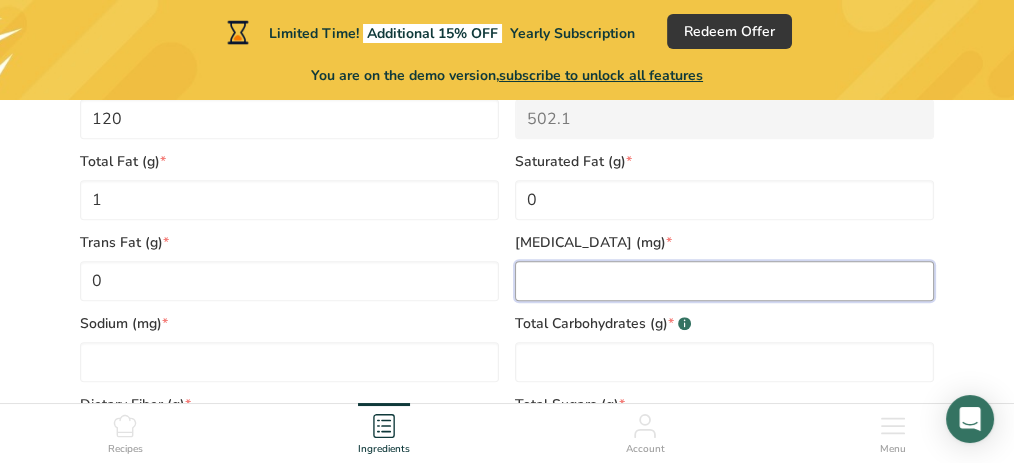 click at bounding box center [724, 281] 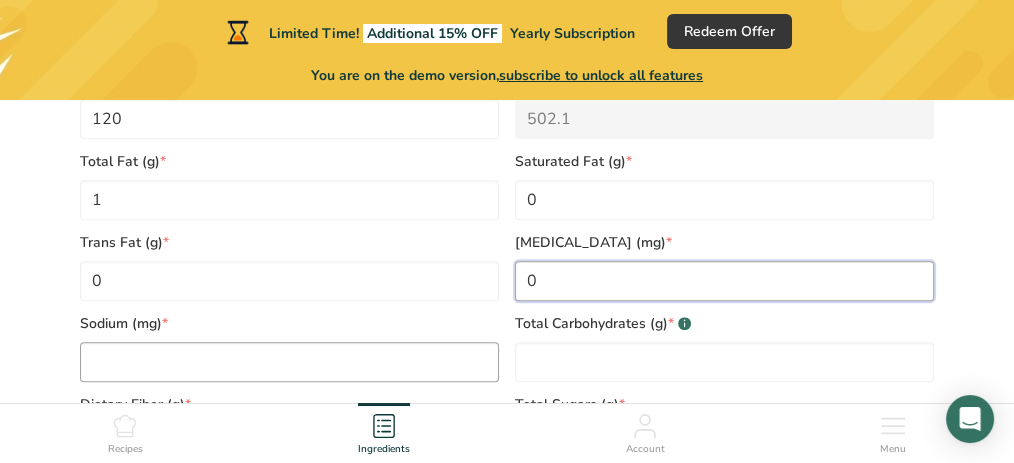 type on "0" 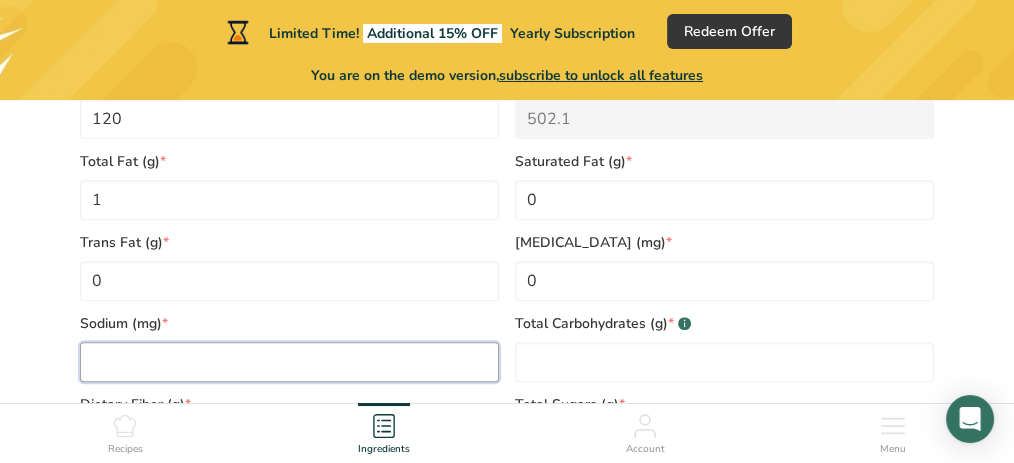 click at bounding box center (289, 362) 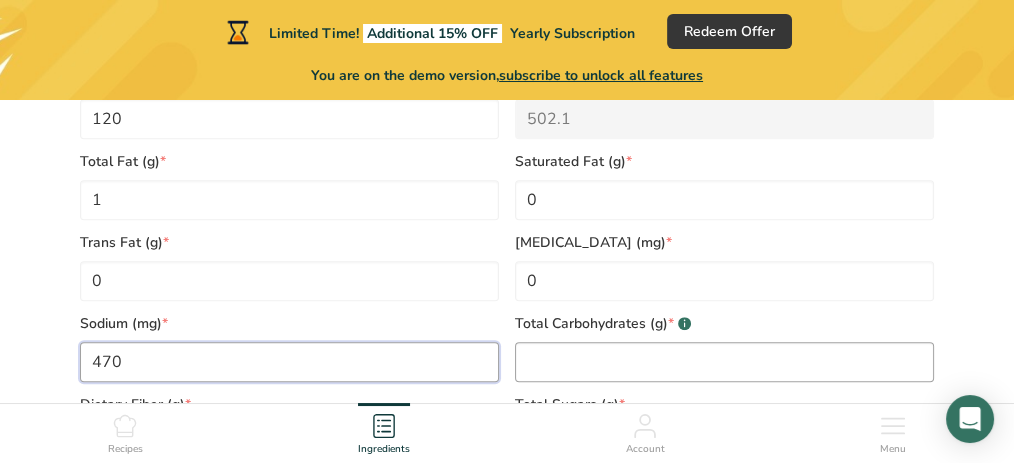 type on "470" 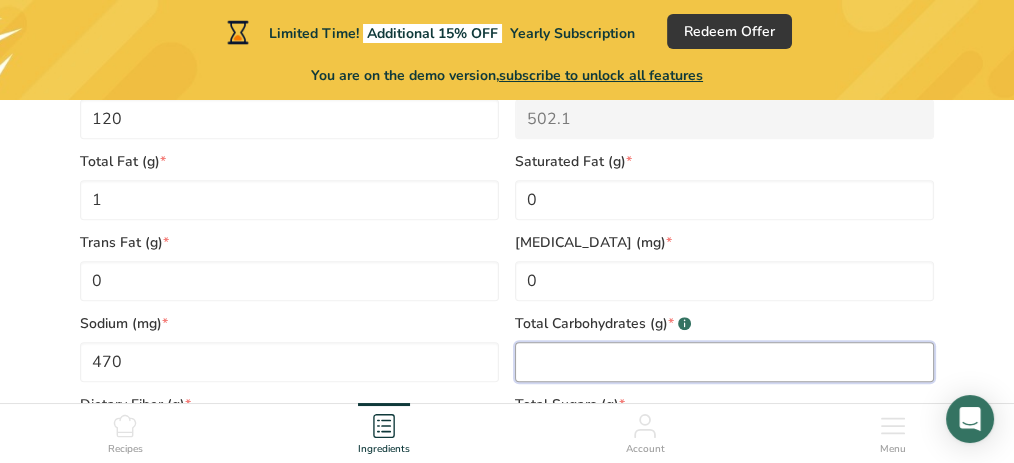 click at bounding box center [724, 362] 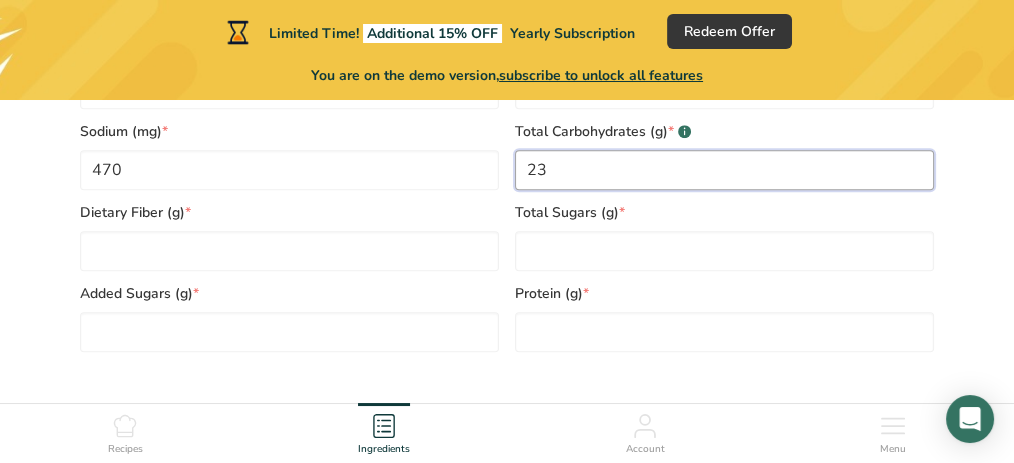 scroll, scrollTop: 1273, scrollLeft: 0, axis: vertical 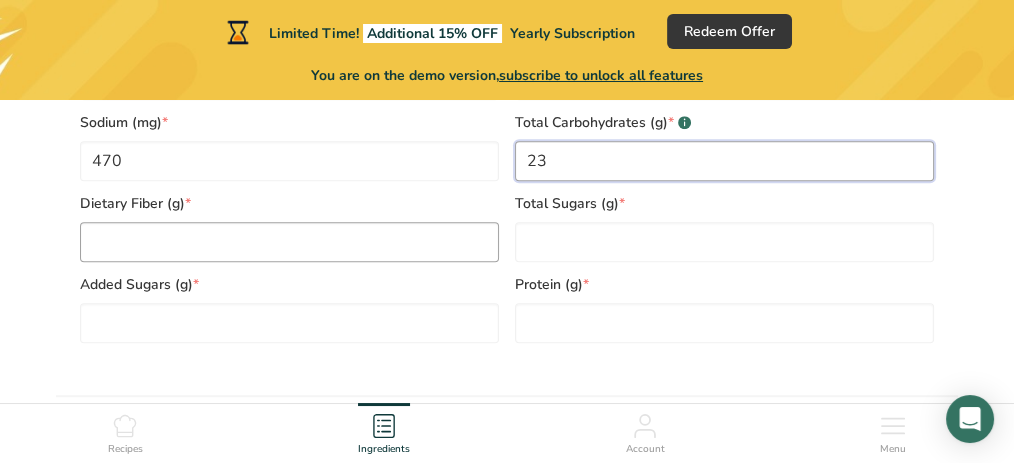 type on "23" 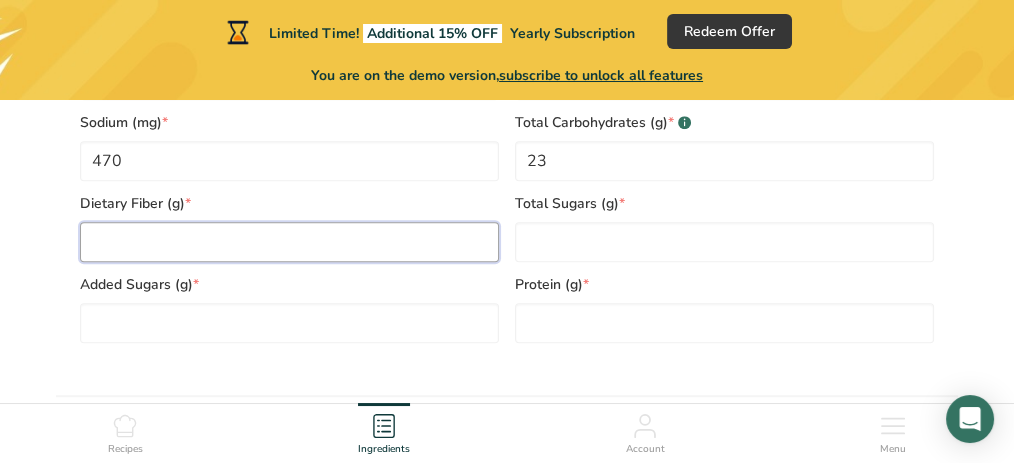click at bounding box center (289, 242) 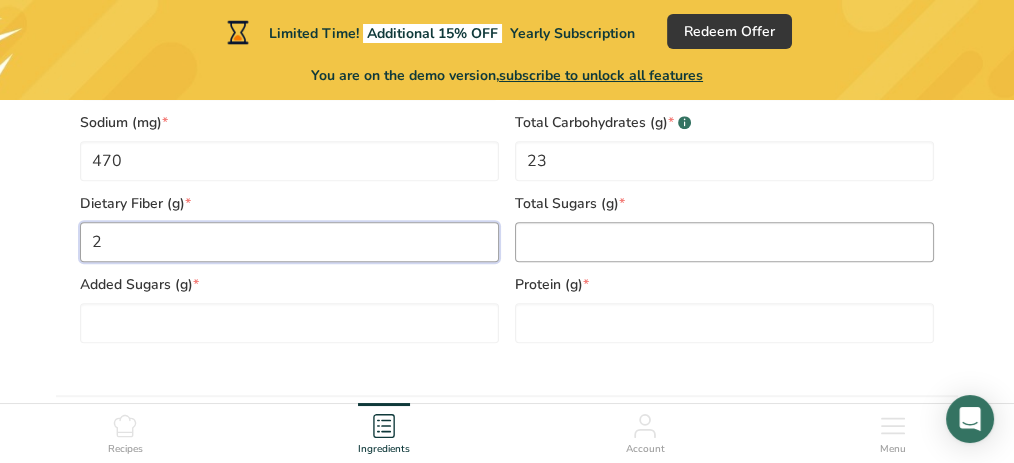 type on "2" 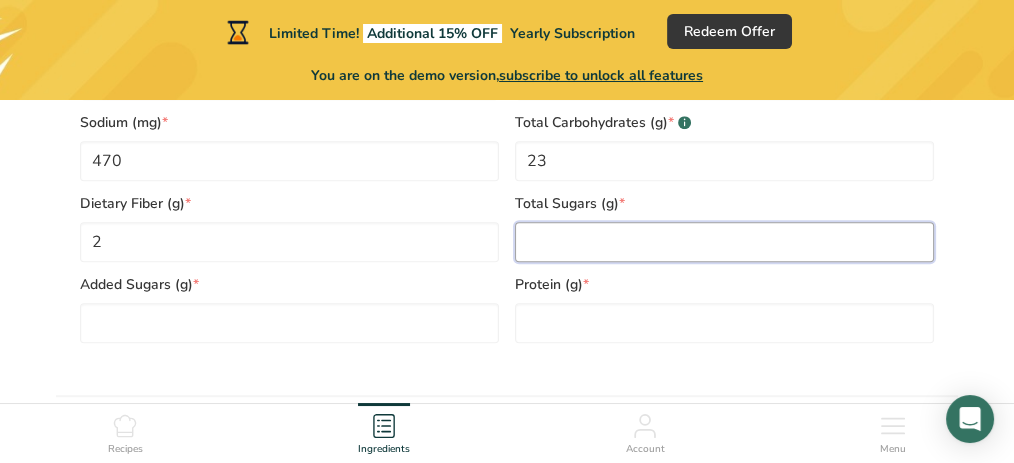click at bounding box center (724, 242) 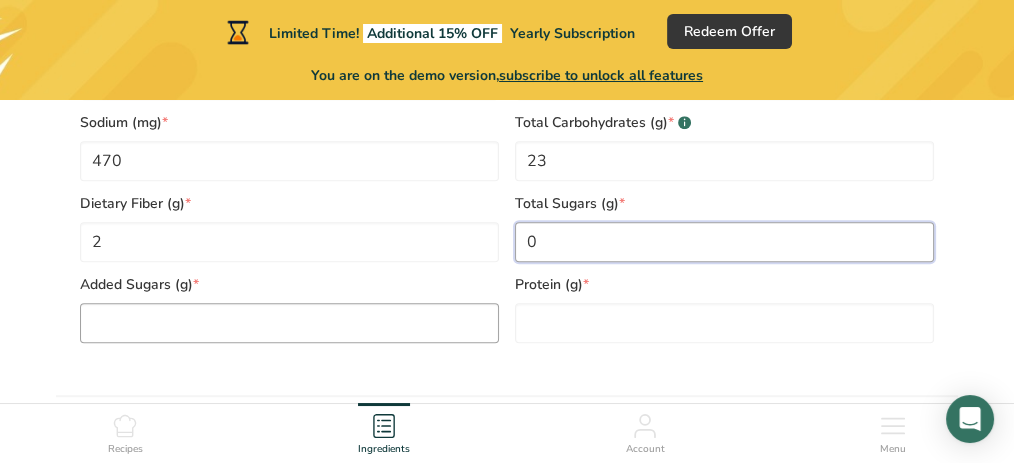 type on "0" 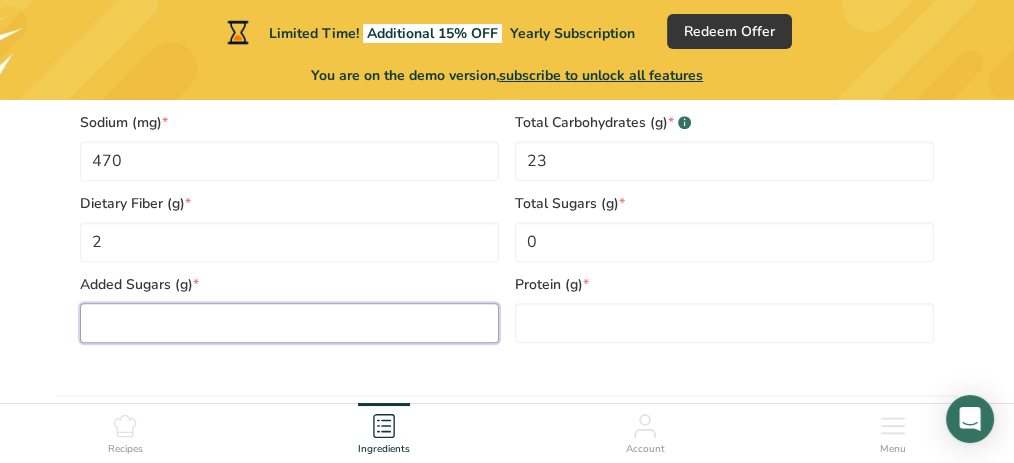 click at bounding box center [289, 323] 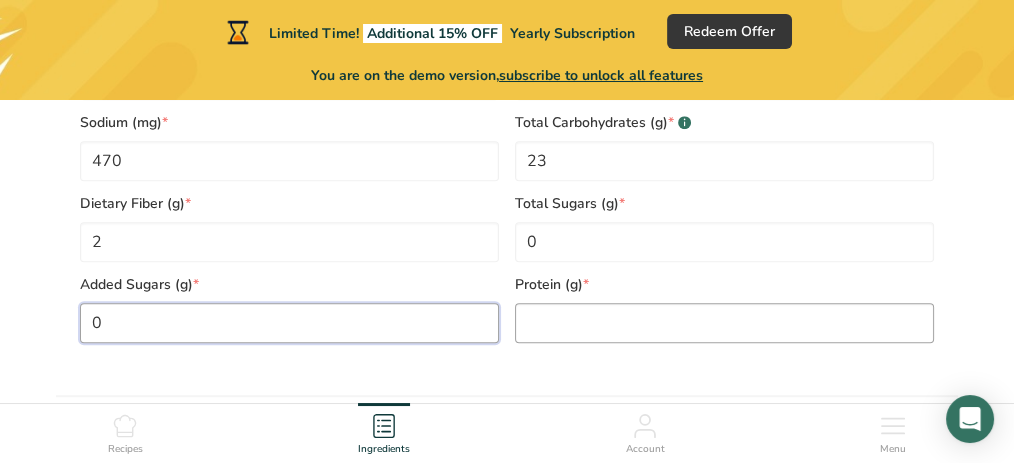 type on "0" 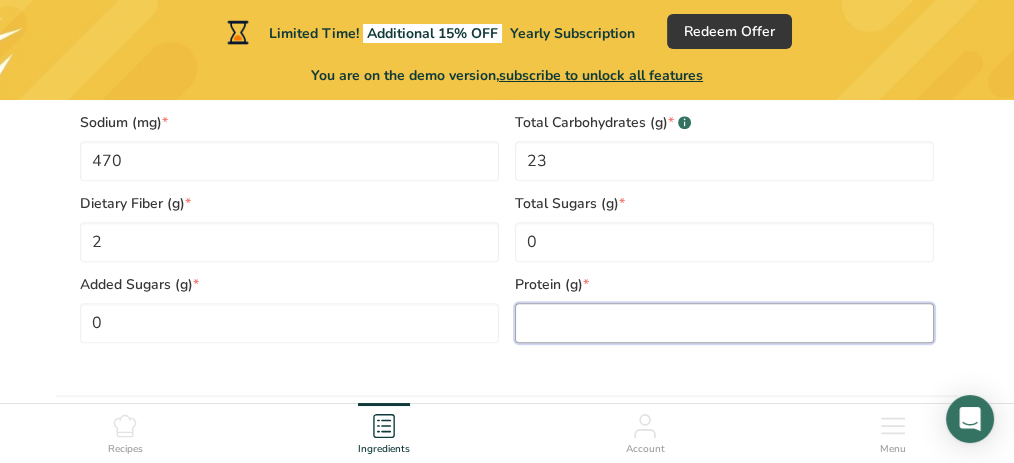 click at bounding box center [724, 323] 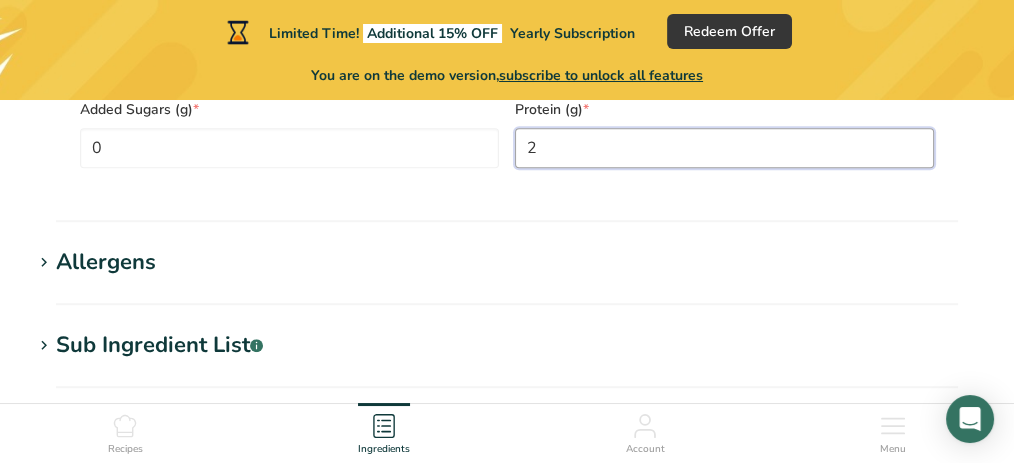 scroll, scrollTop: 1466, scrollLeft: 0, axis: vertical 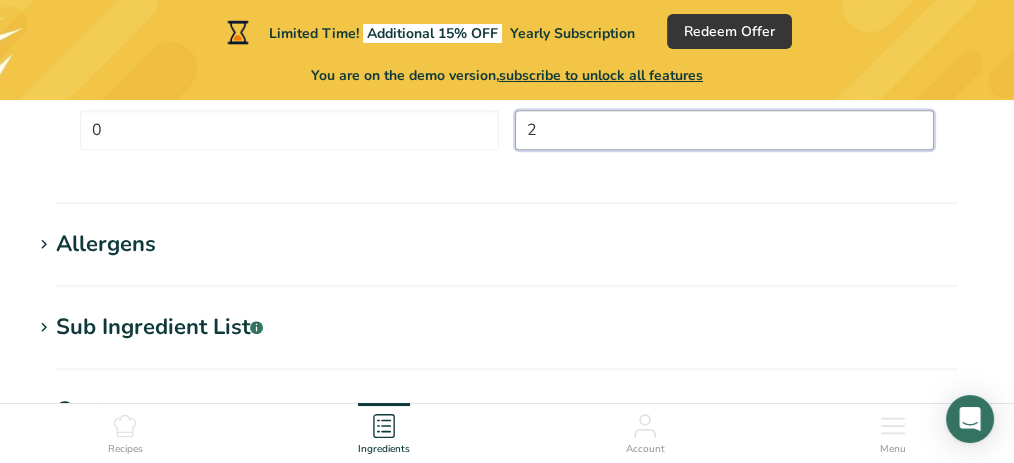 type on "2" 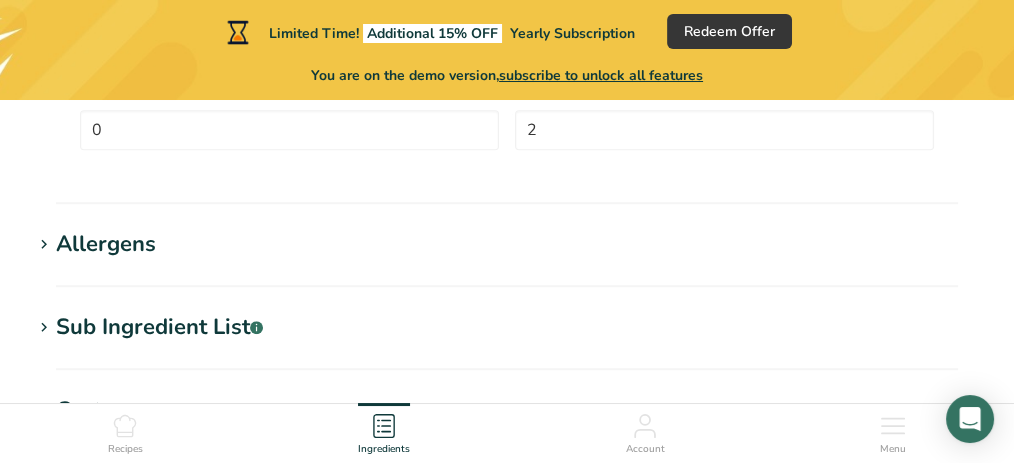 click at bounding box center [44, 245] 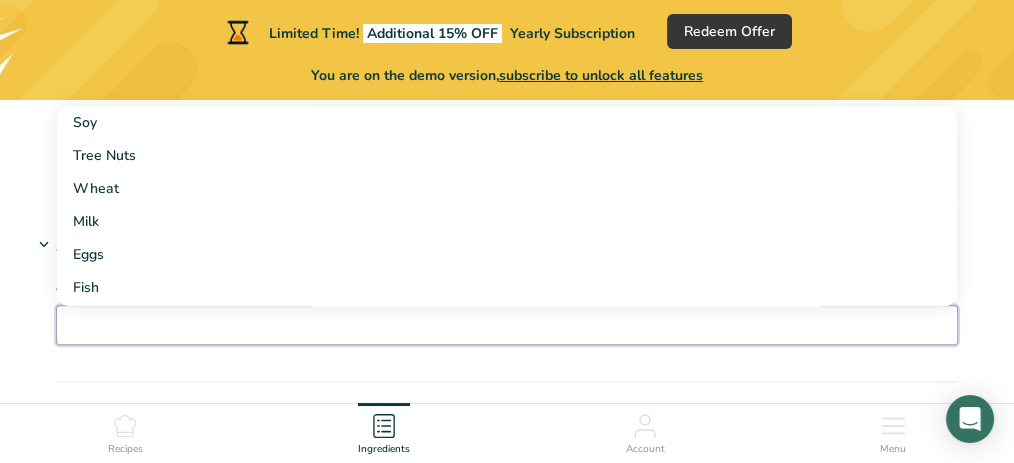 click at bounding box center (507, 324) 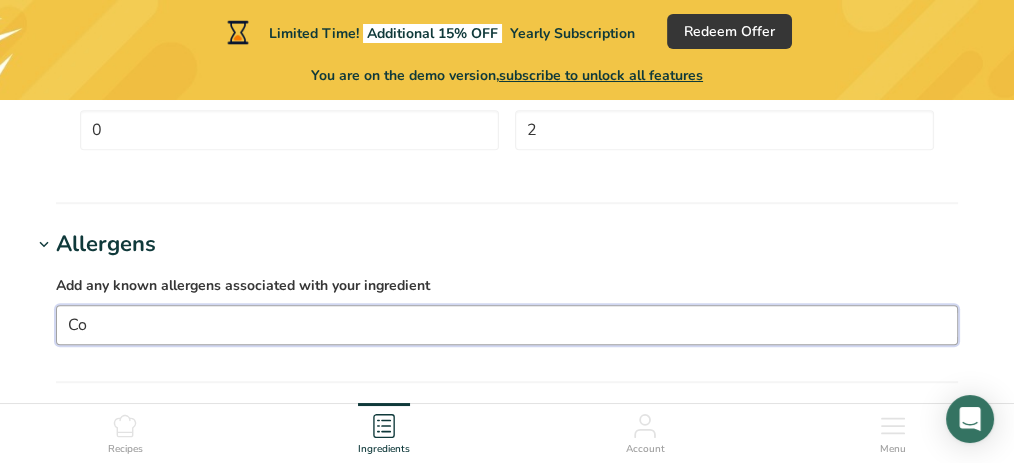 type on "C" 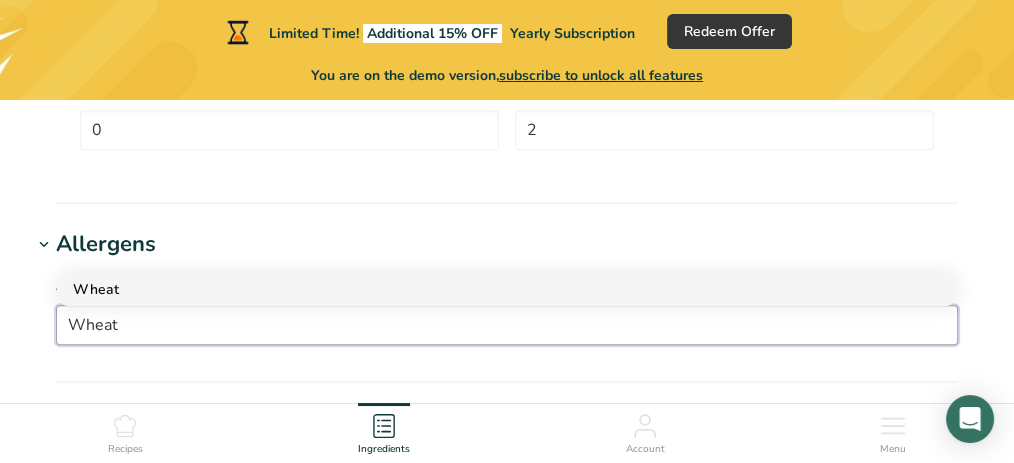 type on "Wheat" 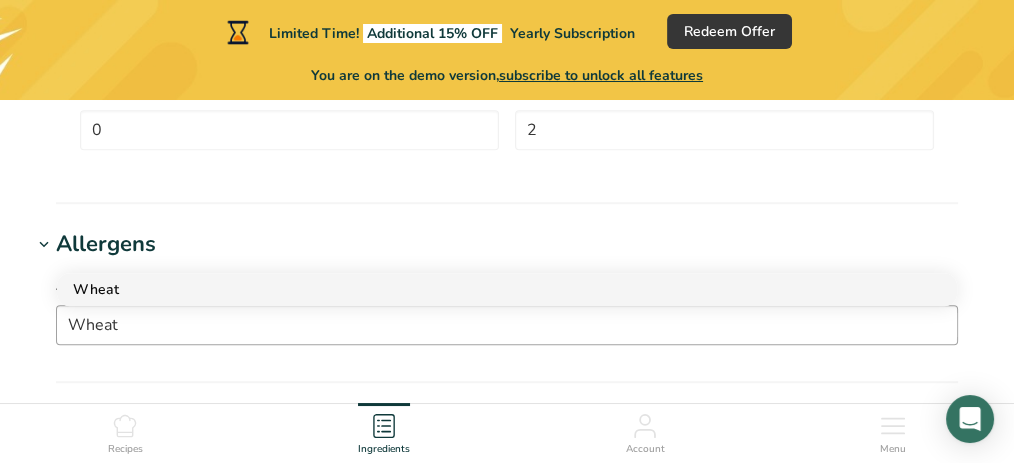 click on "Wheat" at bounding box center (491, 289) 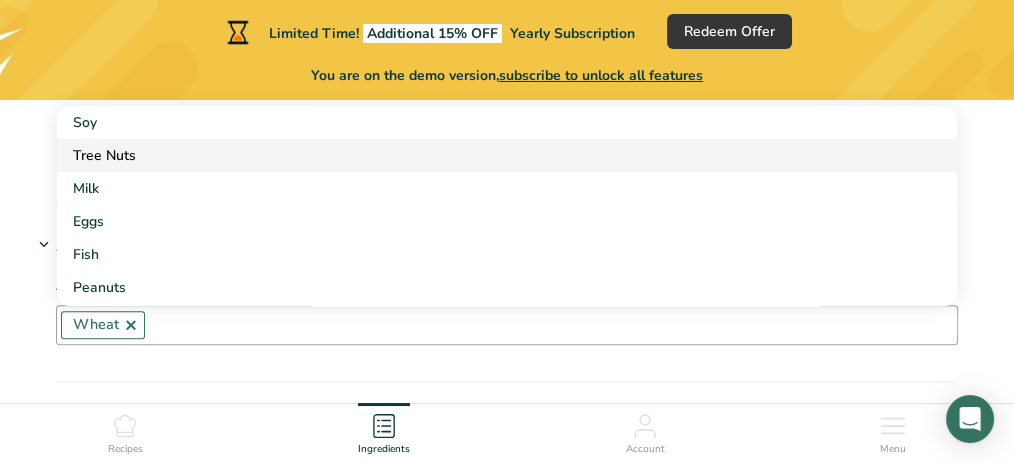 click on "Tree Nuts" at bounding box center (507, 155) 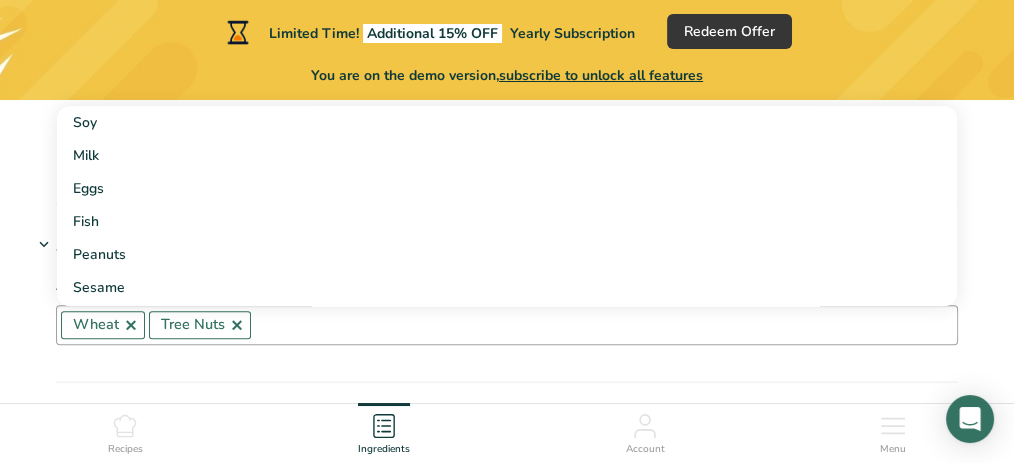 click at bounding box center (237, 325) 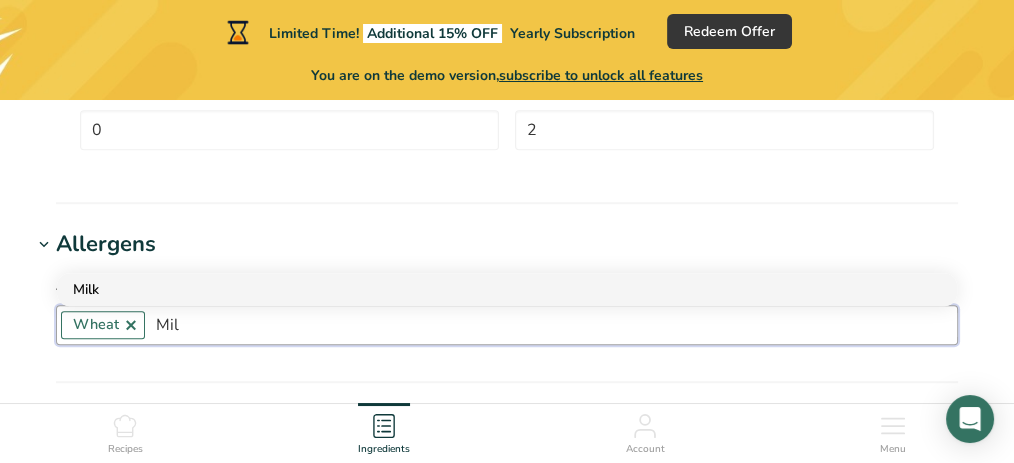 type on "Mil" 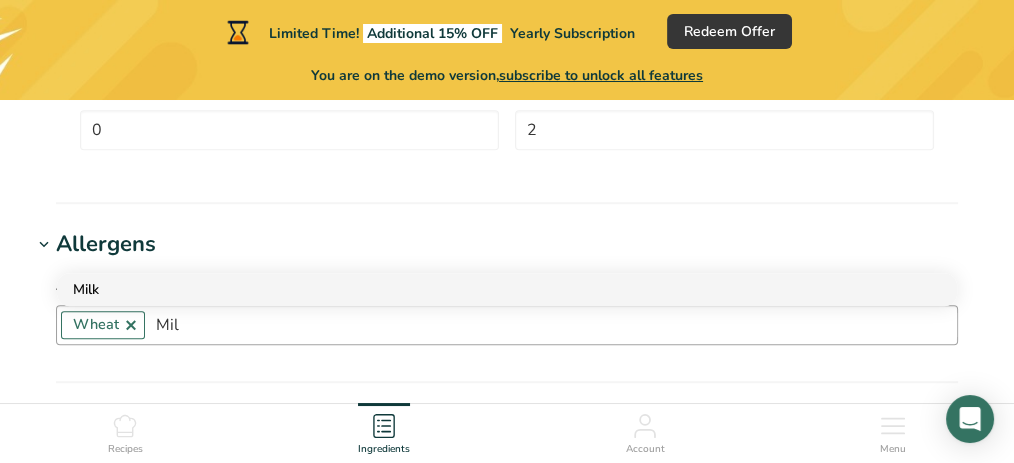 click on "Milk" at bounding box center [491, 289] 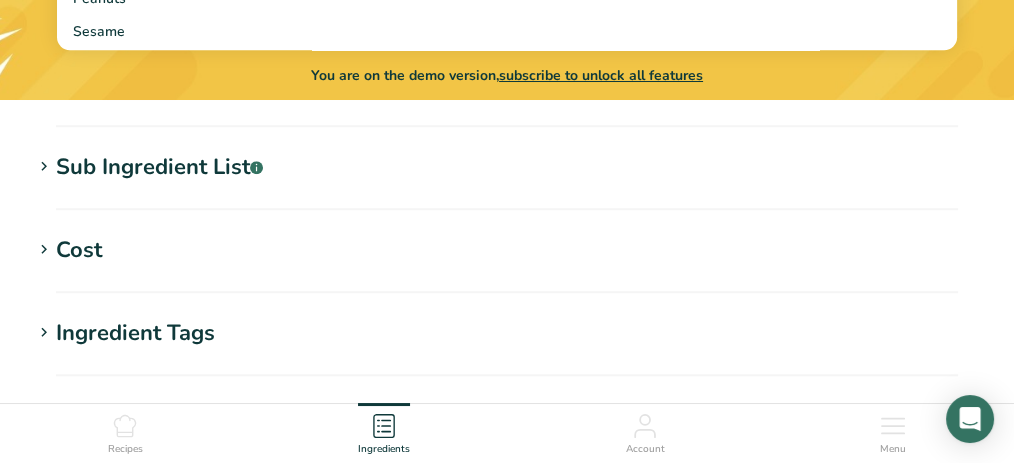 scroll, scrollTop: 1725, scrollLeft: 0, axis: vertical 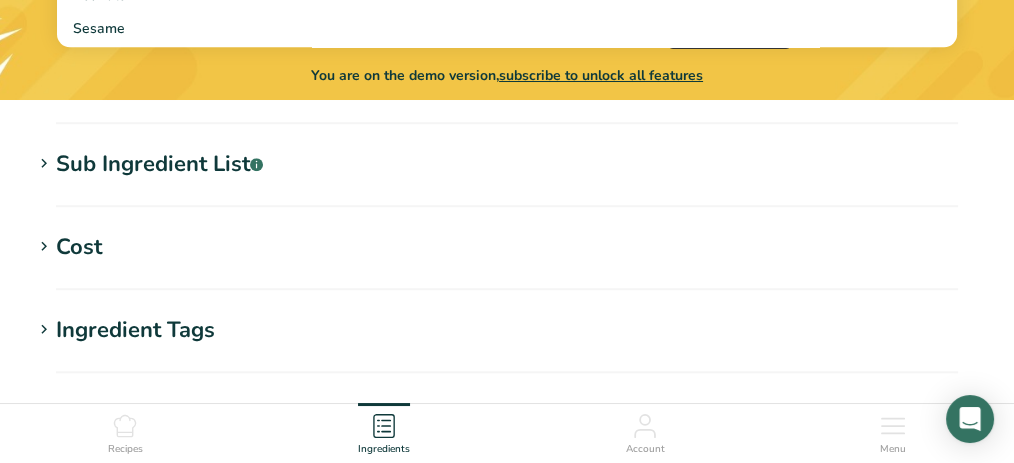 click at bounding box center [44, 164] 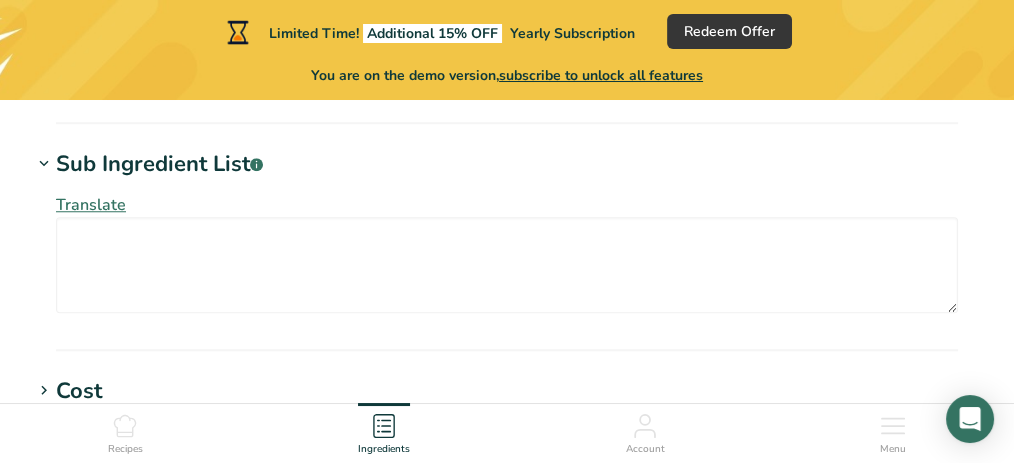 click at bounding box center (44, 164) 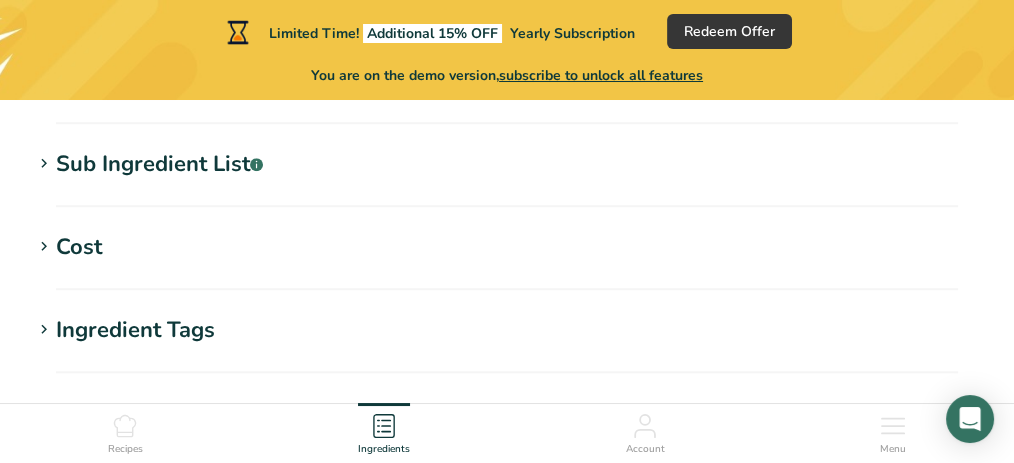 click at bounding box center [44, 164] 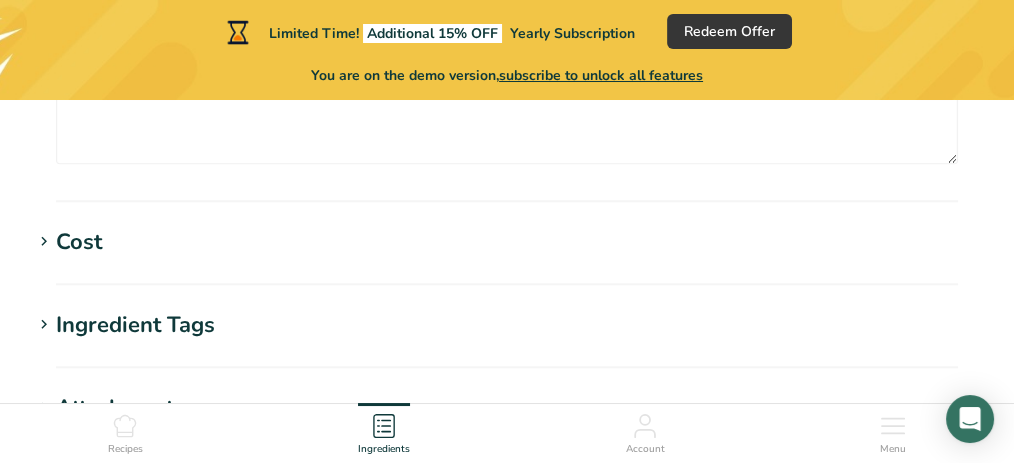 scroll, scrollTop: 1881, scrollLeft: 0, axis: vertical 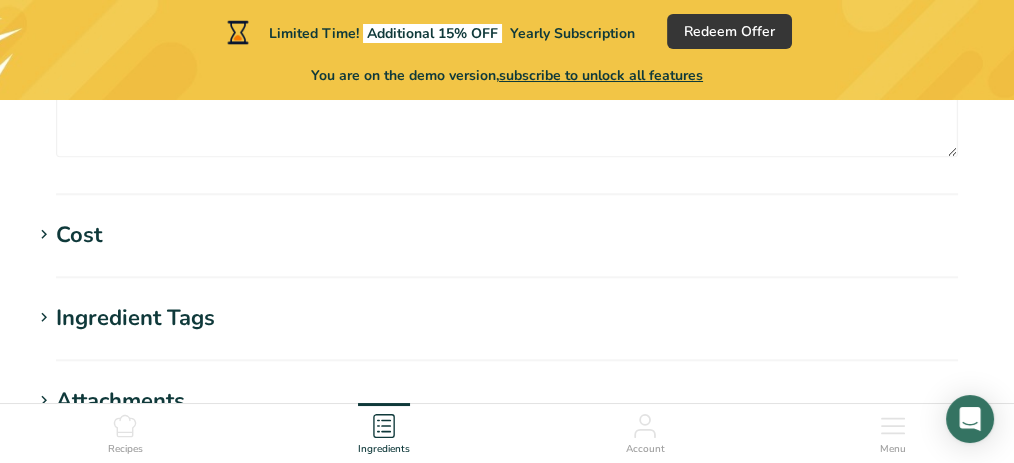click on "Add new ingredient
Back to recipe
Ingredient Spec Sheet
.a-a{fill:#347362;}.b-a{fill:#fff;}
Upload an ingredient spec sheet or an image of a nutrition label, and our AI assistant will automatically fill-in the nutrients.
Drop your files here or click to upload
Maximum file size is 5MB
Ingredient General Info
Ingredient Name *
Translate
Cornmeal Mix
Ingredient Common Name
.a-a{fill:#347362;}.b-a{fill:#fff;}
Translate
Cornmeal Mix
Ingredient code
.a-a{fill:#347362;}.b-a{fill:#fff;}
Ingredient Category *
Custom User Ingredient
Standard Categories" at bounding box center (507, -538) 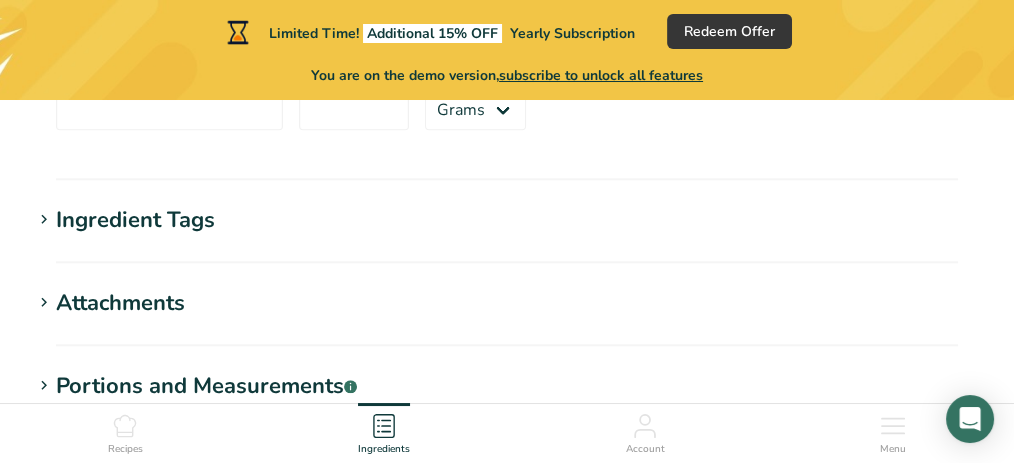 scroll, scrollTop: 2101, scrollLeft: 0, axis: vertical 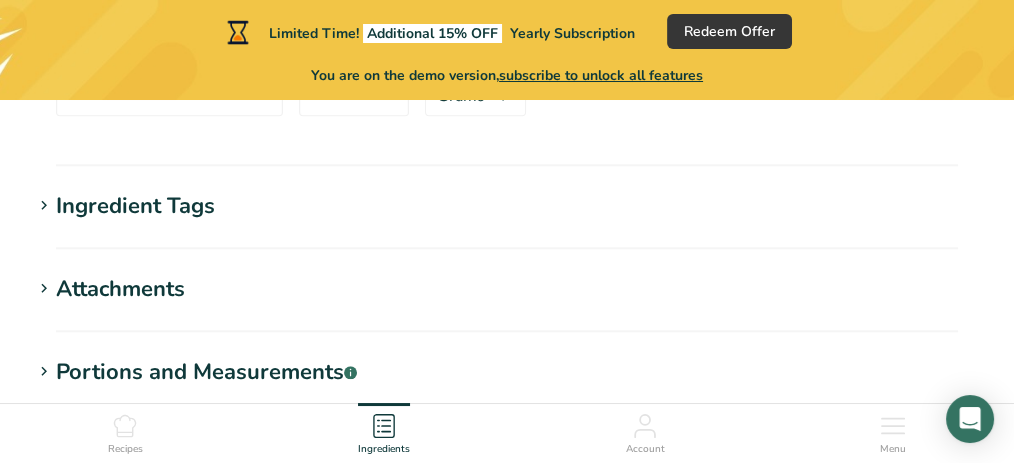 click at bounding box center [44, 206] 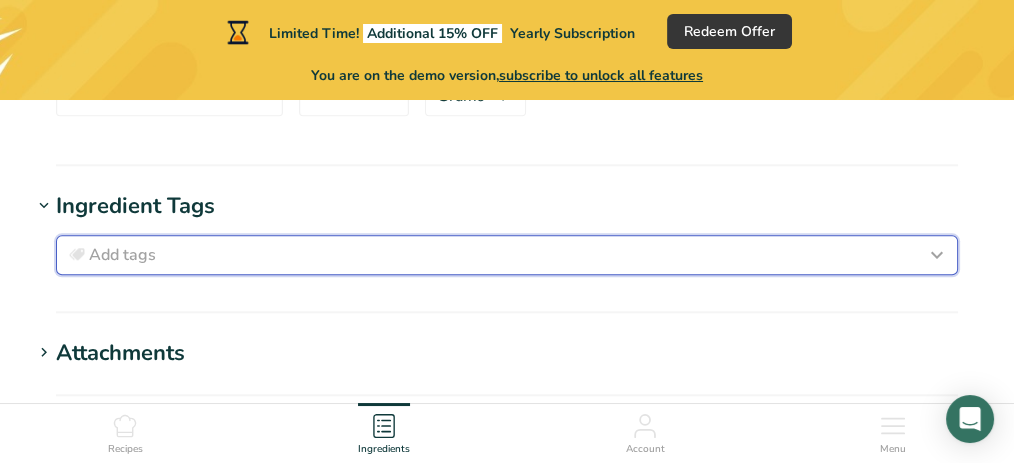 click on "Add tags" at bounding box center (122, 255) 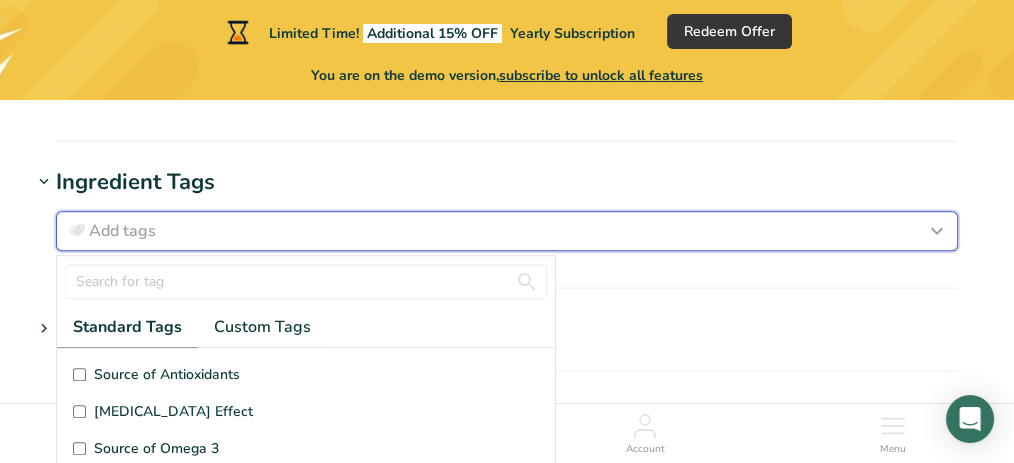 scroll, scrollTop: 11, scrollLeft: 0, axis: vertical 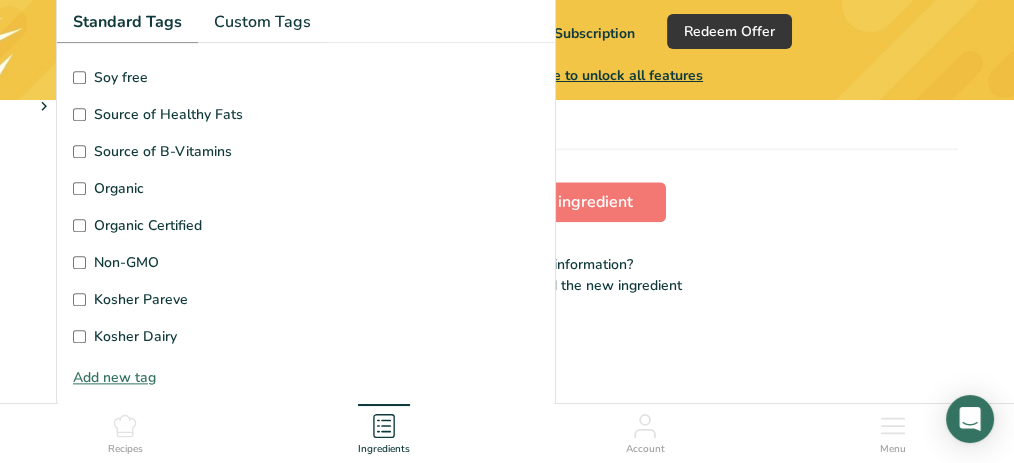 click on "Add new ingredient
Back to recipe
Ingredient Spec Sheet
.a-a{fill:#347362;}.b-a{fill:#fff;}
Upload an ingredient spec sheet or an image of a nutrition label, and our AI assistant will automatically fill-in the nutrients.
Drop your files here or click to upload
Maximum file size is 5MB
Ingredient General Info
Ingredient Name *
Translate
Cornmeal Mix
Ingredient Common Name
.a-a{fill:#347362;}.b-a{fill:#fff;}
Translate
Cornmeal Mix
Ingredient code
.a-a{fill:#347362;}.b-a{fill:#fff;}
Ingredient Category *
Custom User Ingredient
Standard Categories" at bounding box center [507, -1001] 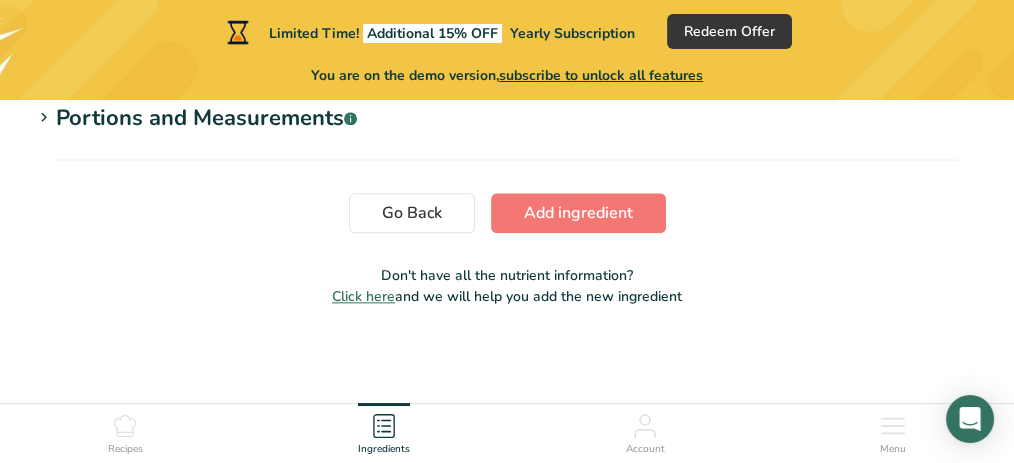 scroll, scrollTop: 0, scrollLeft: 0, axis: both 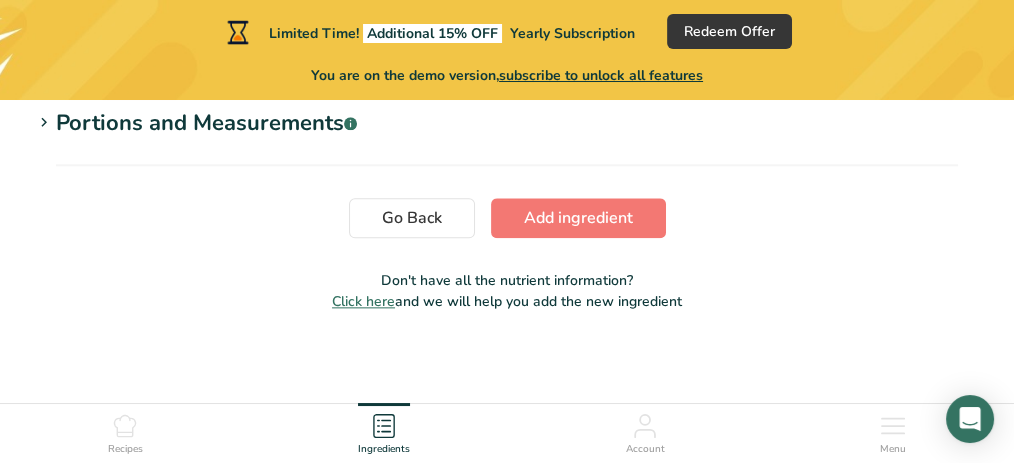click at bounding box center (44, 123) 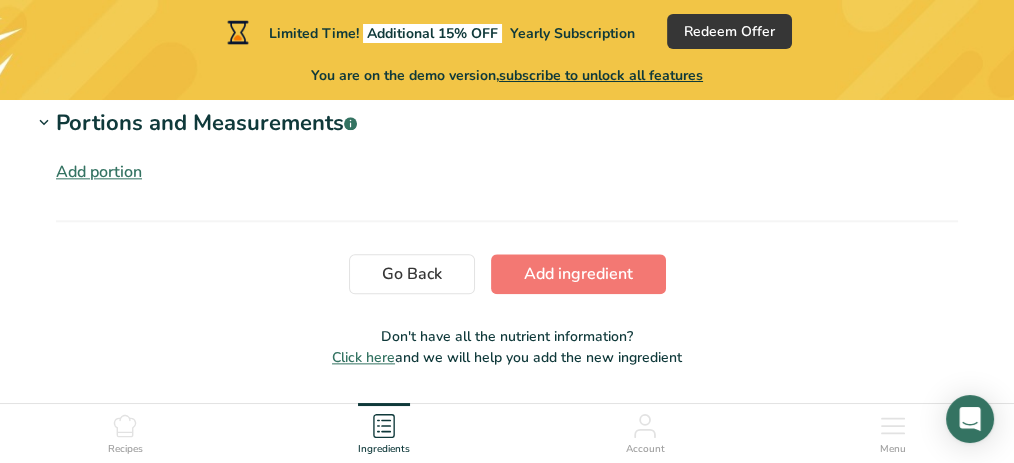 scroll, scrollTop: 2425, scrollLeft: 0, axis: vertical 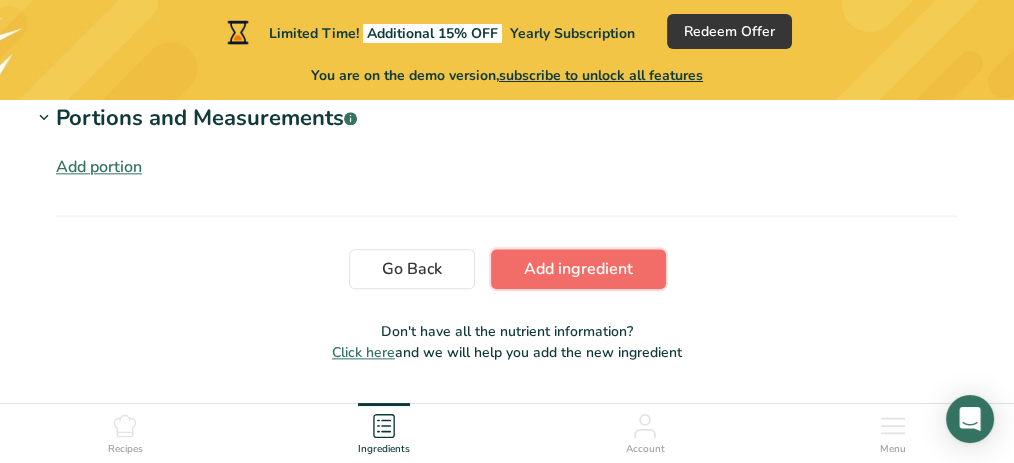 click on "Add ingredient" at bounding box center (578, 269) 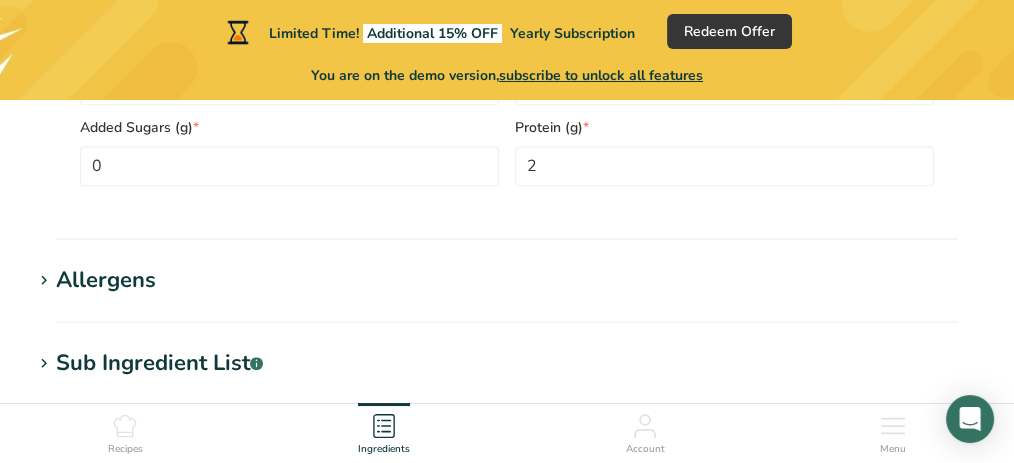 scroll, scrollTop: 891, scrollLeft: 0, axis: vertical 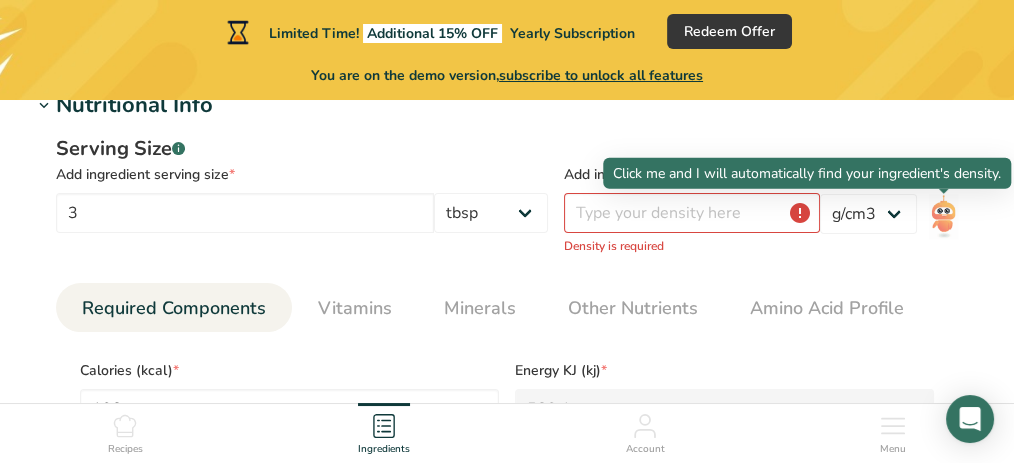 click at bounding box center [943, 216] 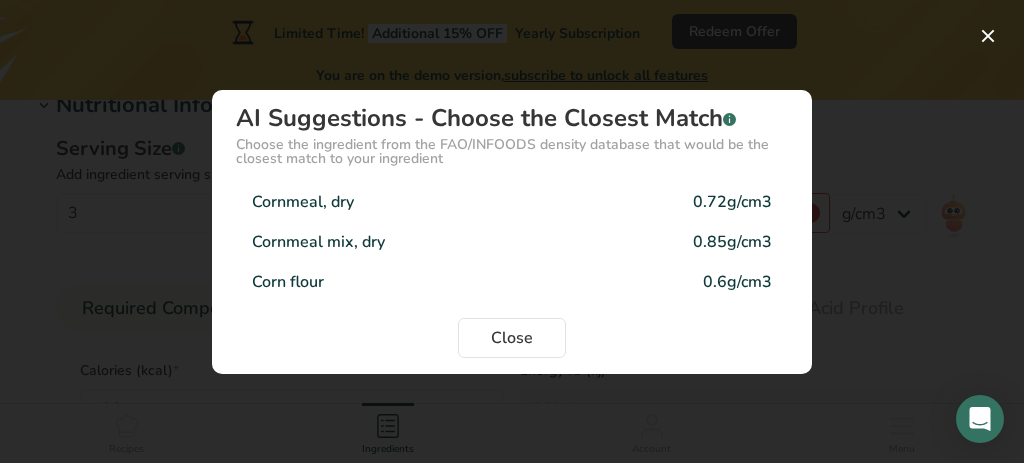 click on "Cornmeal mix, dry   0.85g/cm3" at bounding box center [512, 242] 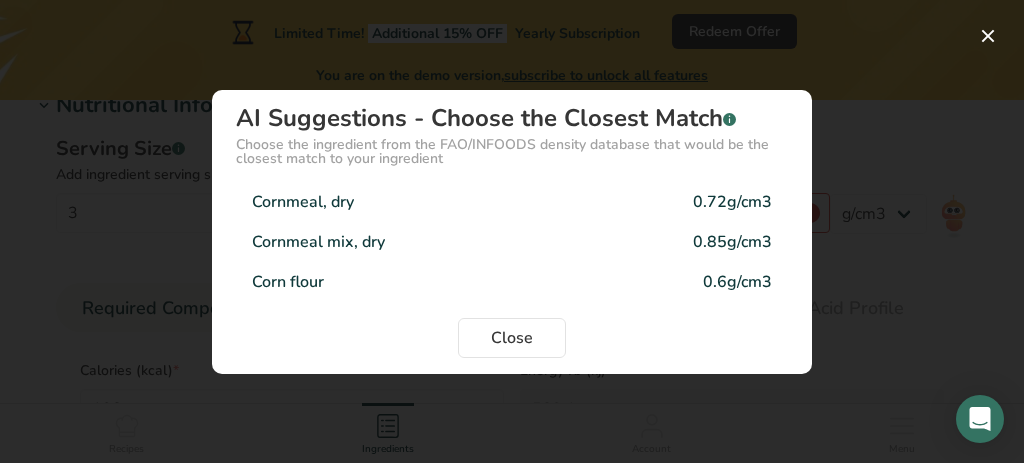 type on "0.85" 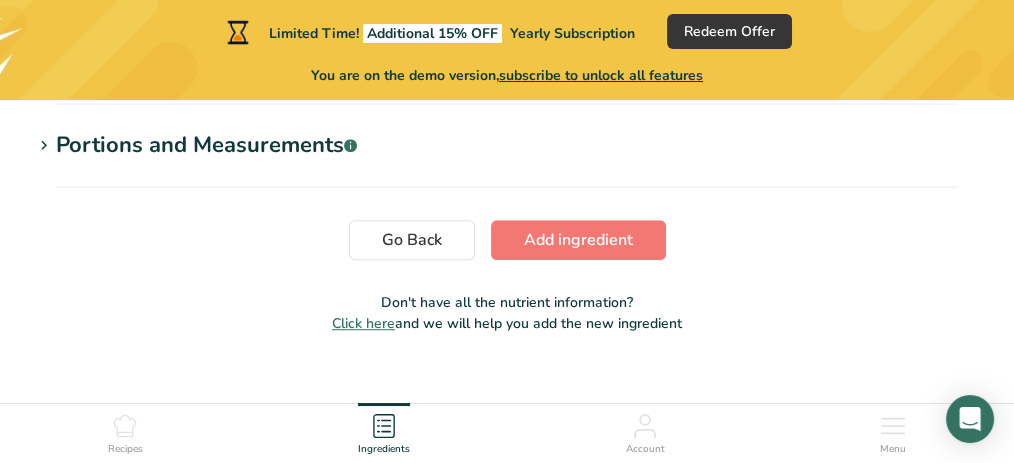scroll, scrollTop: 1489, scrollLeft: 0, axis: vertical 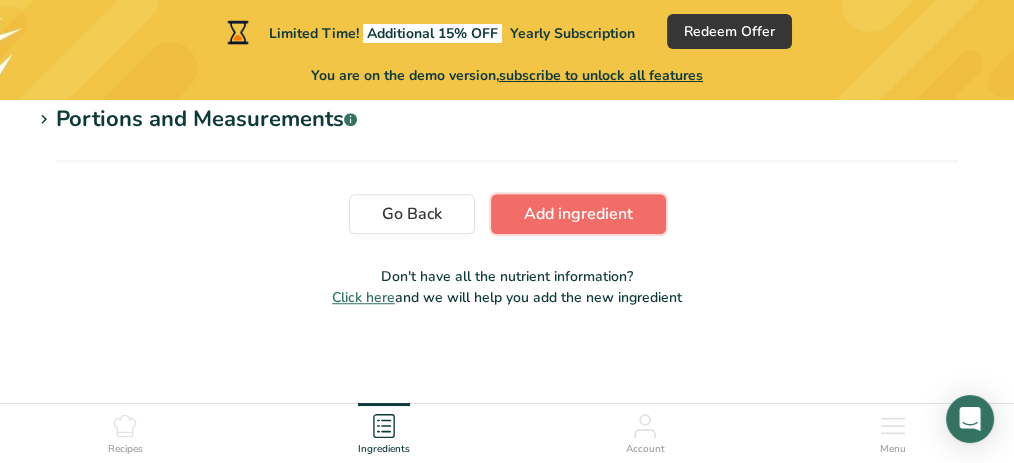 click on "Add ingredient" at bounding box center (578, 214) 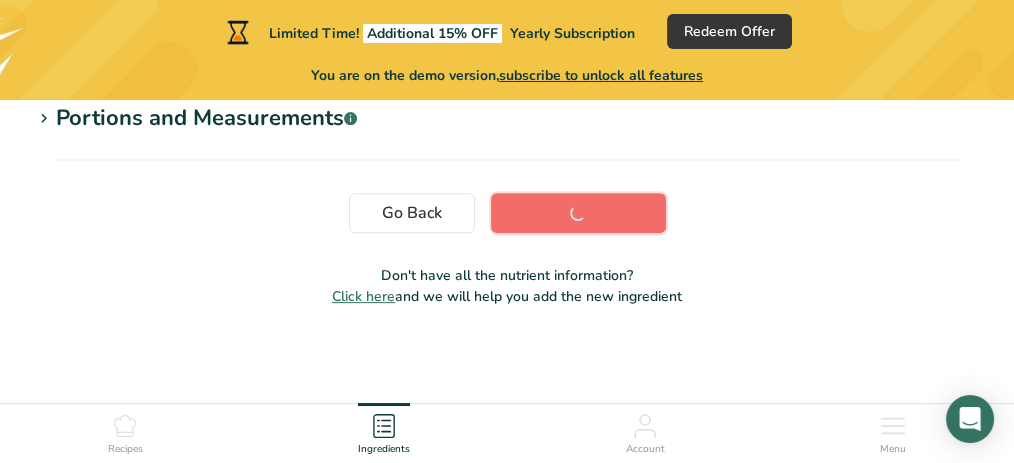scroll, scrollTop: 770, scrollLeft: 0, axis: vertical 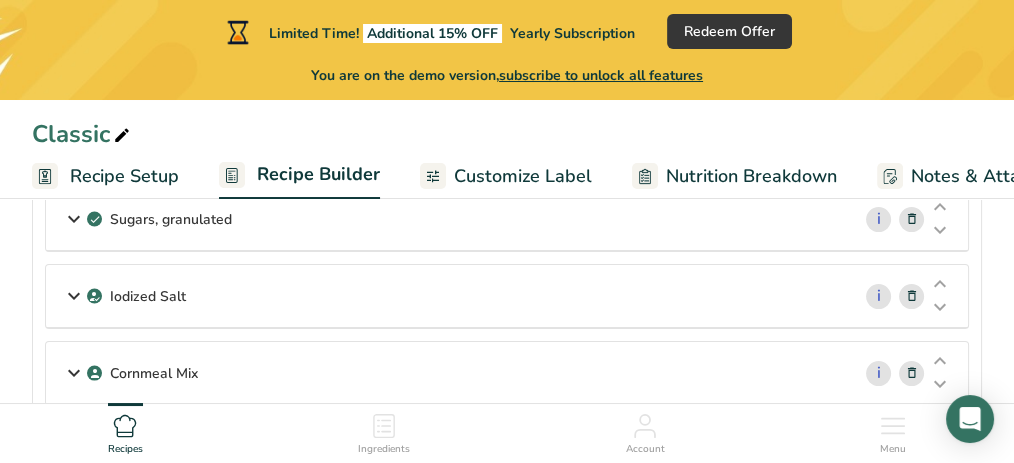 click on "Cornmeal Mix" at bounding box center [154, 373] 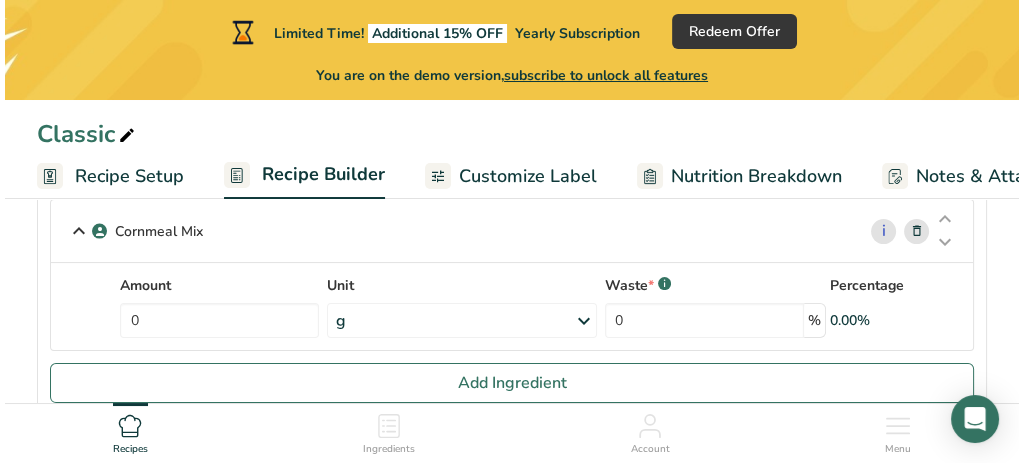 scroll, scrollTop: 309, scrollLeft: 0, axis: vertical 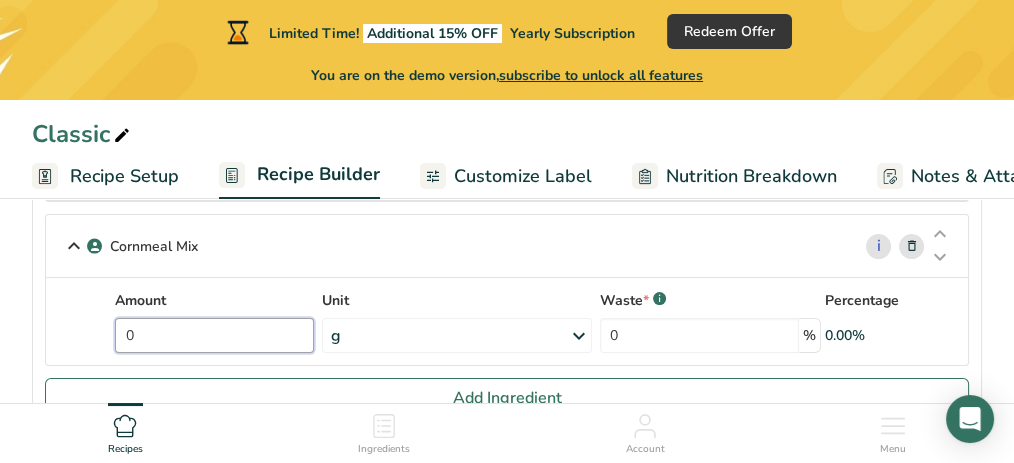 click on "0" at bounding box center (214, 335) 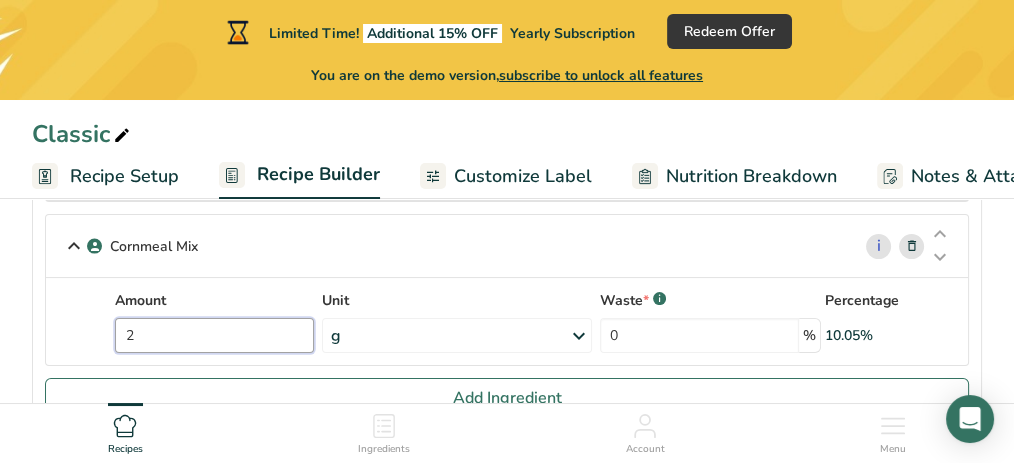 type on "2" 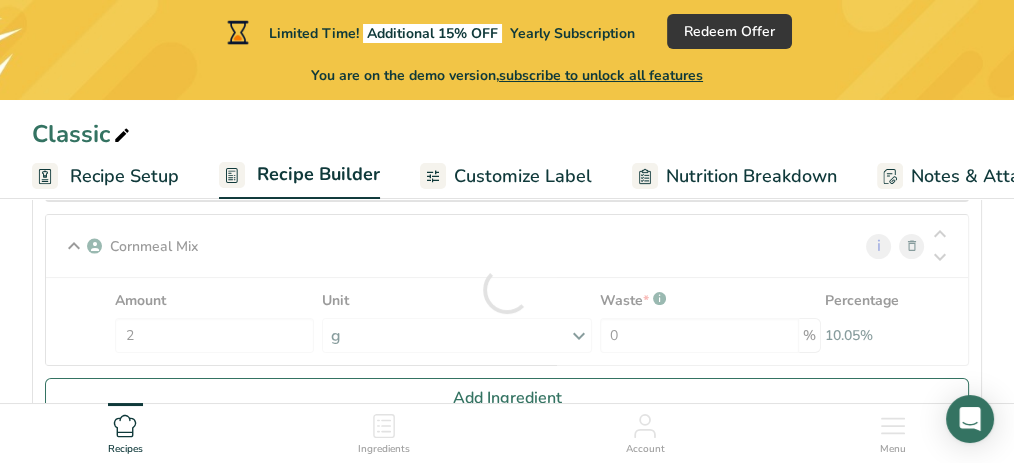 click on "Amount 2   Unit
g
Weight Units
g
kg
mg
See more
Volume Units
l
mL
fl oz
See more
Waste  *   .a-a{fill:#347362;}.b-a{fill:#fff;}           0   %   Percentage
10.05%" at bounding box center (507, 321) 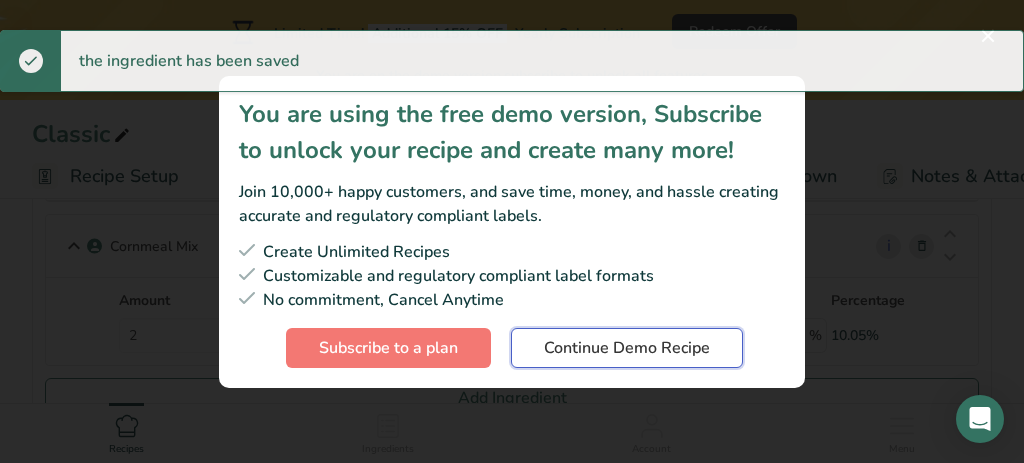 click on "Continue Demo Recipe" at bounding box center [627, 348] 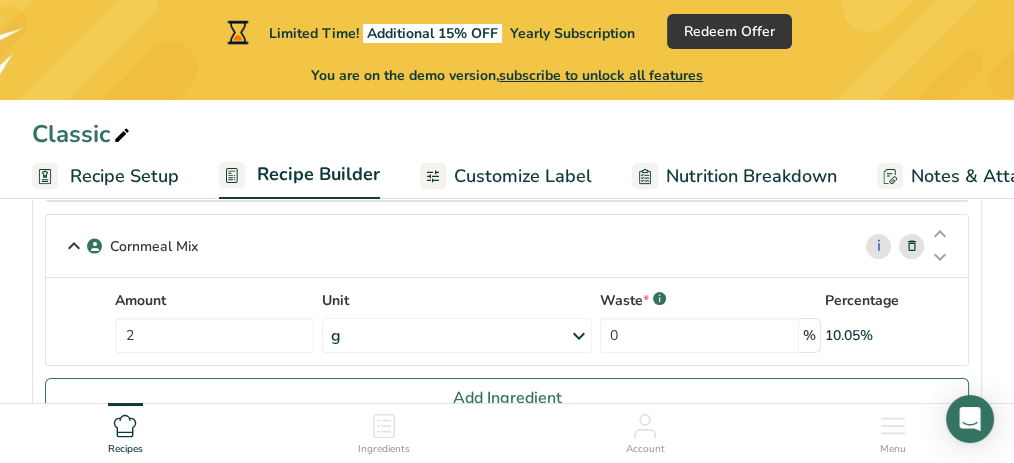 click at bounding box center (579, 336) 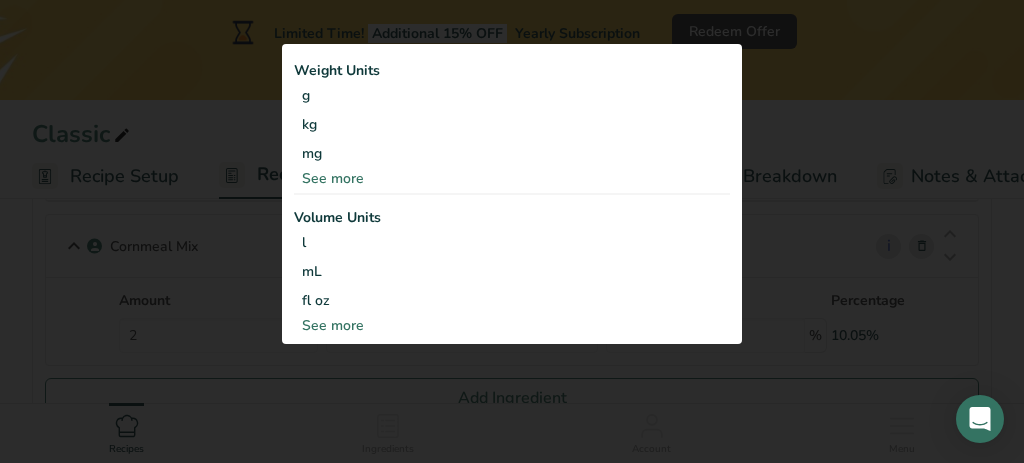 click on "See more" at bounding box center [512, 178] 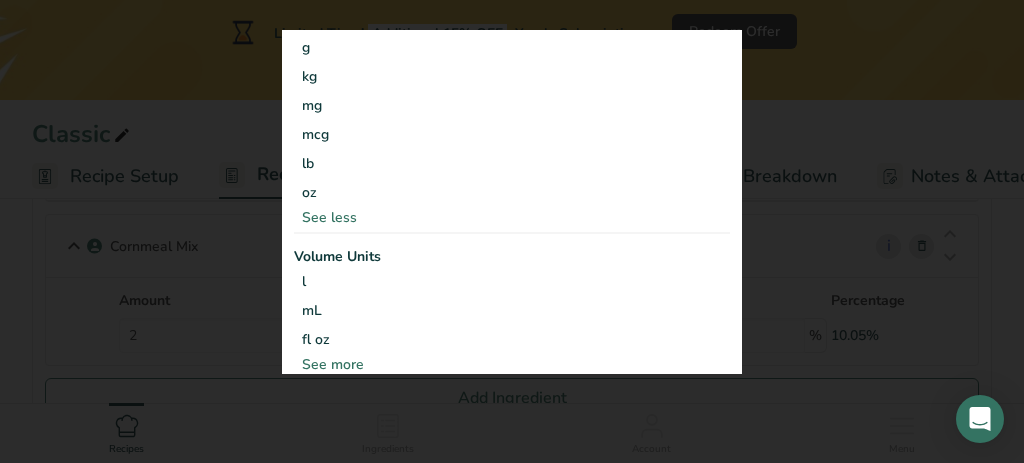 scroll, scrollTop: 47, scrollLeft: 0, axis: vertical 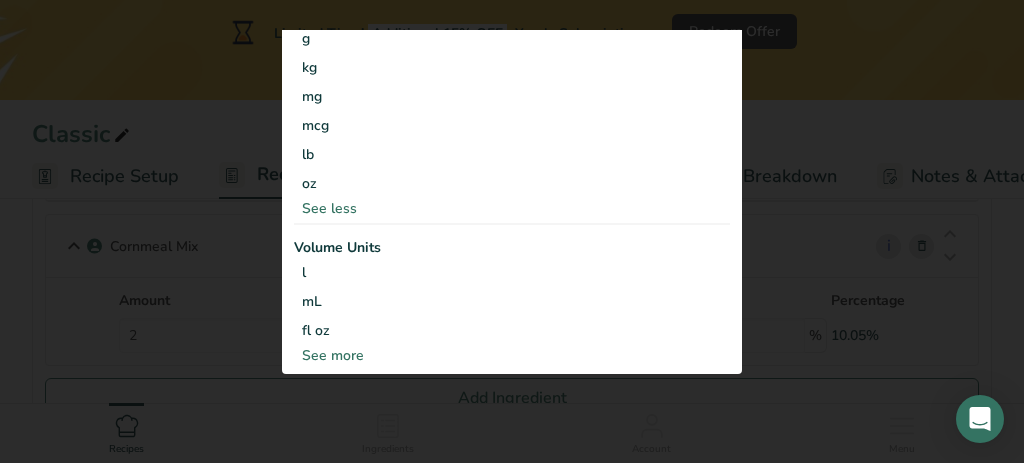 click on "See more" at bounding box center (512, 355) 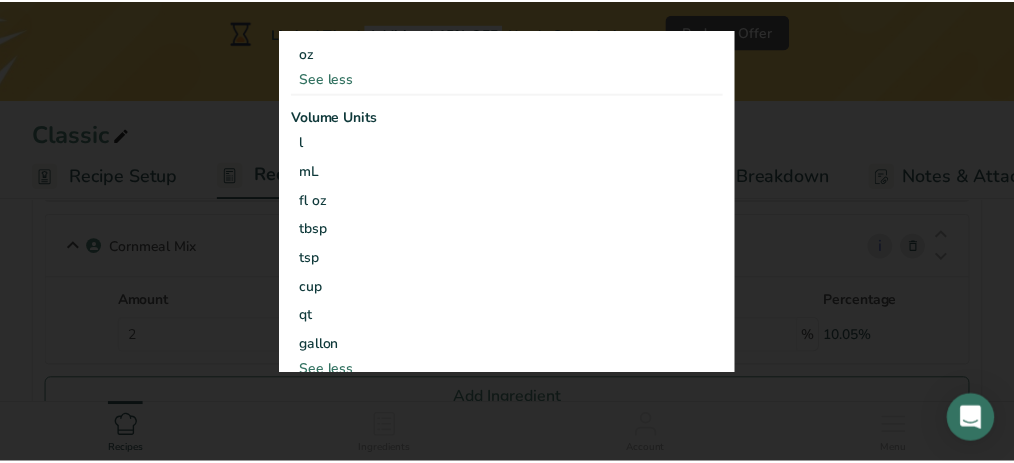 scroll, scrollTop: 179, scrollLeft: 0, axis: vertical 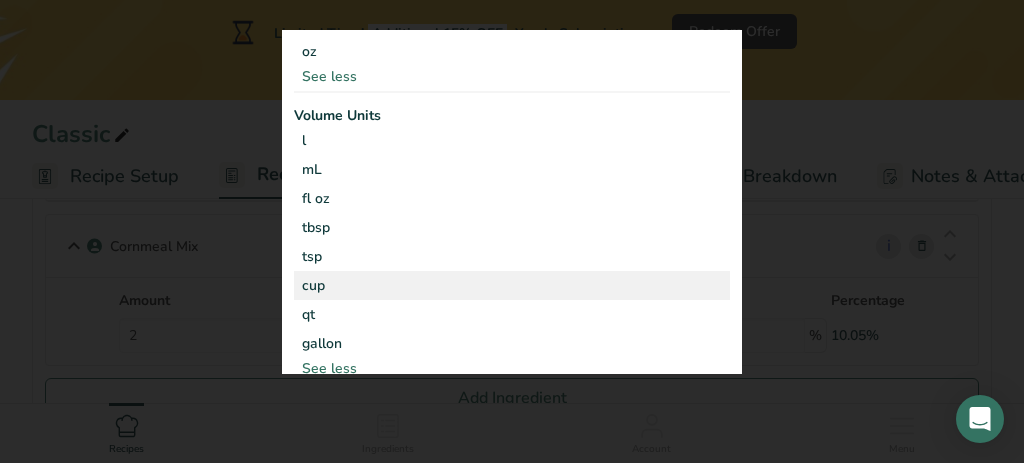 click on "cup" at bounding box center (512, 285) 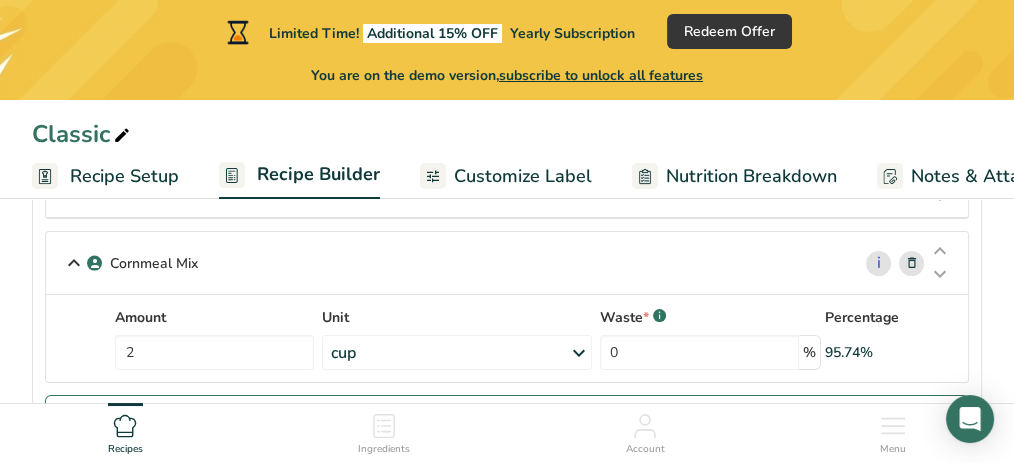 scroll, scrollTop: 290, scrollLeft: 0, axis: vertical 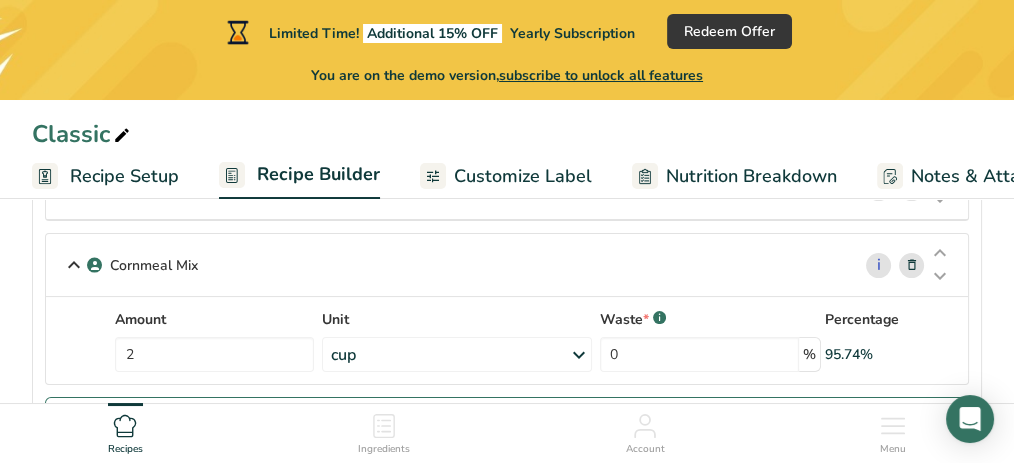 click on "Add Ingredients
Manage Recipe         Delete Recipe             Duplicate Recipe               Scale Recipe               Save as Sub-Recipe   .a-a{fill:#347362;}.b-a{fill:#fff;}                                 Nutrition Breakdown                 Recipe Card
NEW
Amino Acids Pattern Report             Activity History
Download
Choose your preferred label style
Standard FDA label
Standard FDA label
The most common format for nutrition facts labels in compliance with the FDA's typeface, style and requirements
Tabular FDA label
A label format compliant with the FDA regulations presented in a tabular (horizontal) display.
Linear FDA label
A simple linear display for small sized packages.
Simplified FDA label" at bounding box center [507, 991] 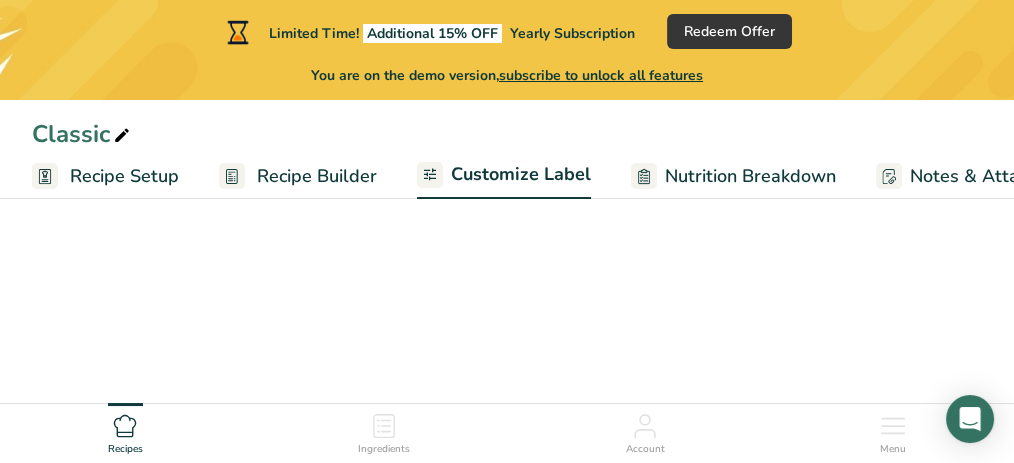 scroll, scrollTop: 0, scrollLeft: 175, axis: horizontal 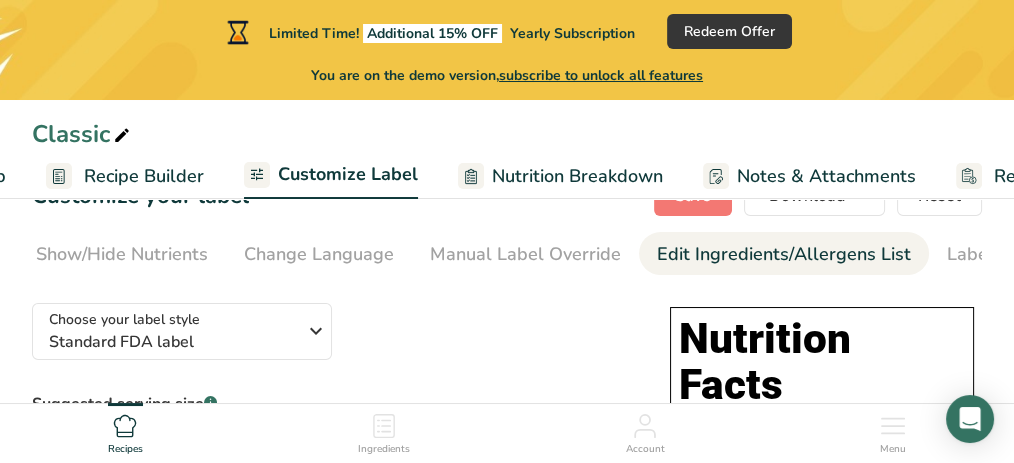 click on "Edit Ingredients/Allergens List" at bounding box center [784, 254] 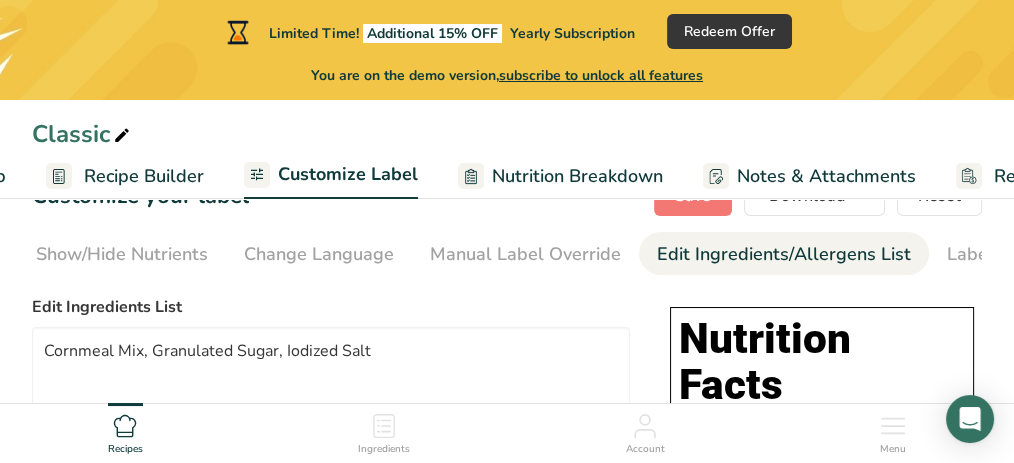 scroll, scrollTop: 0, scrollLeft: 503, axis: horizontal 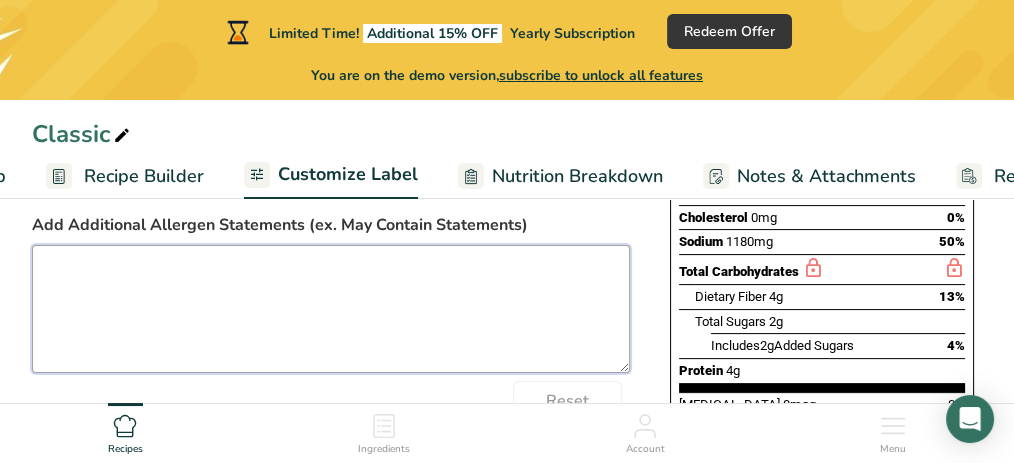 click at bounding box center [331, 309] 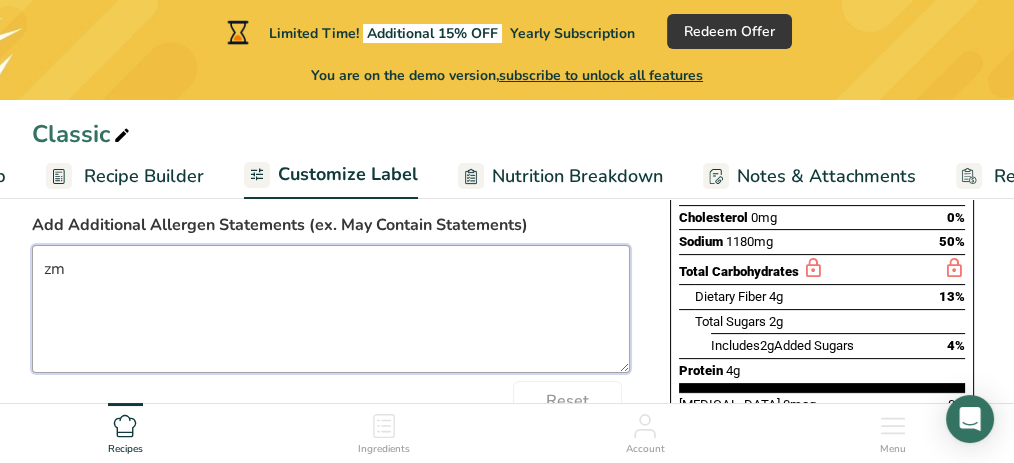 type on "z" 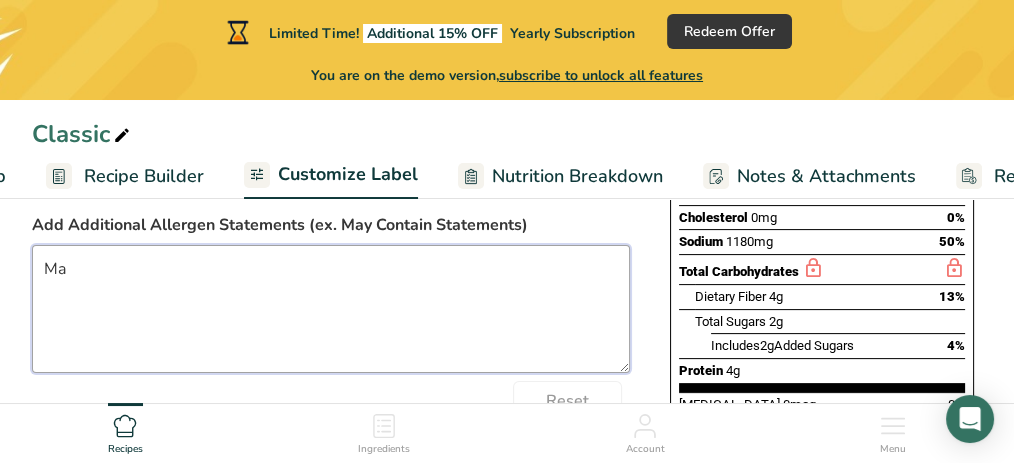 type on "M" 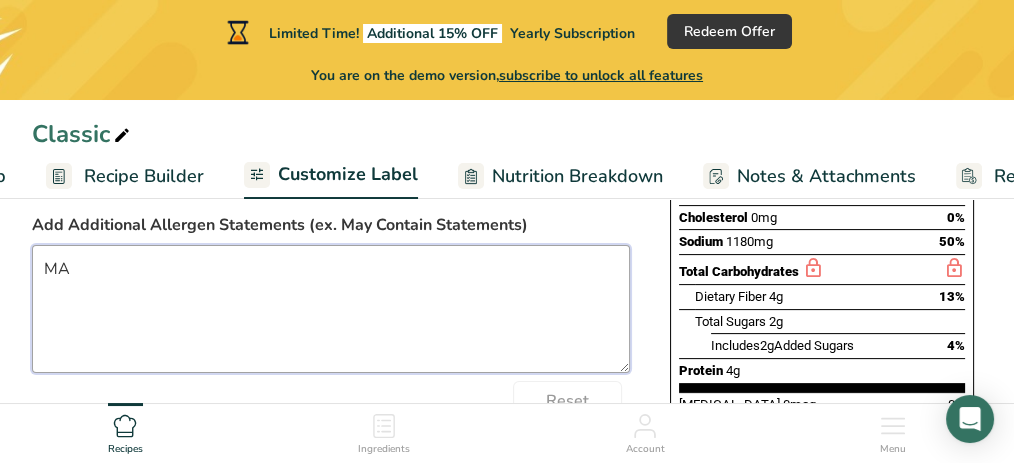 type on "M" 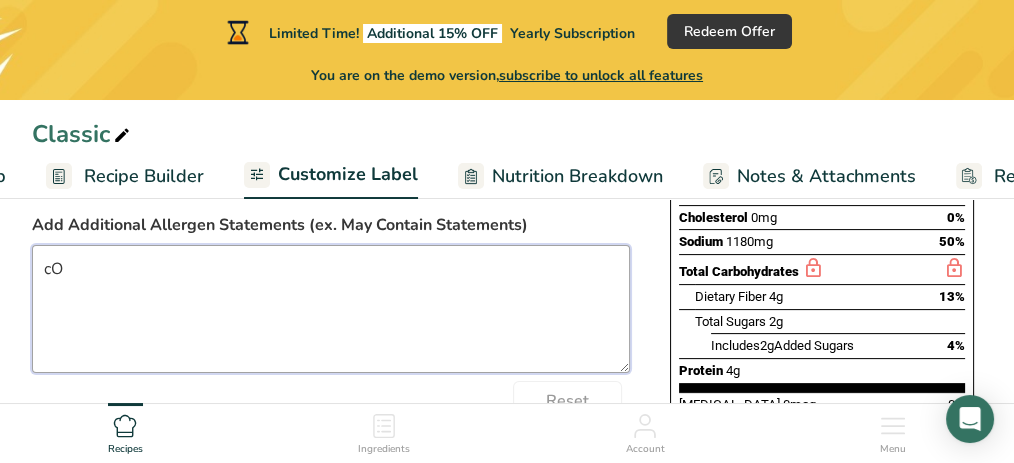 type on "c" 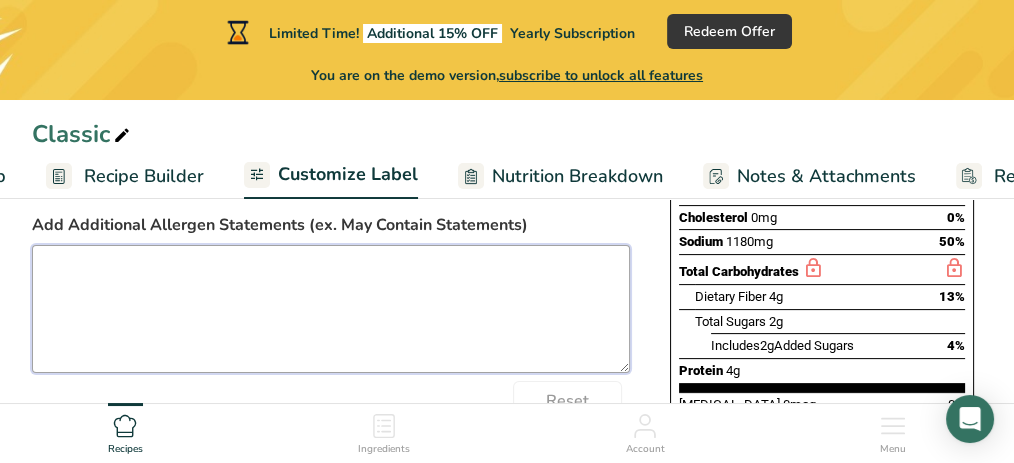 type on "C" 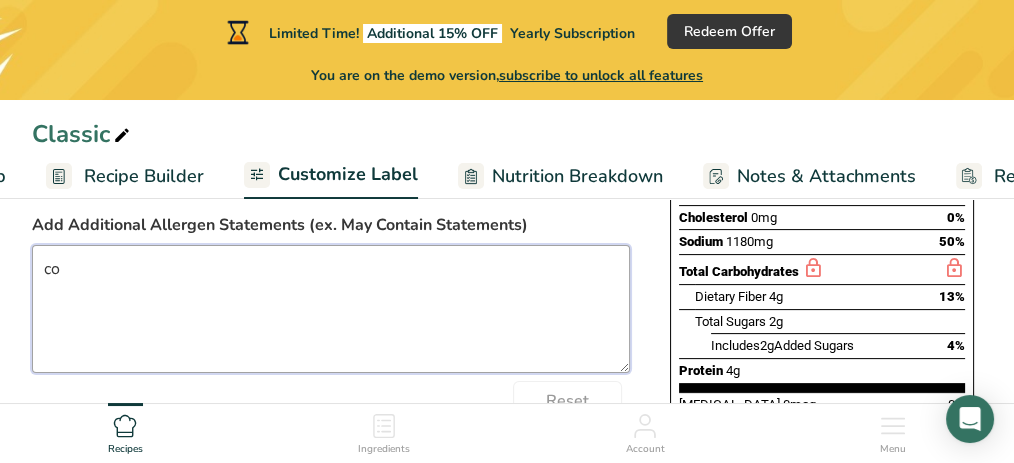 type on "c" 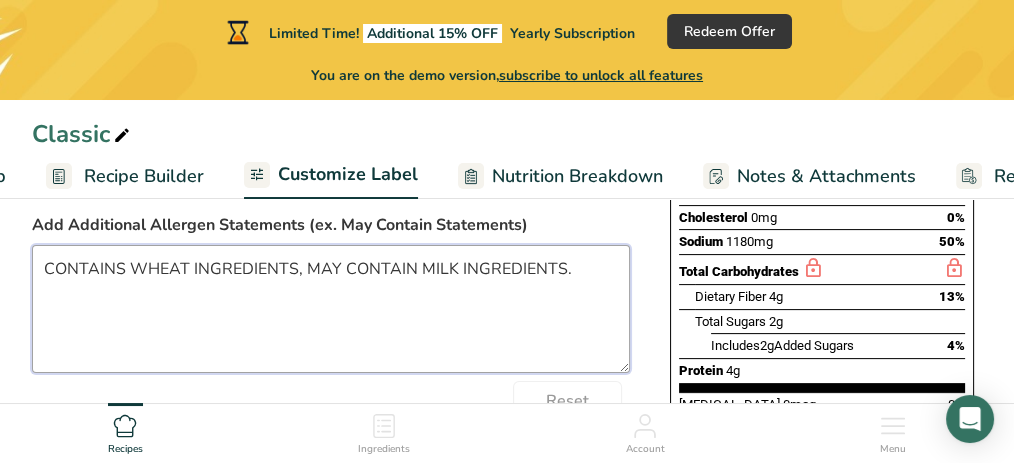 type on "CONTAINS WHEAT INGREDIENTS, MAY CONTAIN MILK INGREDIENTS." 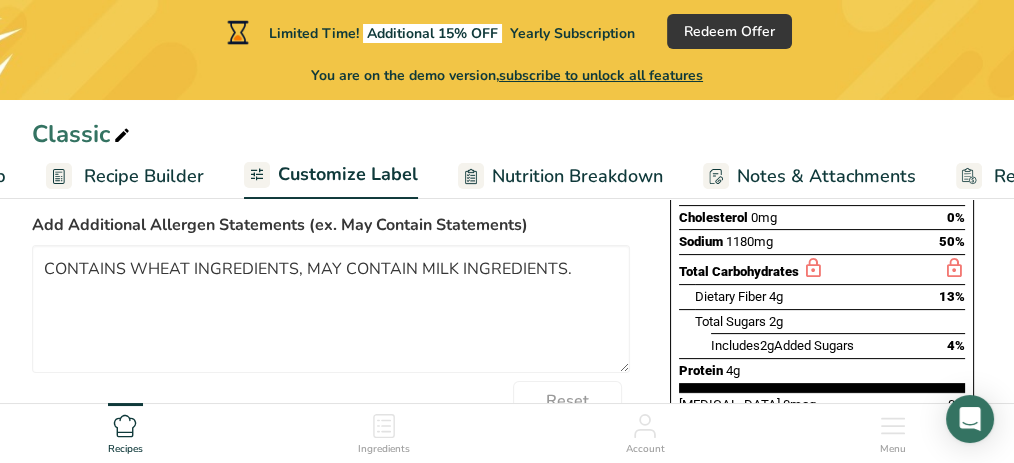 click on "Choose your label style
Standard FDA label
USA (FDA)
Standard FDA label
Tabular FDA label
Linear FDA label
Simplified FDA label
Dual Column FDA label (Per Serving/Per Container)
Dual Column FDA label (As Sold/As Prepared)
Aggregate Standard FDA label
Standard FDA label with Micronutrients listed side-by-side
UK (FSA)
UK Mandatory Label "Back of Pack"
UK Traffic Light Label  "Front of Pack"
Canadian (CFIA)
Canadian Standard label
Canadian Dual Column label" at bounding box center [507, 240] 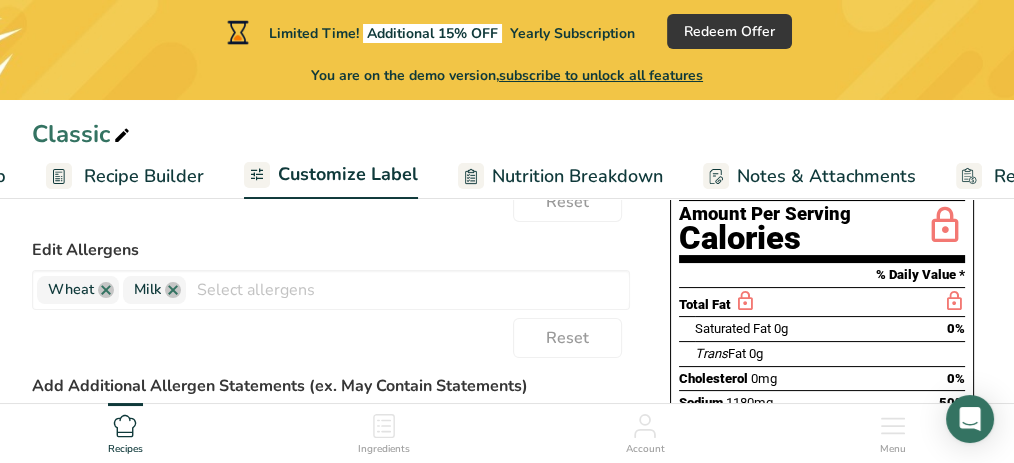 scroll, scrollTop: 339, scrollLeft: 0, axis: vertical 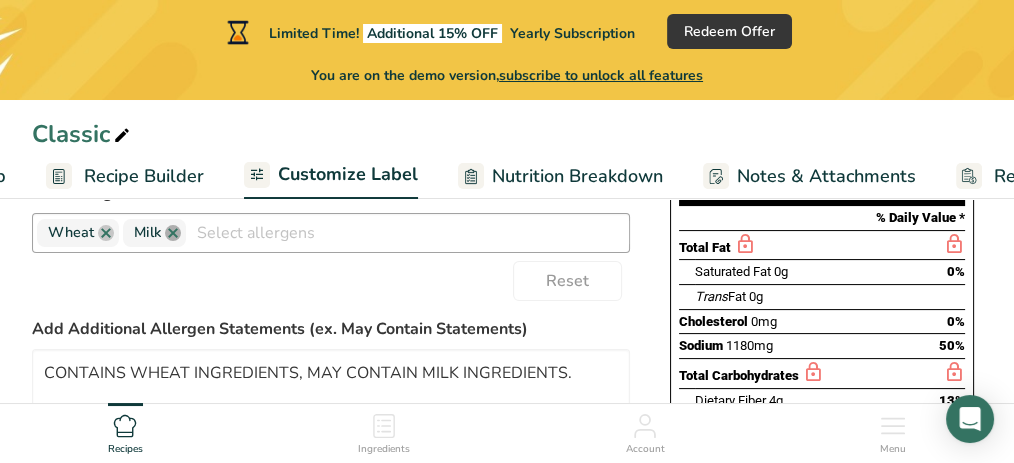 click at bounding box center [173, 233] 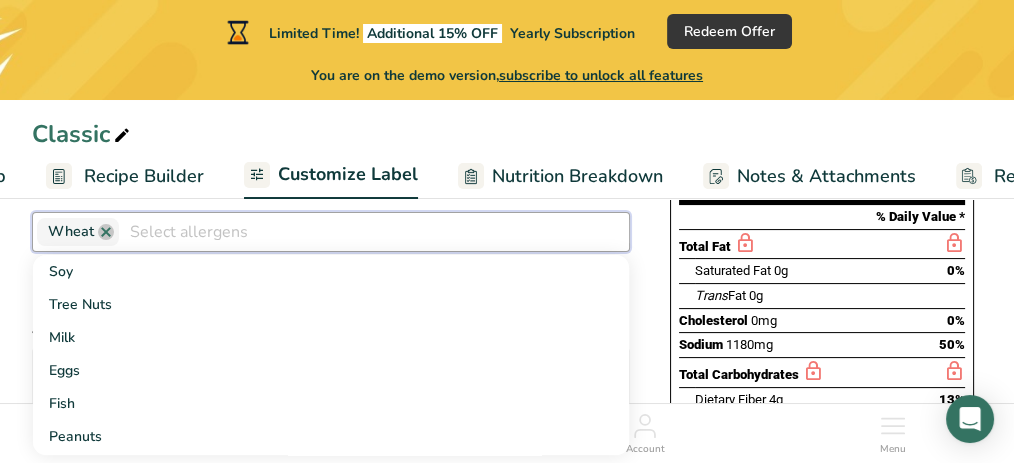 scroll, scrollTop: 398, scrollLeft: 0, axis: vertical 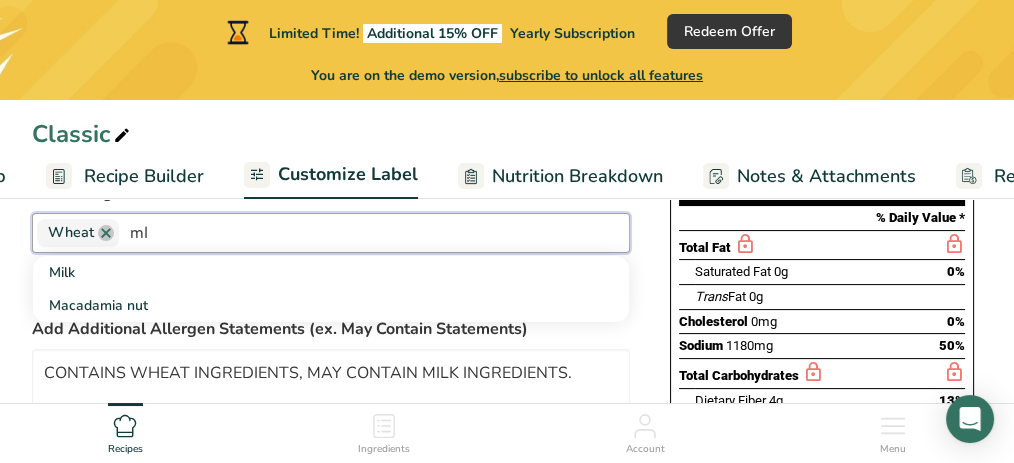 type on "mIK" 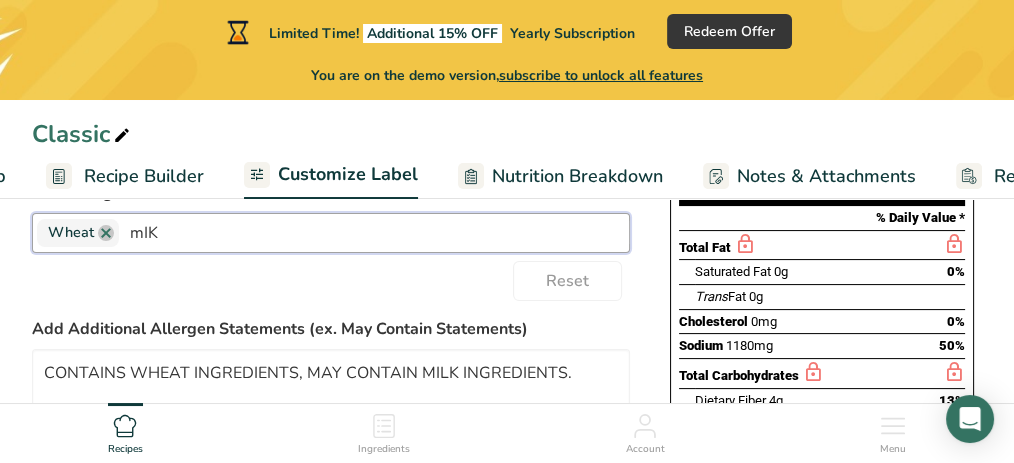 drag, startPoint x: 223, startPoint y: 232, endPoint x: 199, endPoint y: 321, distance: 92.17918 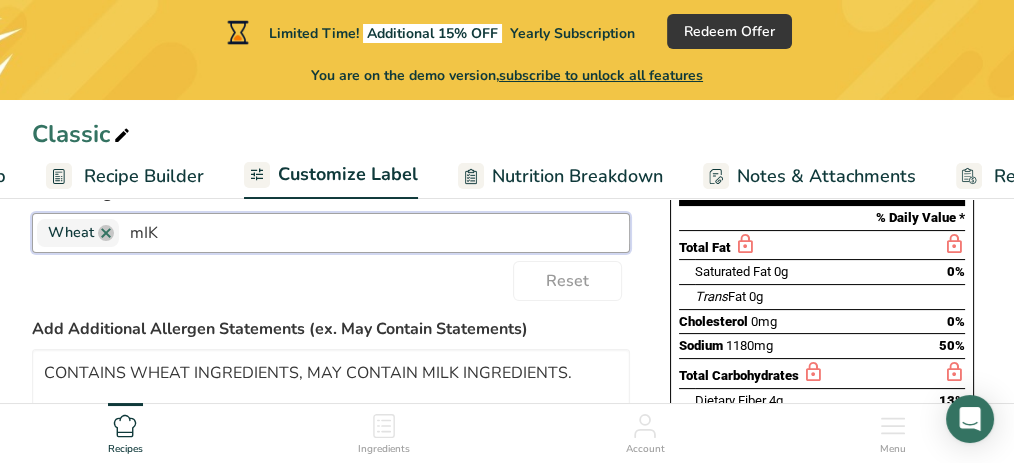 click on "Edit Ingredients List Cornmeal Mix, Granulated Sugar, Iodized Salt
Reset
Edit Allergens
Wheat
mIK
Reset
Add Additional Allergen Statements (ex. May Contain Statements) CONTAINS WHEAT INGREDIENTS, MAY CONTAIN MILK INGREDIENTS.
Reset
Aggregate Sub-Recipes Ingredients
.a-a{fill:#347362;}.b-a{fill:#fff;}             * Note: Please keep in mind that if you make any future changes to your recipe, the ingredient and allergen statements will automatically reset" at bounding box center [331, 285] 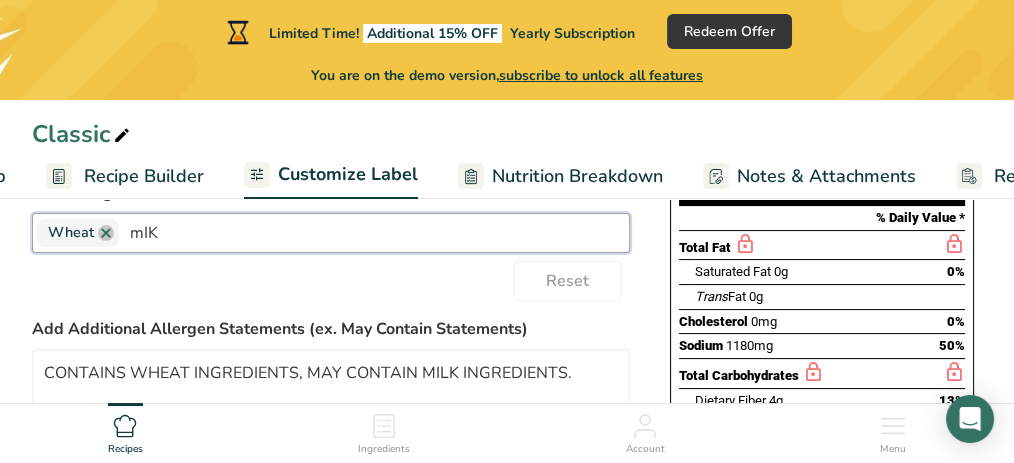 drag, startPoint x: 169, startPoint y: 237, endPoint x: 134, endPoint y: 235, distance: 35.057095 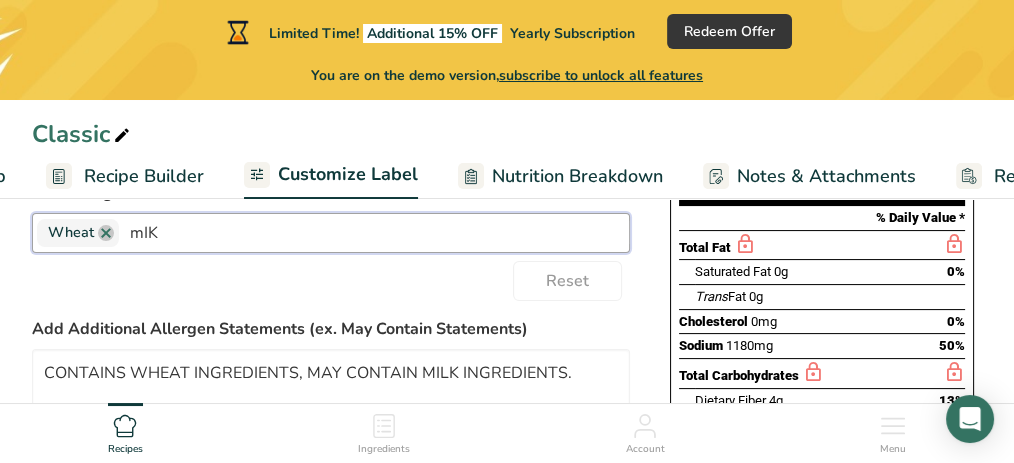 click on "mIK" at bounding box center [374, 232] 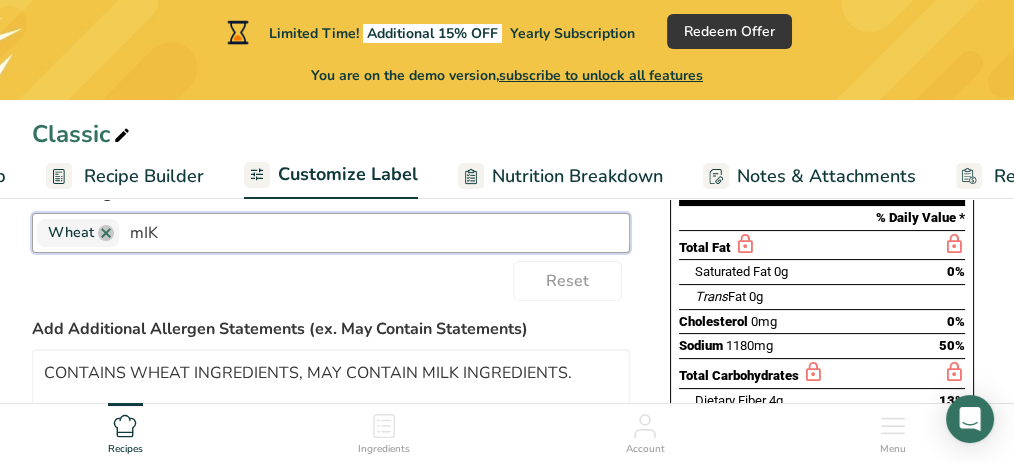 type 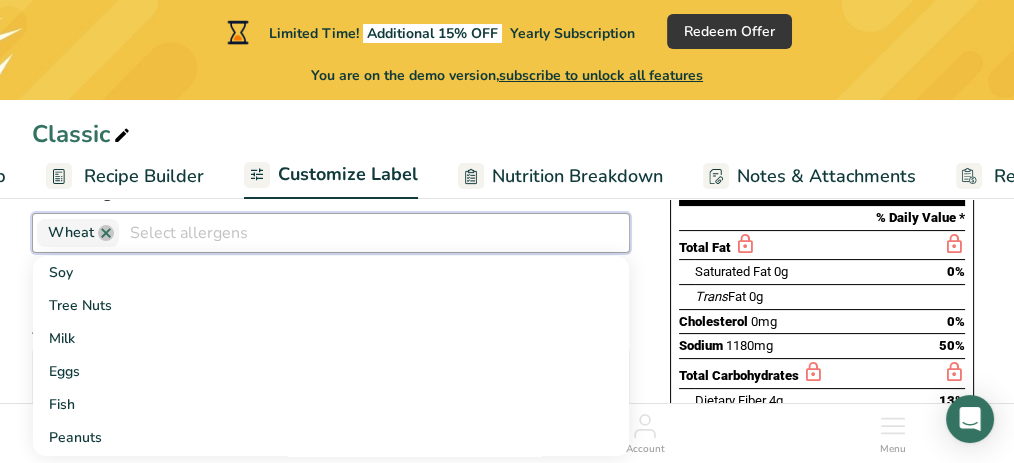 click on "Choose your label style
Standard FDA label
USA (FDA)
Standard FDA label
Tabular FDA label
Linear FDA label
Simplified FDA label
Dual Column FDA label (Per Serving/Per Container)
Dual Column FDA label (As Sold/As Prepared)
Aggregate Standard FDA label
Standard FDA label with Micronutrients listed side-by-side
UK (FSA)
UK Mandatory Label "Back of Pack"
UK Traffic Light Label  "Front of Pack"
Canadian (CFIA)
Canadian Standard label
Canadian Dual Column label" at bounding box center (507, 344) 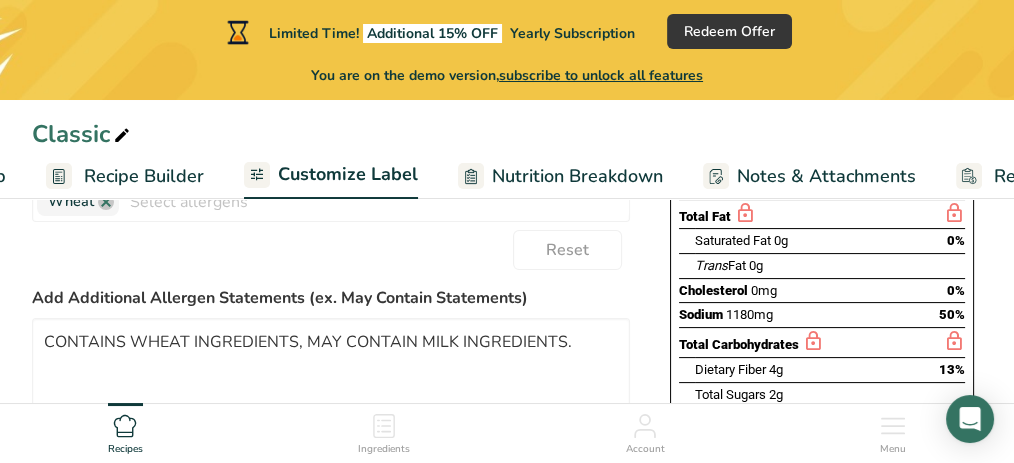 scroll, scrollTop: 440, scrollLeft: 0, axis: vertical 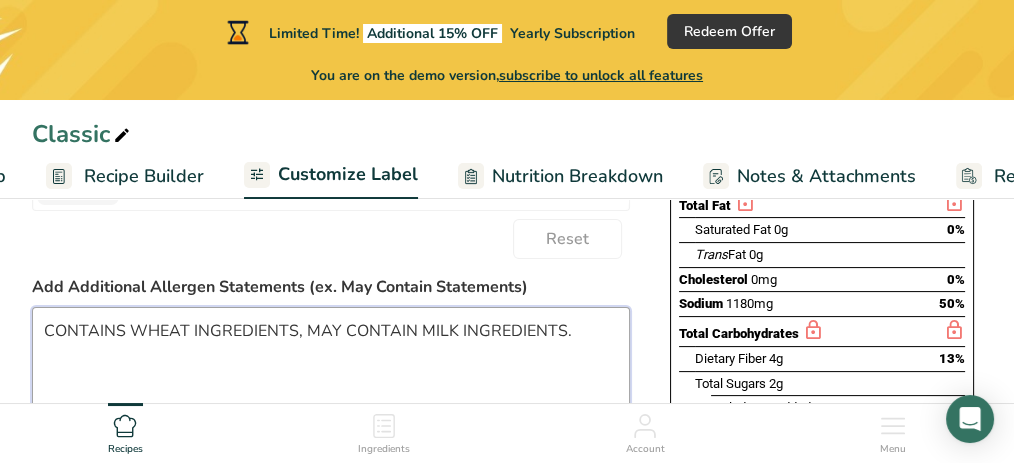 click on "CONTAINS WHEAT INGREDIENTS, MAY CONTAIN MILK INGREDIENTS." at bounding box center [331, 371] 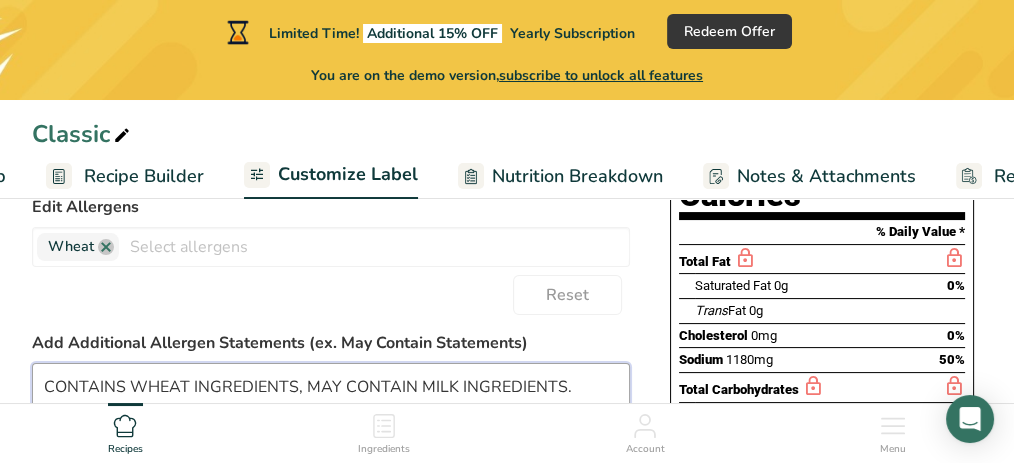 scroll, scrollTop: 440, scrollLeft: 0, axis: vertical 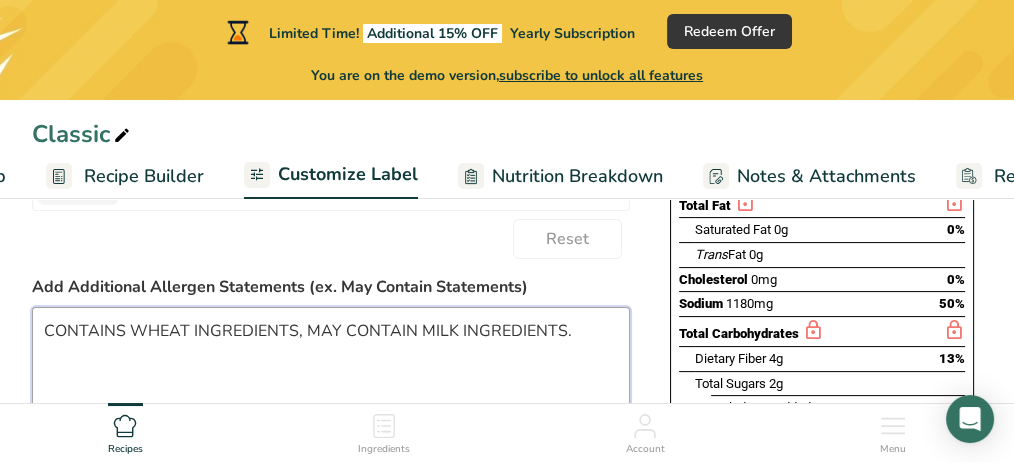 type on "CONTAINS WHEAT INGREDIENTS, MAY CONTAIN MILK INGREDIENTS." 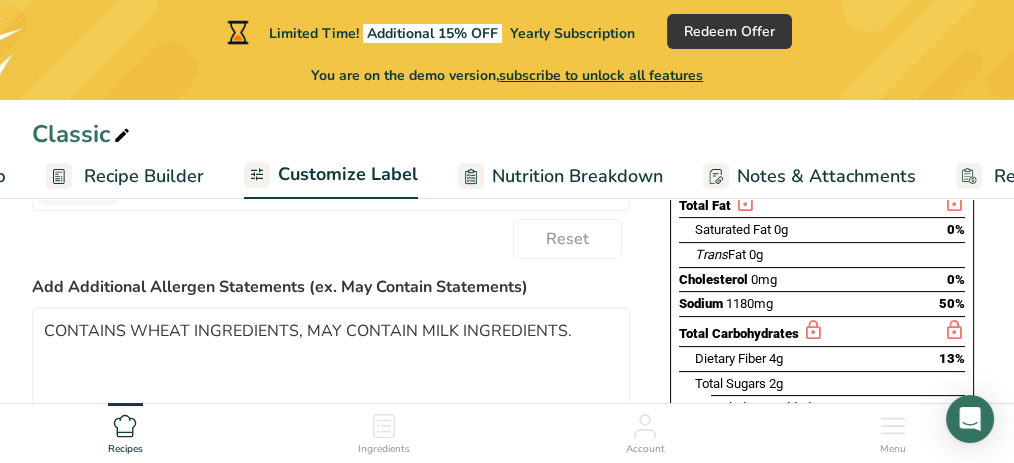 click on "Choose your label style
Standard FDA label
USA (FDA)
Standard FDA label
Tabular FDA label
Linear FDA label
Simplified FDA label
Dual Column FDA label (Per Serving/Per Container)
Dual Column FDA label (As Sold/As Prepared)
Aggregate Standard FDA label
Standard FDA label with Micronutrients listed side-by-side
UK (FSA)
UK Mandatory Label "Back of Pack"
UK Traffic Light Label  "Front of Pack"
Canadian (CFIA)
Canadian Standard label
Canadian Dual Column label" at bounding box center [507, 302] 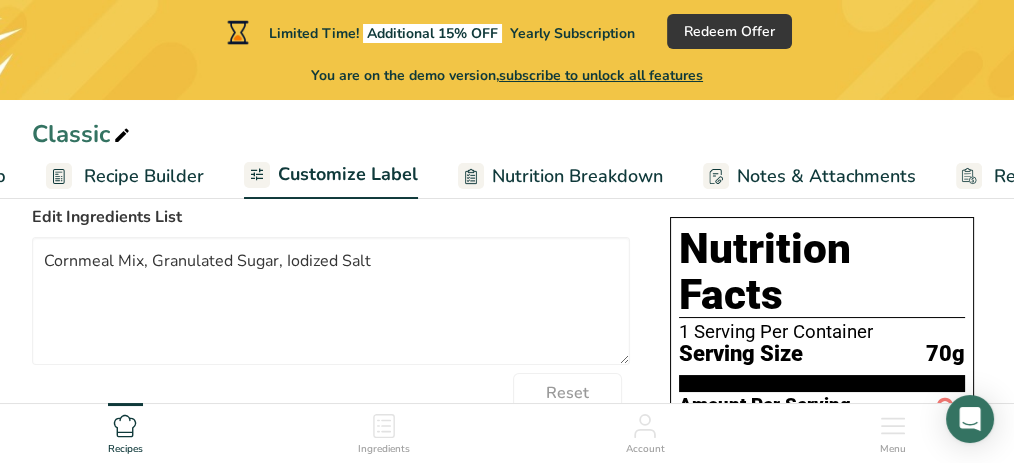 scroll, scrollTop: 440, scrollLeft: 0, axis: vertical 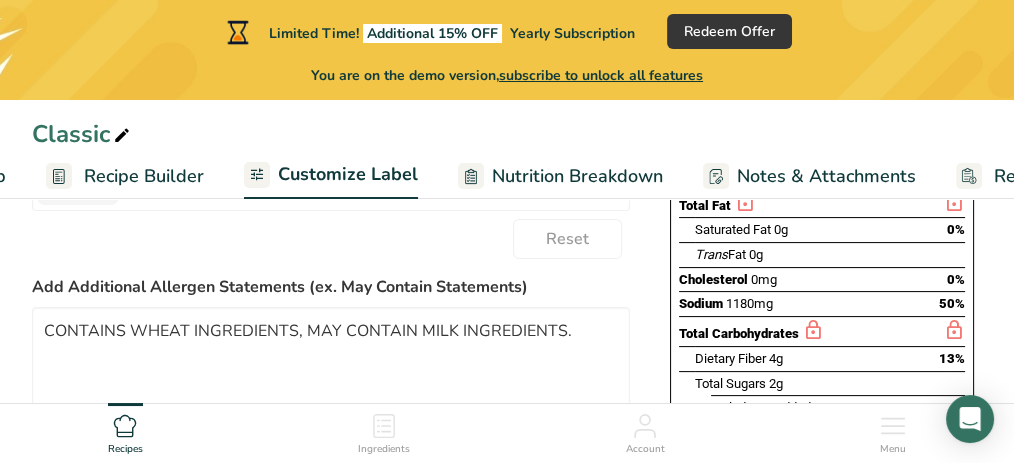 click on "Customize Label" at bounding box center (348, 174) 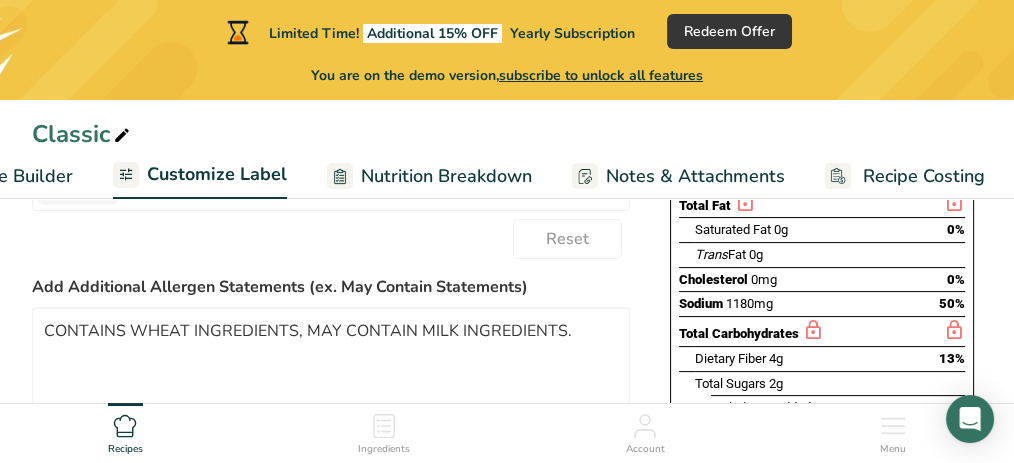 scroll, scrollTop: 0, scrollLeft: 307, axis: horizontal 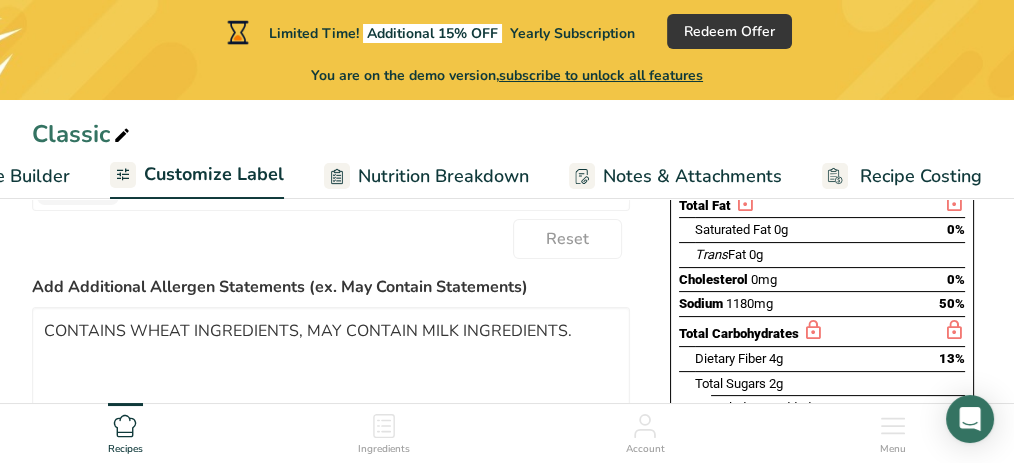 click on "Customize Label" at bounding box center (214, 174) 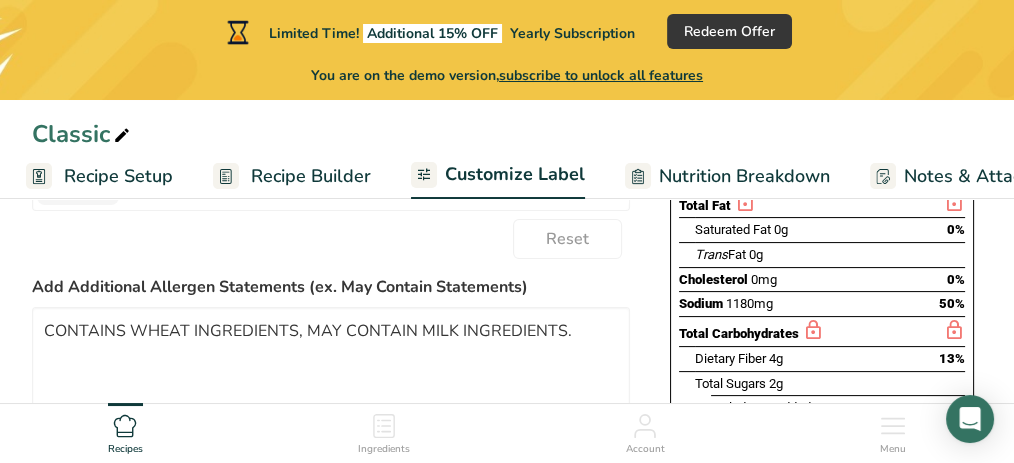 scroll, scrollTop: 0, scrollLeft: 0, axis: both 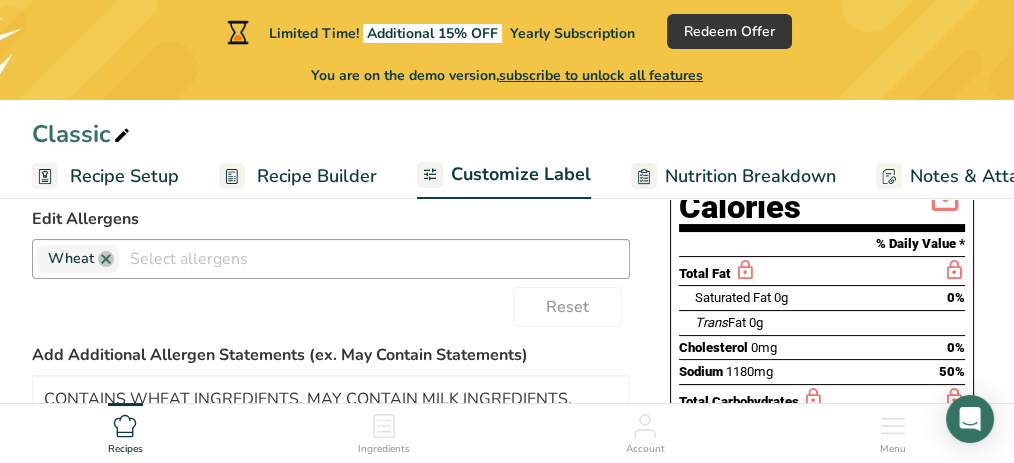 click at bounding box center [374, 258] 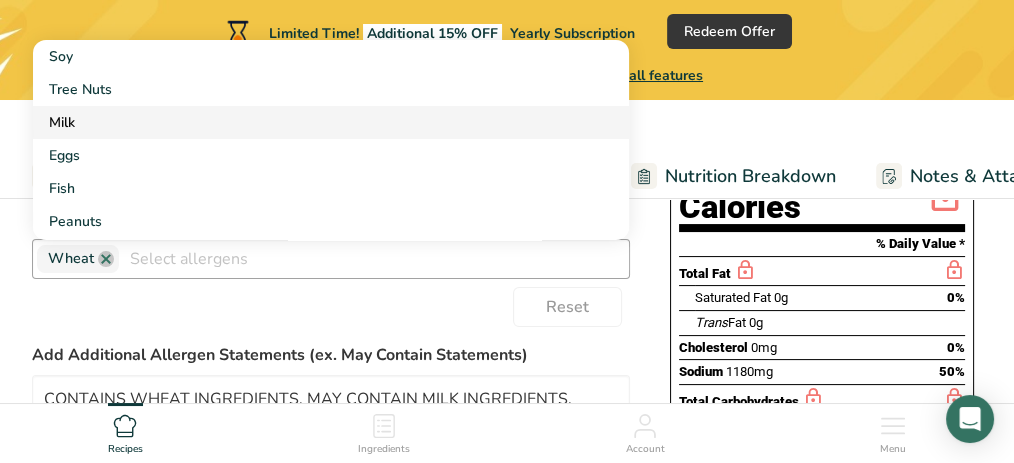 click on "Milk" at bounding box center [331, 122] 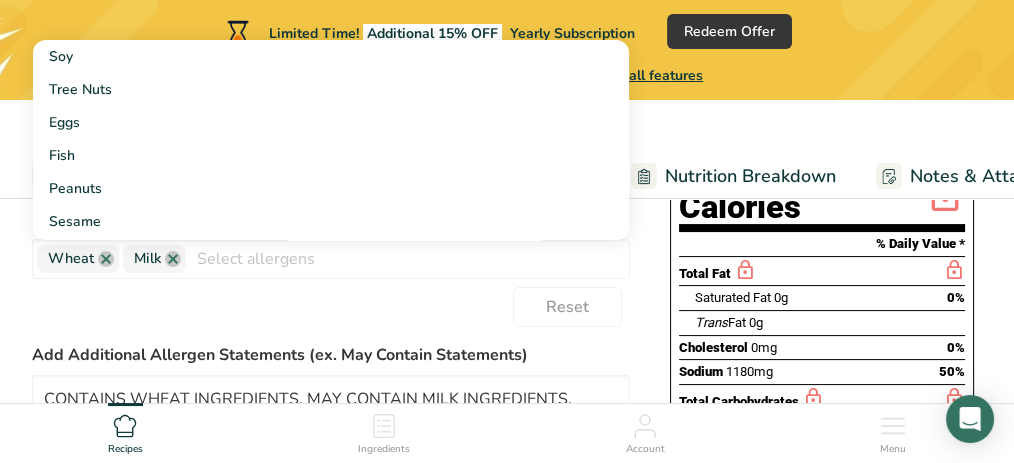 click on "Choose your label style
Standard FDA label
USA (FDA)
Standard FDA label
Tabular FDA label
Linear FDA label
Simplified FDA label
Dual Column FDA label (Per Serving/Per Container)
Dual Column FDA label (As Sold/As Prepared)
Aggregate Standard FDA label
Standard FDA label with Micronutrients listed side-by-side
UK (FSA)
UK Mandatory Label "Back of Pack"
UK Traffic Light Label  "Front of Pack"
Canadian (CFIA)
Canadian Standard label
Canadian Dual Column label" at bounding box center (507, 370) 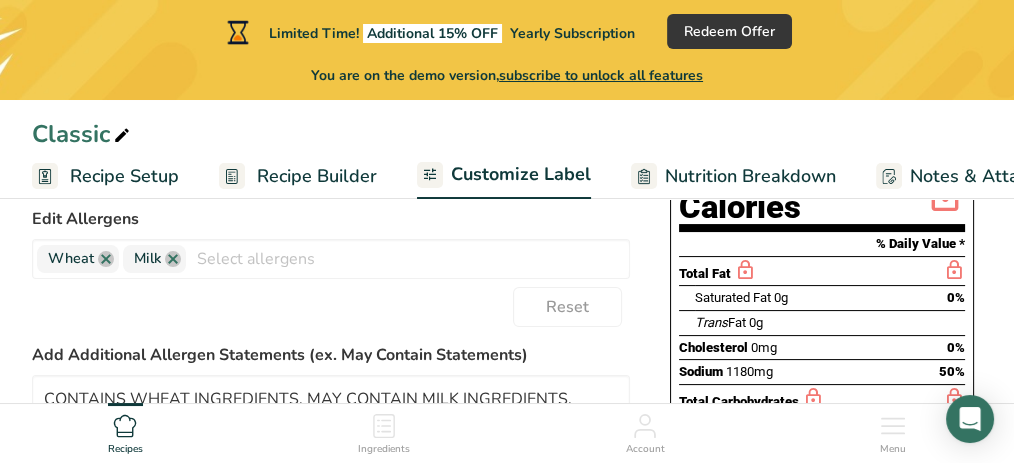 click on "Choose your label style
Standard FDA label
USA (FDA)
Standard FDA label
Tabular FDA label
Linear FDA label
Simplified FDA label
Dual Column FDA label (Per Serving/Per Container)
Dual Column FDA label (As Sold/As Prepared)
Aggregate Standard FDA label
Standard FDA label with Micronutrients listed side-by-side
UK (FSA)
UK Mandatory Label "Back of Pack"
UK Traffic Light Label  "Front of Pack"
Canadian (CFIA)
Canadian Standard label
Canadian Dual Column label" at bounding box center (507, 370) 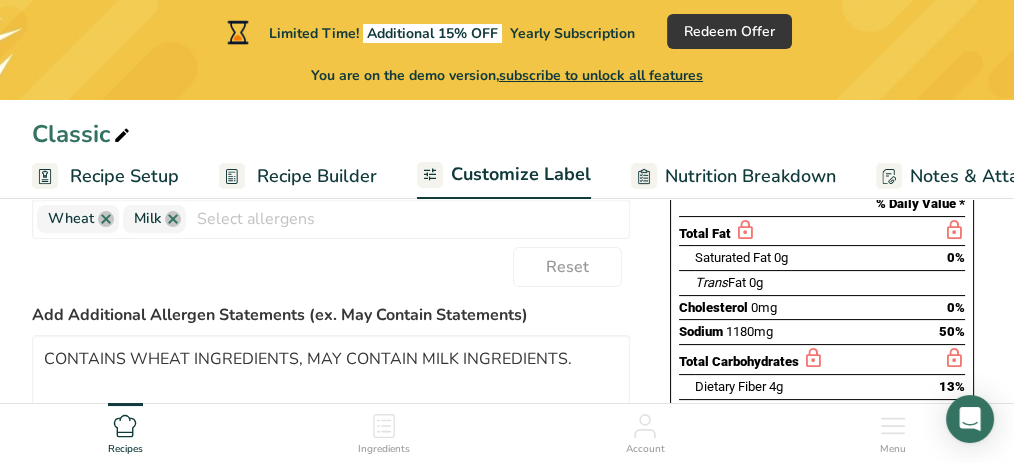 scroll, scrollTop: 408, scrollLeft: 0, axis: vertical 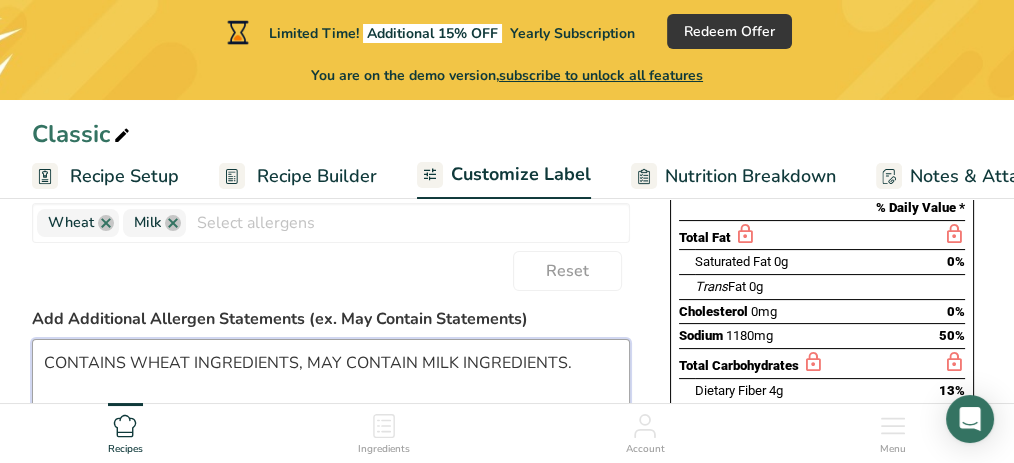 click on "CONTAINS WHEAT INGREDIENTS, MAY CONTAIN MILK INGREDIENTS." at bounding box center (331, 403) 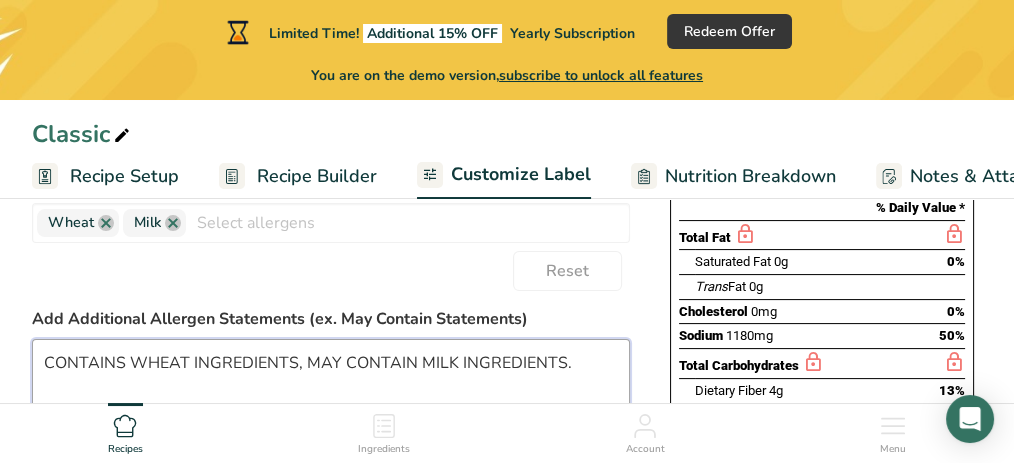 click on "CONTAINS WHEAT INGREDIENTS, MAY CONTAIN MILK INGREDIENTS." at bounding box center (331, 403) 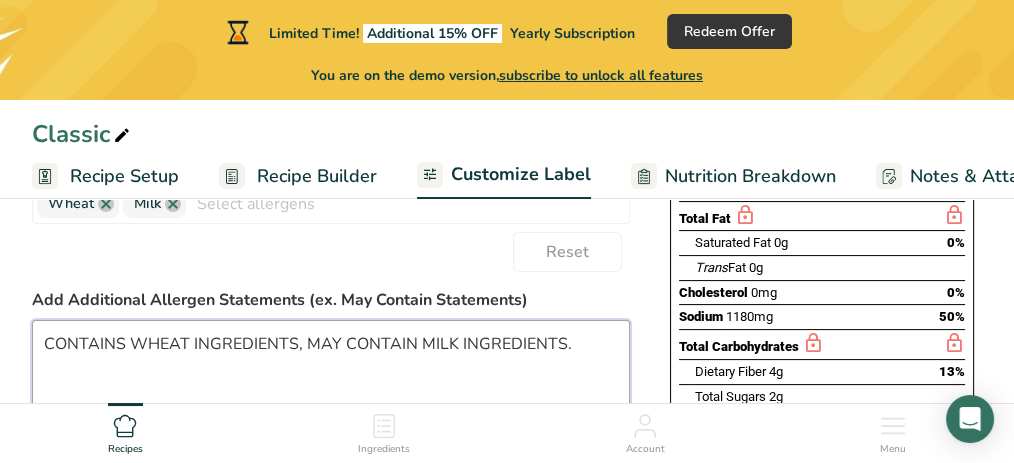 scroll, scrollTop: 420, scrollLeft: 0, axis: vertical 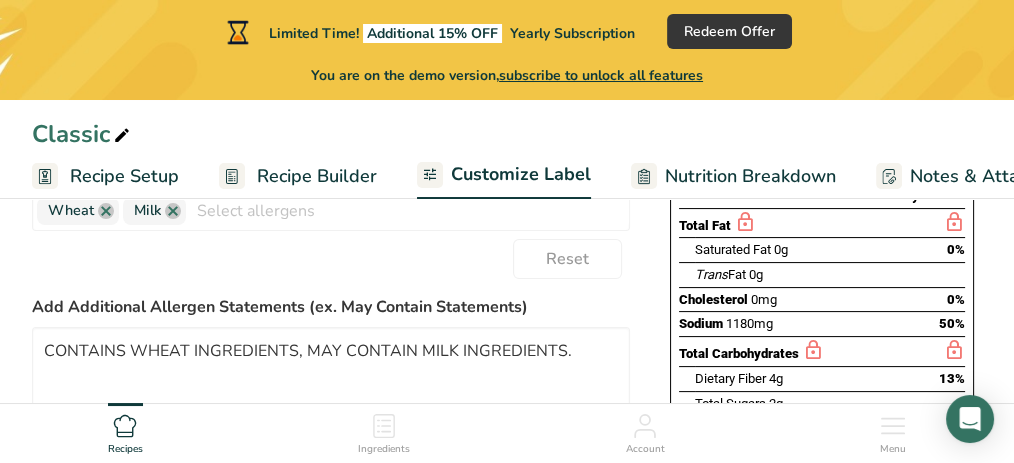 click on "Choose your label style
Standard FDA label
USA (FDA)
Standard FDA label
Tabular FDA label
Linear FDA label
Simplified FDA label
Dual Column FDA label (Per Serving/Per Container)
Dual Column FDA label (As Sold/As Prepared)
Aggregate Standard FDA label
Standard FDA label with Micronutrients listed side-by-side
UK (FSA)
UK Mandatory Label "Back of Pack"
UK Traffic Light Label  "Front of Pack"
Canadian (CFIA)
Canadian Standard label
Canadian Dual Column label" at bounding box center (507, 322) 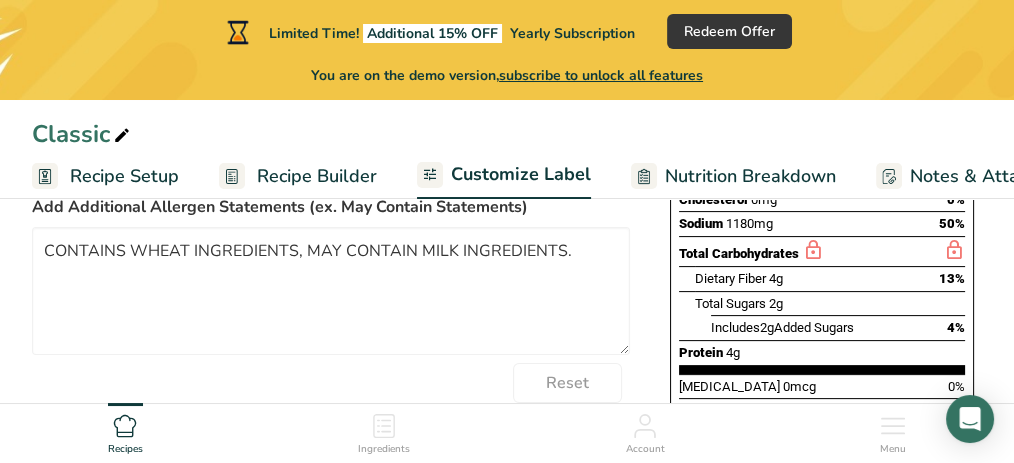 scroll, scrollTop: 481, scrollLeft: 0, axis: vertical 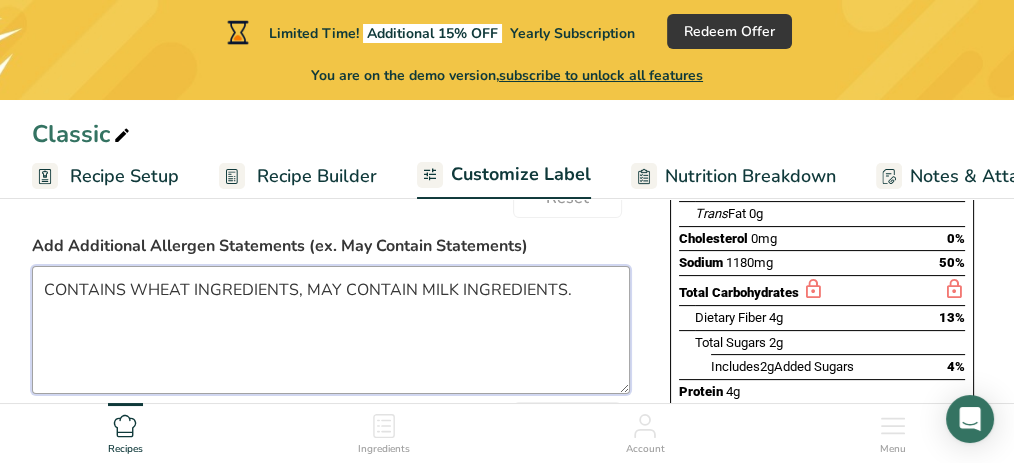 click on "CONTAINS WHEAT INGREDIENTS, MAY CONTAIN MILK INGREDIENTS." at bounding box center (331, 330) 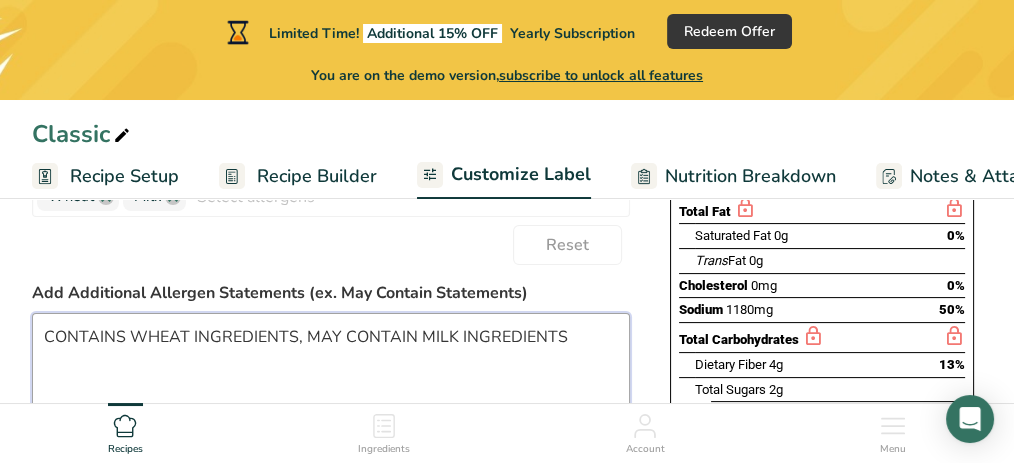 scroll, scrollTop: 435, scrollLeft: 0, axis: vertical 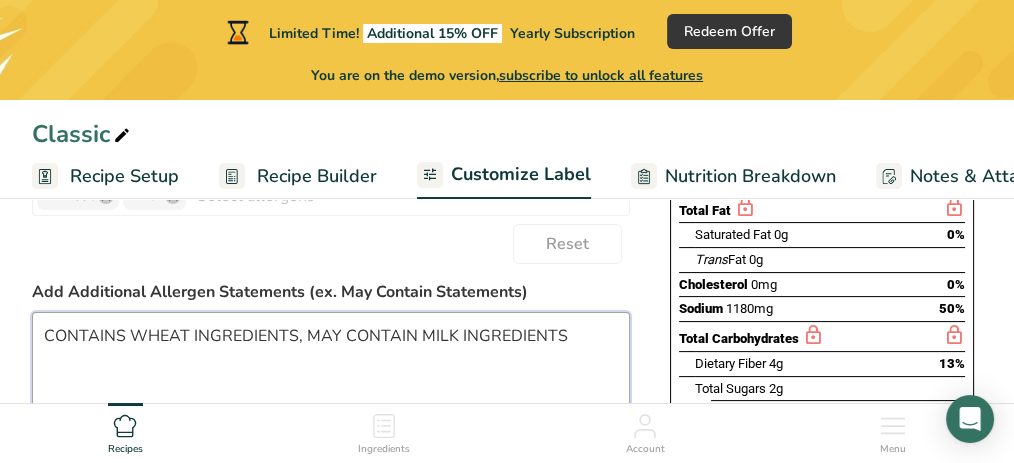 type on "CONTAINS WHEAT INGREDIENTS, MAY CONTAIN MILK INGREDIENTS" 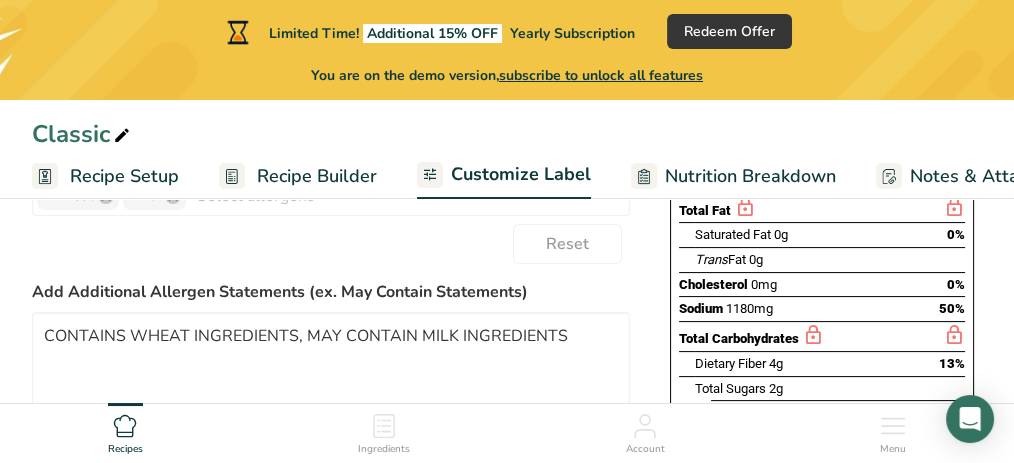 click on "Add Additional Allergen Statements (ex. May Contain Statements)" at bounding box center (331, 292) 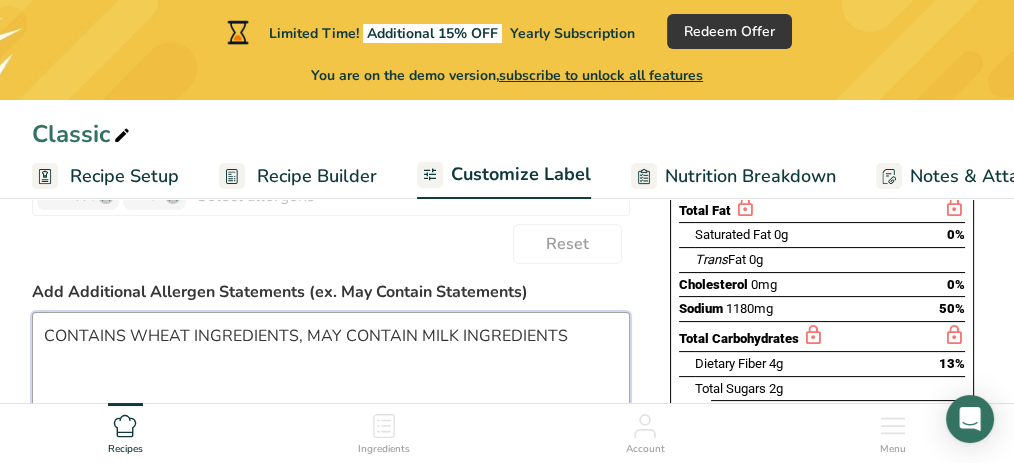 drag, startPoint x: 45, startPoint y: 339, endPoint x: 671, endPoint y: 299, distance: 627.2767 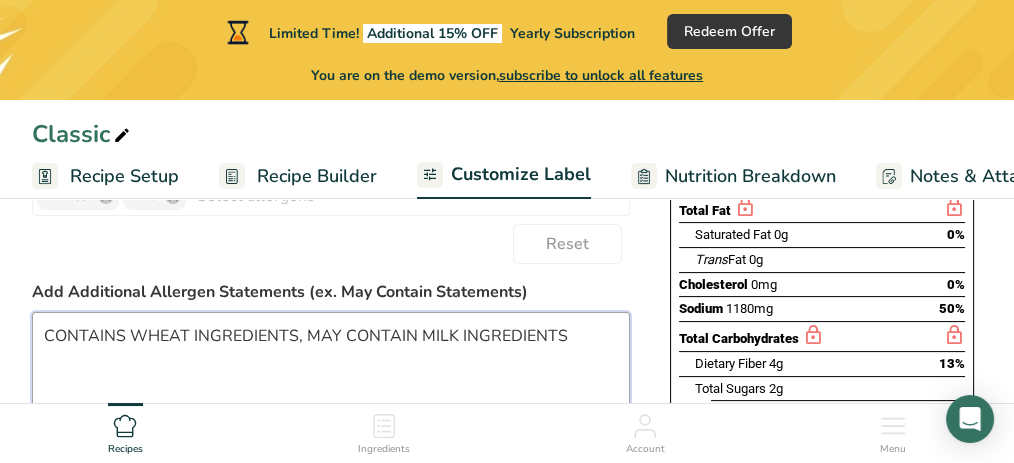 click on "Choose your label style
Standard FDA label
USA (FDA)
Standard FDA label
Tabular FDA label
Linear FDA label
Simplified FDA label
Dual Column FDA label (Per Serving/Per Container)
Dual Column FDA label (As Sold/As Prepared)
Aggregate Standard FDA label
Standard FDA label with Micronutrients listed side-by-side
UK (FSA)
UK Mandatory Label "Back of Pack"
UK Traffic Light Label  "Front of Pack"
Canadian (CFIA)
Canadian Standard label
Canadian Dual Column label" at bounding box center [507, 307] 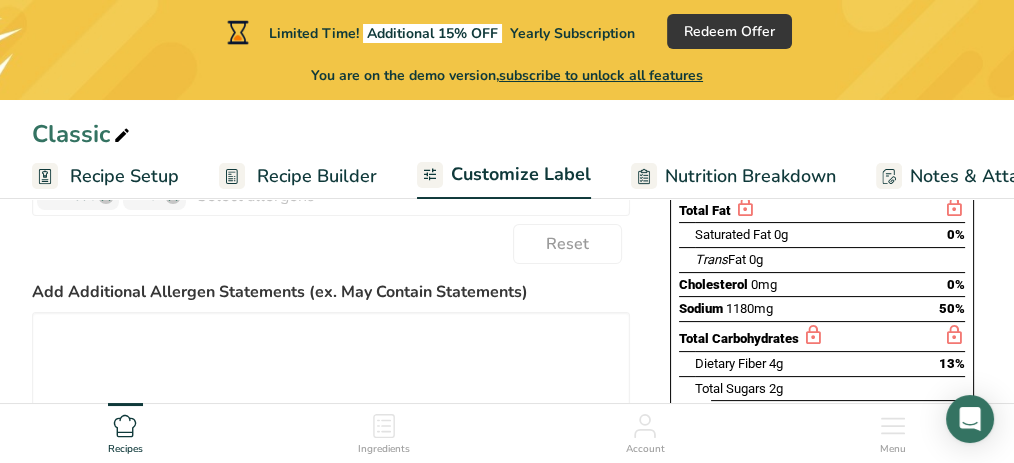 click on "Add Additional Allergen Statements (ex. May Contain Statements)" at bounding box center (331, 292) 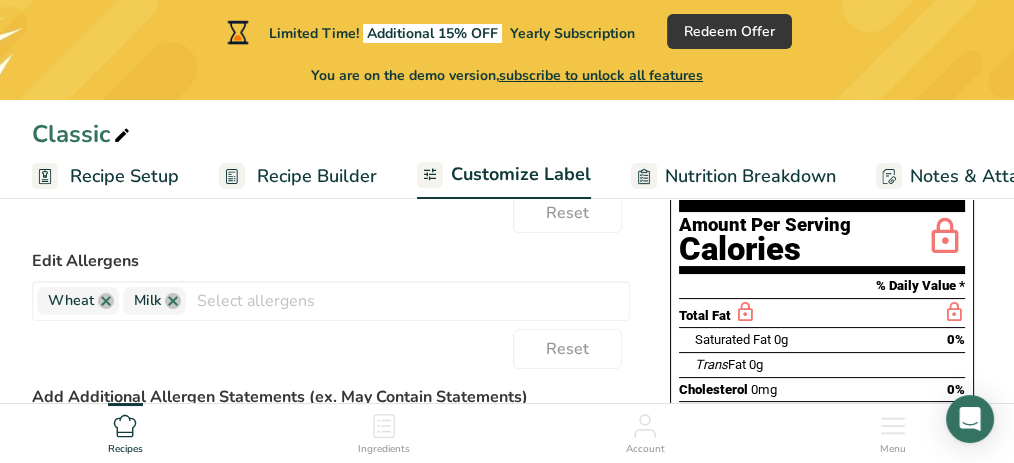 scroll, scrollTop: 317, scrollLeft: 0, axis: vertical 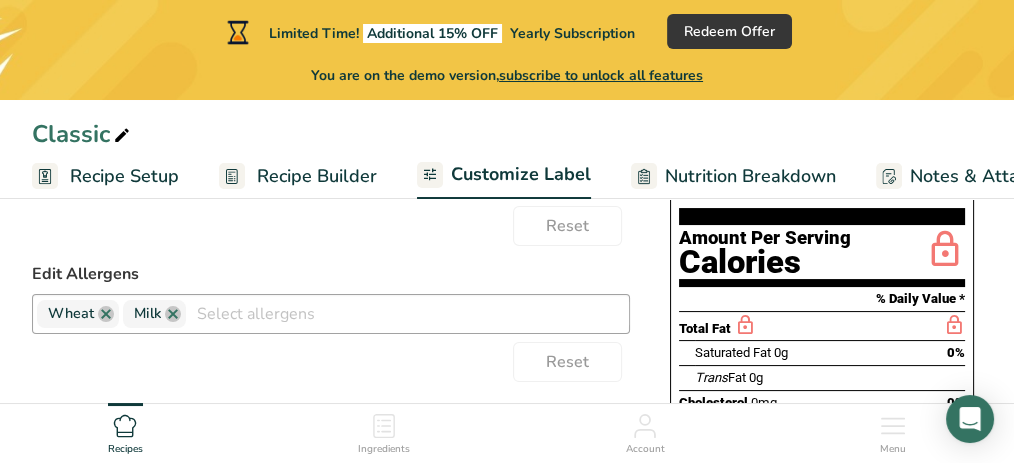 click at bounding box center (407, 313) 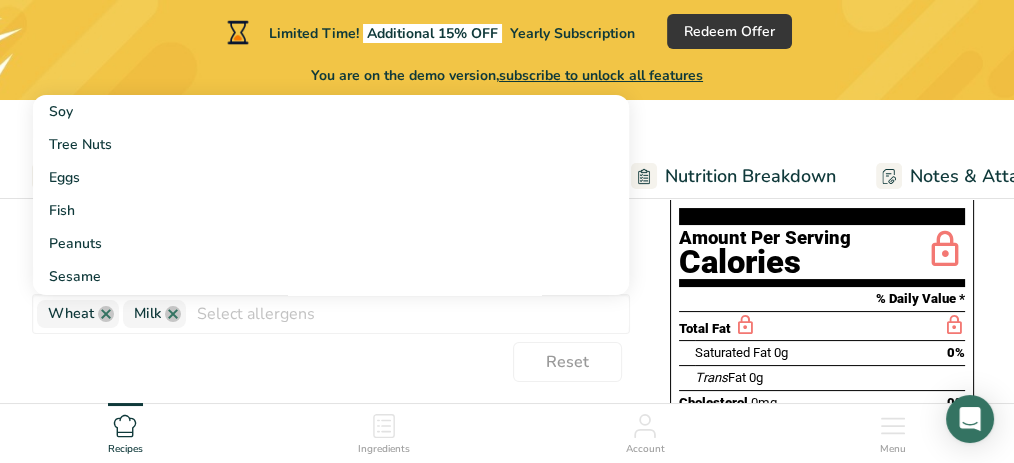 click on "Reset" at bounding box center (331, 362) 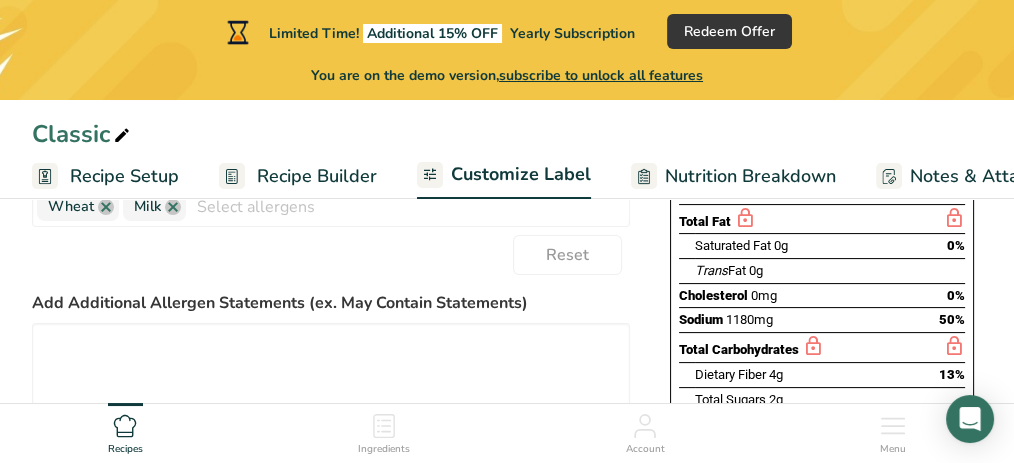 scroll, scrollTop: 449, scrollLeft: 0, axis: vertical 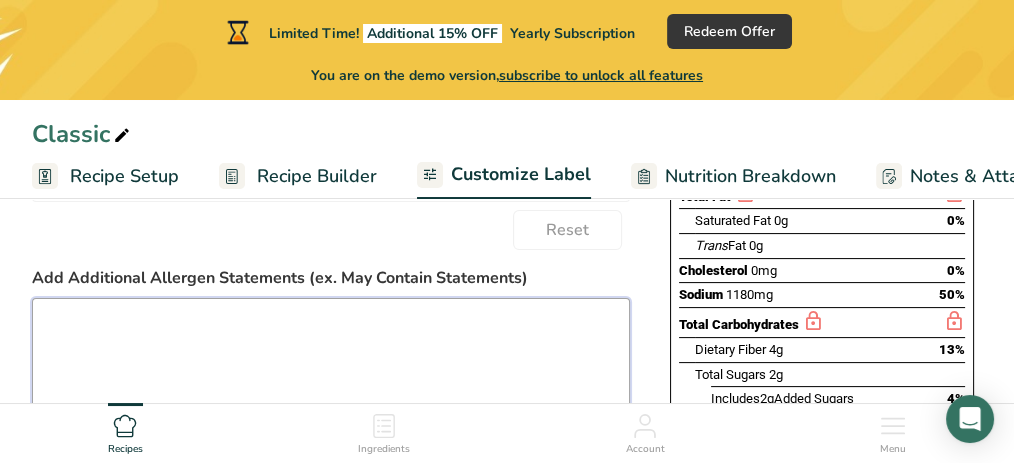 click at bounding box center (331, 362) 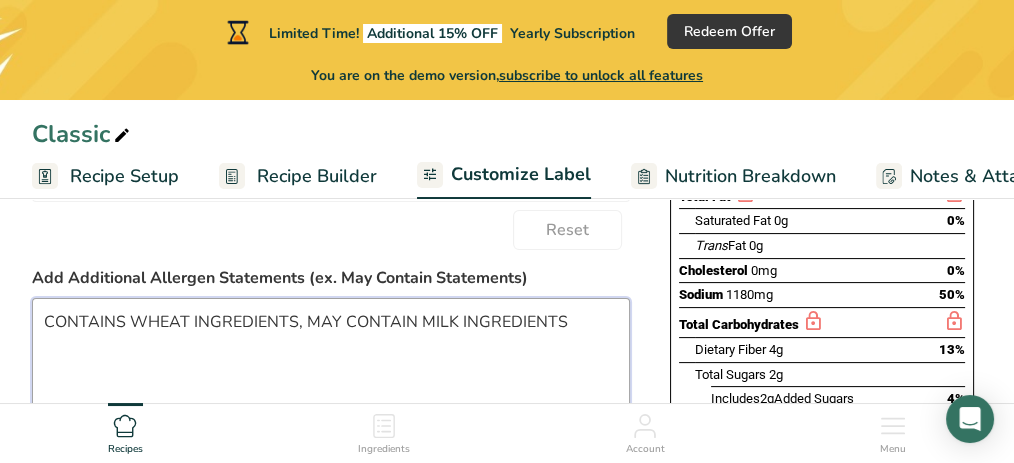 drag, startPoint x: 46, startPoint y: 343, endPoint x: 608, endPoint y: 362, distance: 562.3211 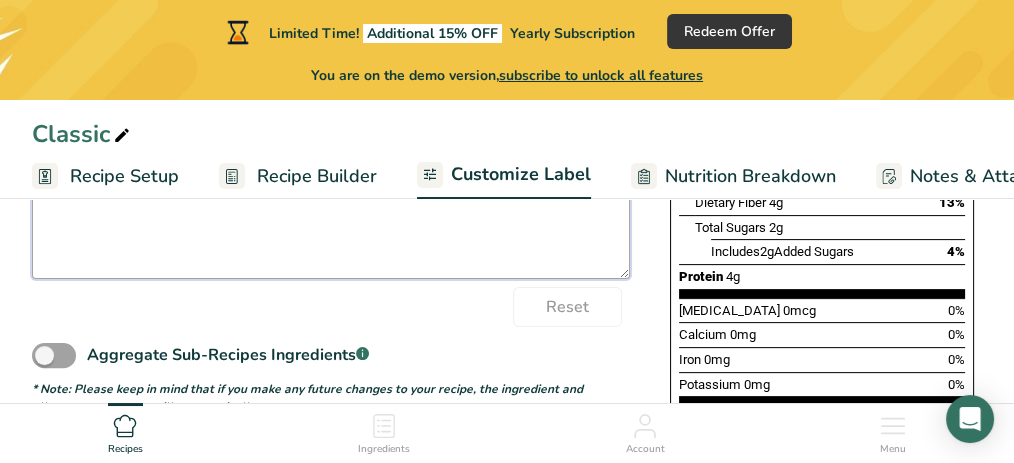 scroll, scrollTop: 566, scrollLeft: 0, axis: vertical 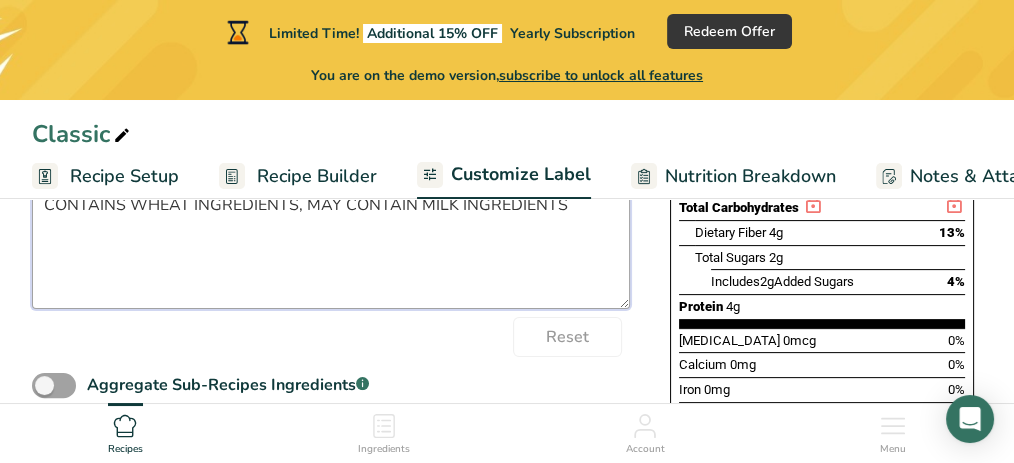 click on "CONTAINS WHEAT INGREDIENTS, MAY CONTAIN MILK INGREDIENTS" at bounding box center (331, 245) 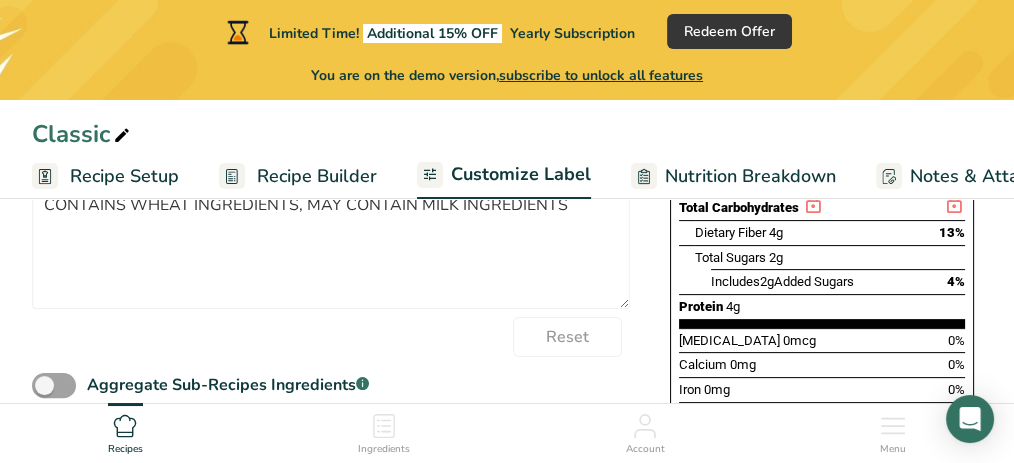 click on "Reset" at bounding box center (331, 337) 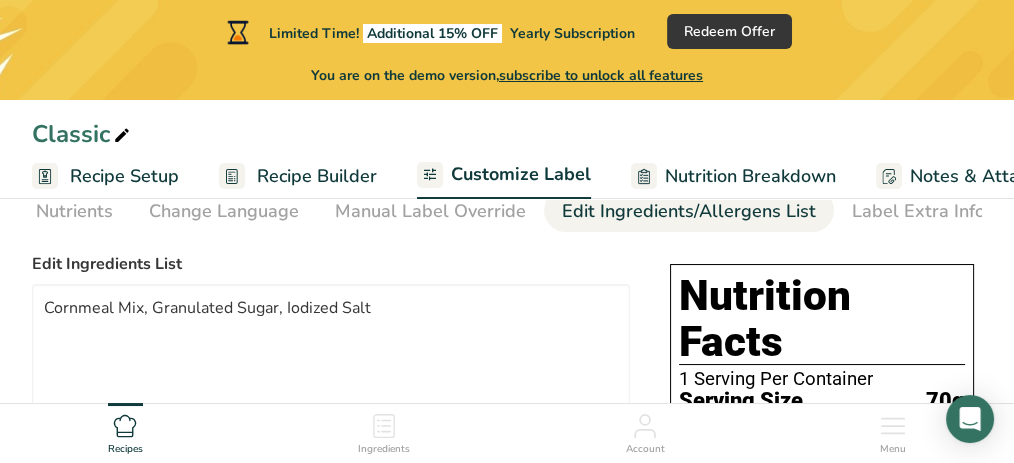 scroll, scrollTop: 94, scrollLeft: 0, axis: vertical 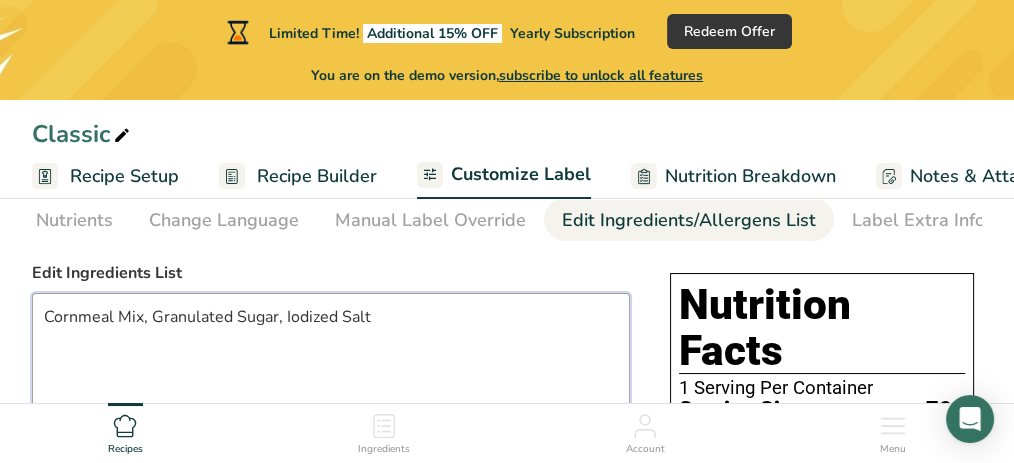 click on "Cornmeal Mix, Granulated Sugar, Iodized Salt" at bounding box center [331, 357] 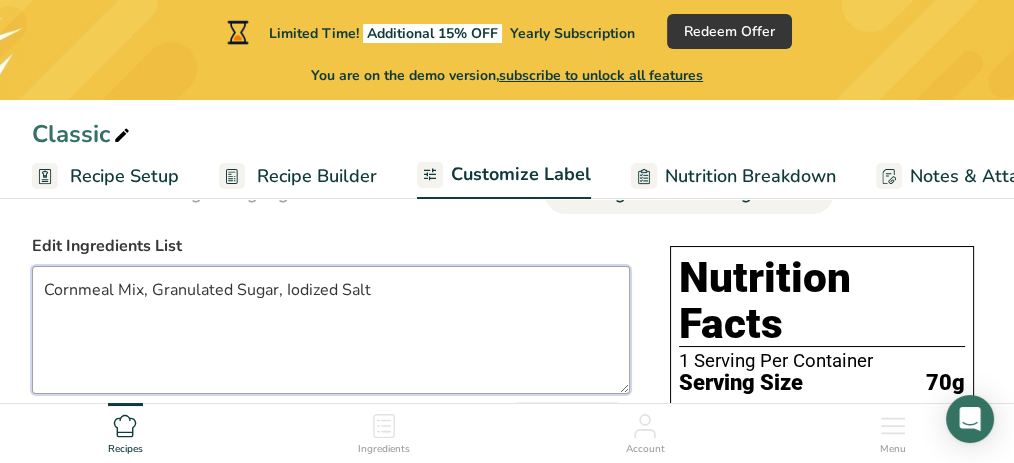 scroll, scrollTop: 120, scrollLeft: 0, axis: vertical 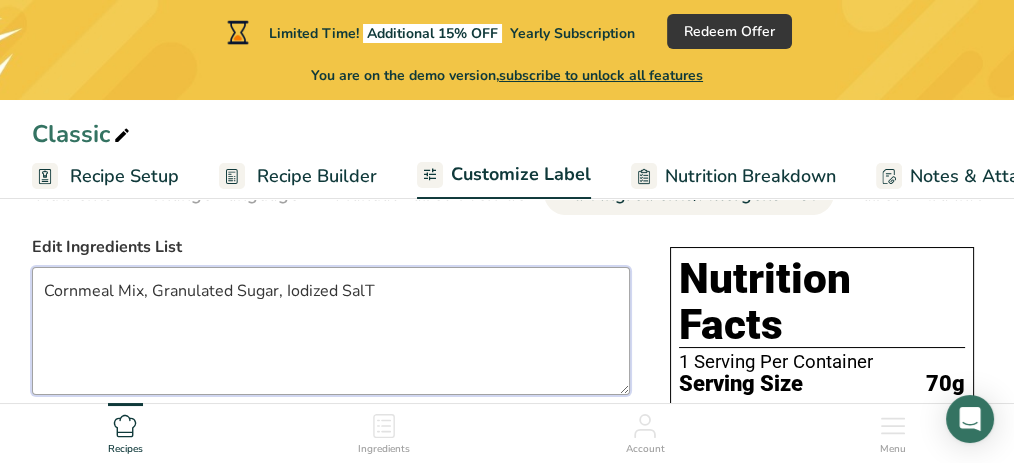 click on "Cornmeal Mix, Granulated Sugar, Iodized SalT" at bounding box center [331, 331] 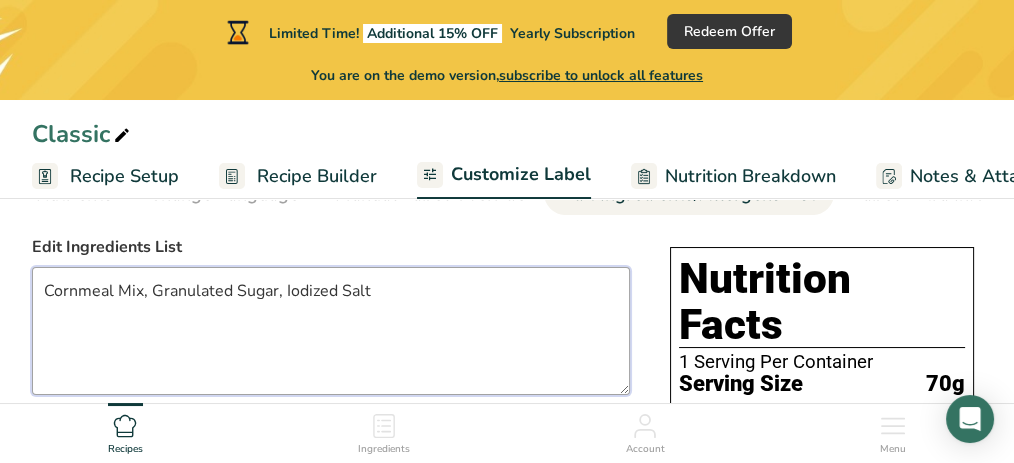 type on "Cornmeal Mix, Granulated Sugar, Iodized Salt" 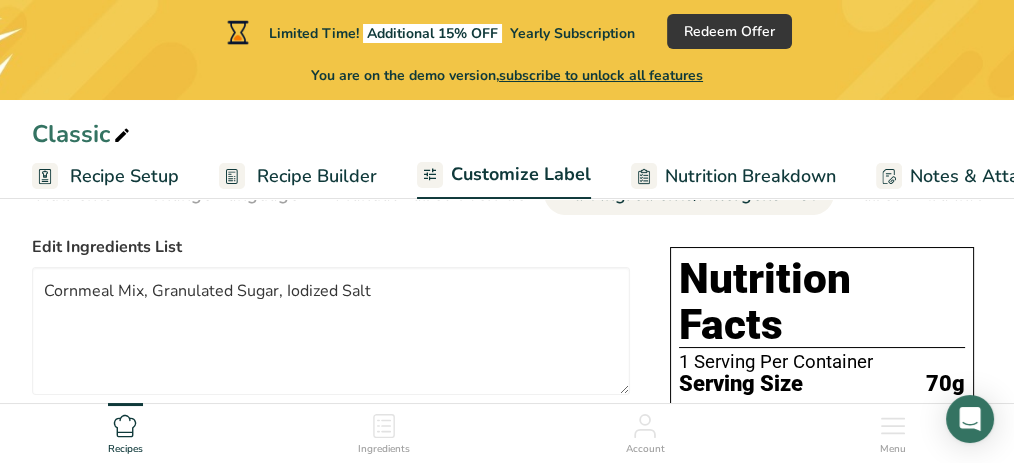 click on "Recipes
Ingredients
Account
Menu" at bounding box center (507, 431) 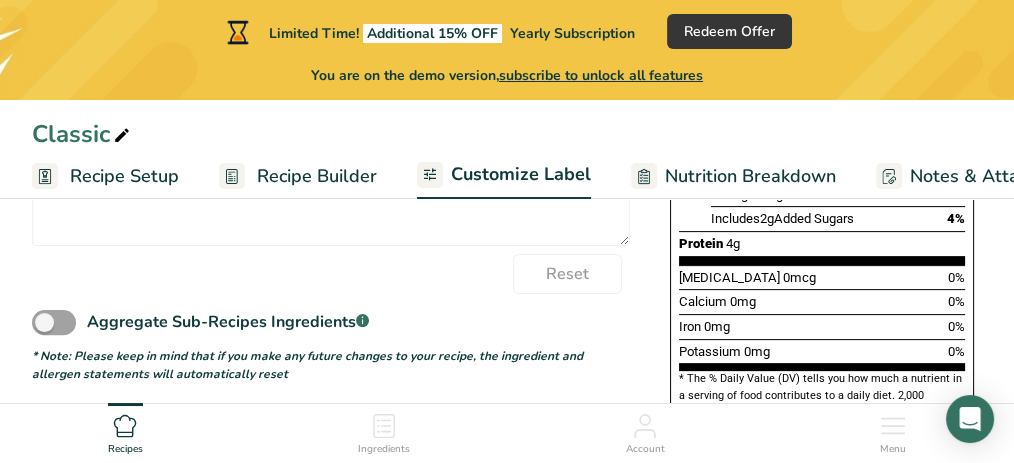 scroll, scrollTop: 632, scrollLeft: 0, axis: vertical 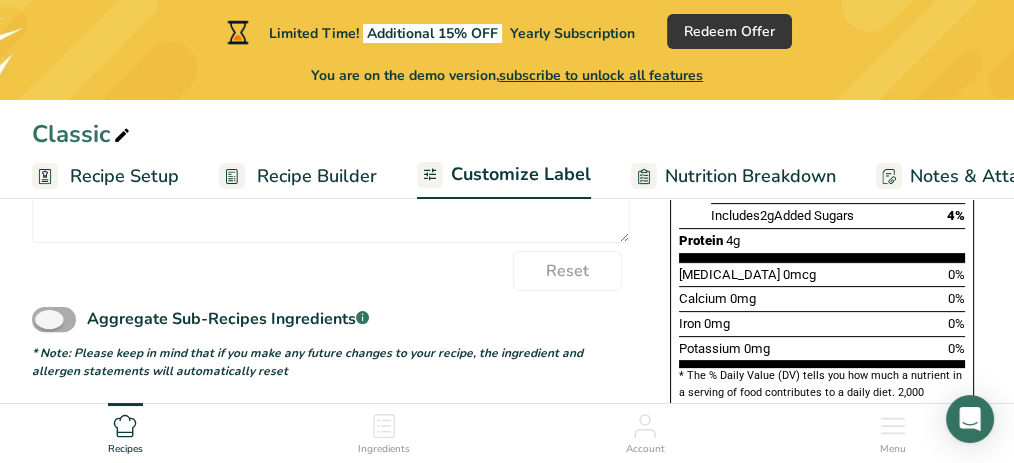 drag, startPoint x: 1013, startPoint y: 302, endPoint x: 64, endPoint y: 328, distance: 949.3561 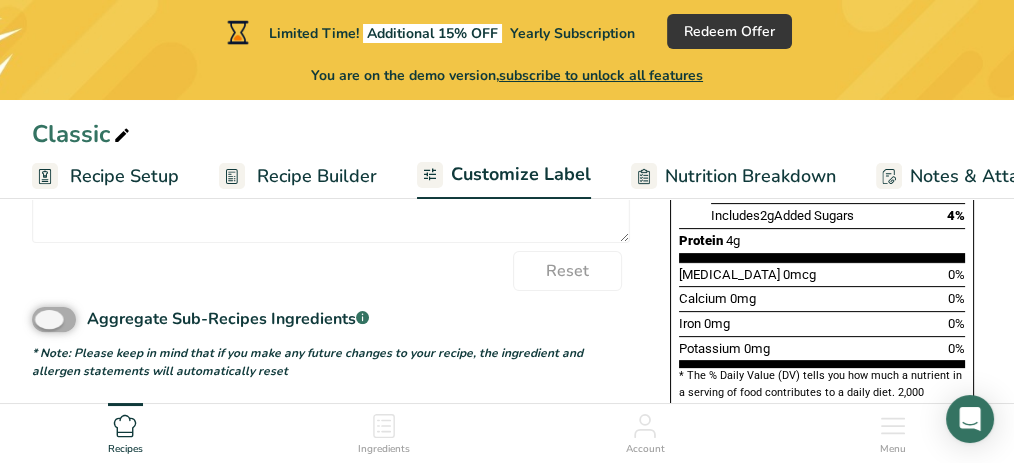 click on "Aggregate Sub-Recipes Ingredients
.a-a{fill:#347362;}.b-a{fill:#fff;}" at bounding box center (38, 319) 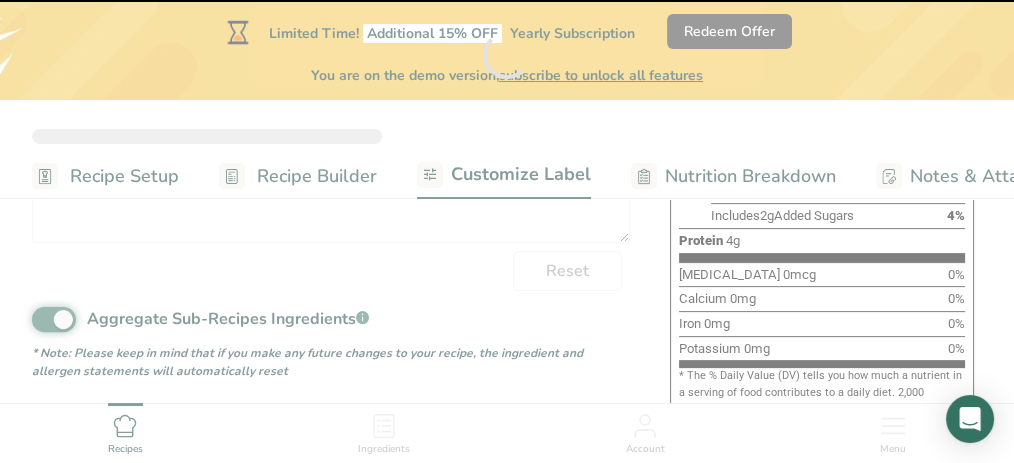 type on "Cornmeal Mix, Granulated Sugar, Iodized Salt" 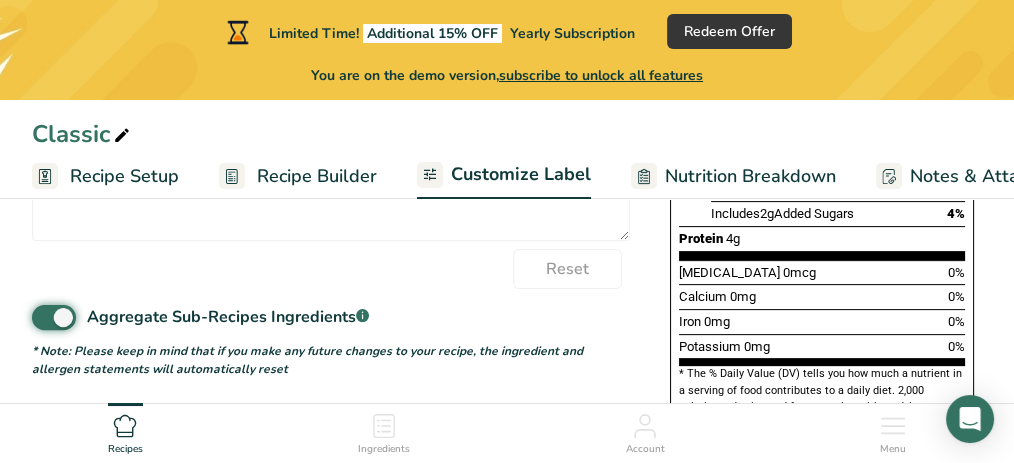 scroll, scrollTop: 636, scrollLeft: 0, axis: vertical 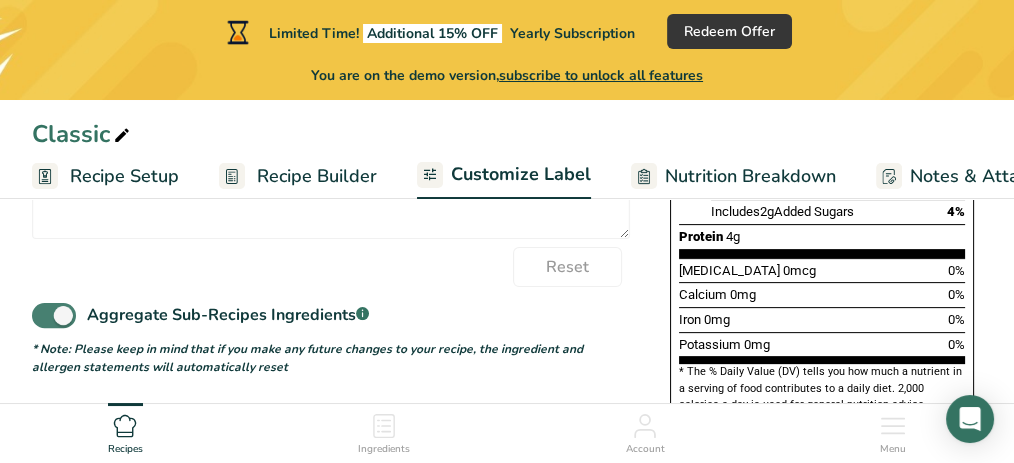 click at bounding box center [54, 315] 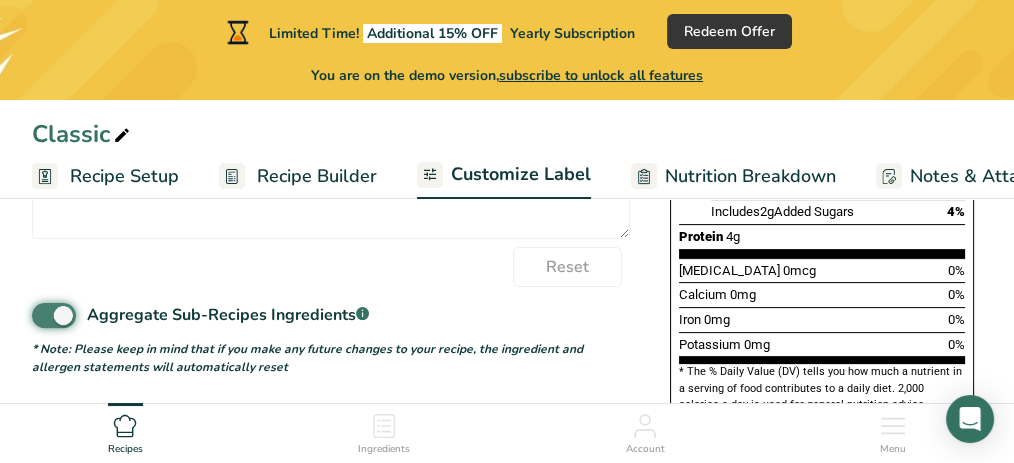 click on "Aggregate Sub-Recipes Ingredients
.a-a{fill:#347362;}.b-a{fill:#fff;}" at bounding box center (38, 315) 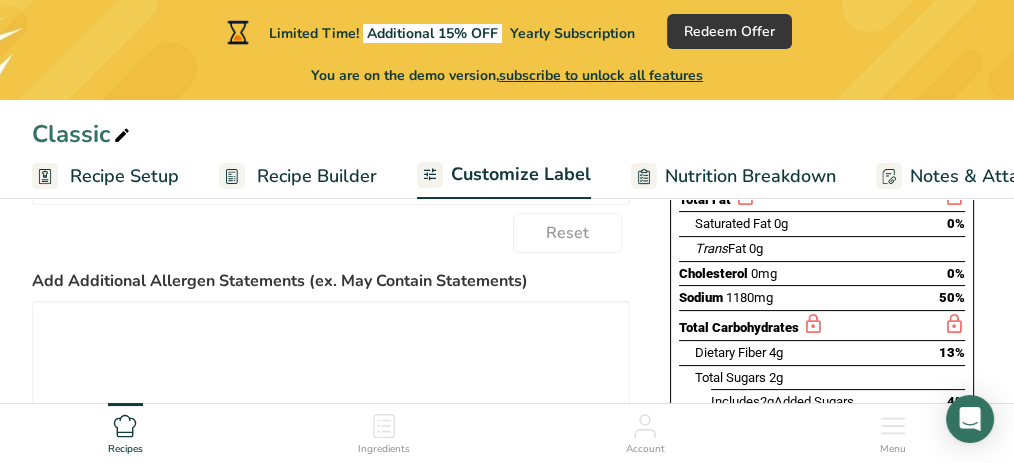 scroll, scrollTop: 448, scrollLeft: 0, axis: vertical 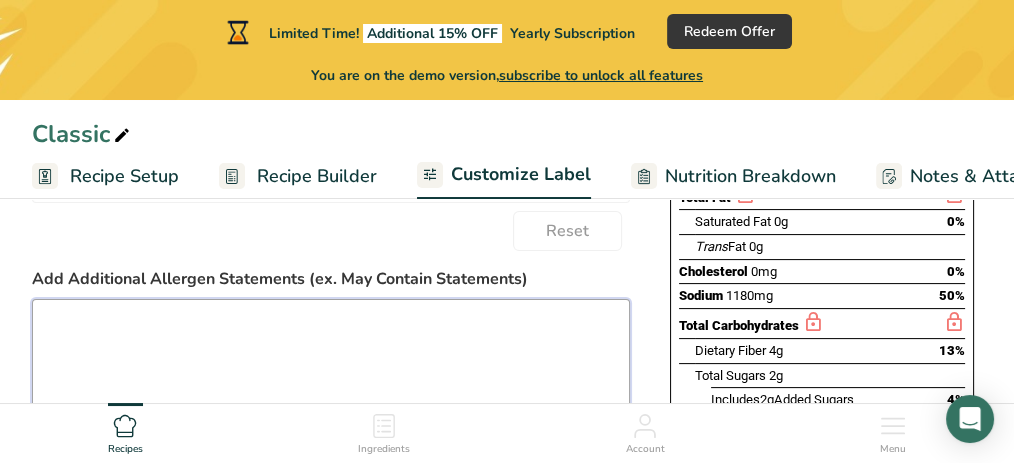click at bounding box center (331, 363) 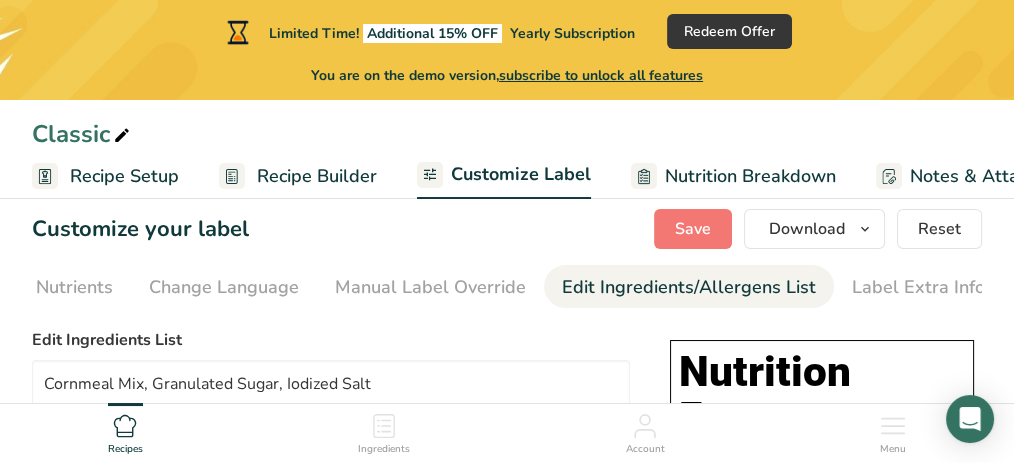 scroll, scrollTop: 0, scrollLeft: 0, axis: both 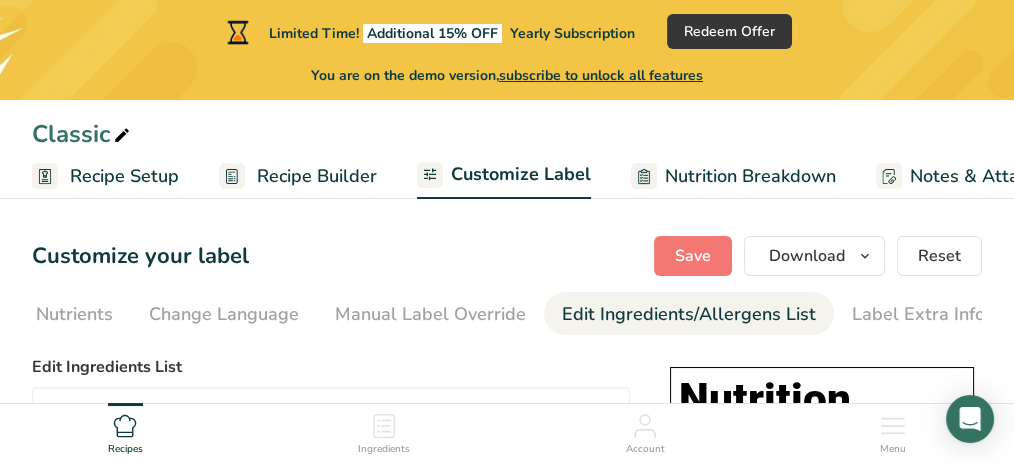 click on "Edit Ingredients/Allergens List" at bounding box center [689, 314] 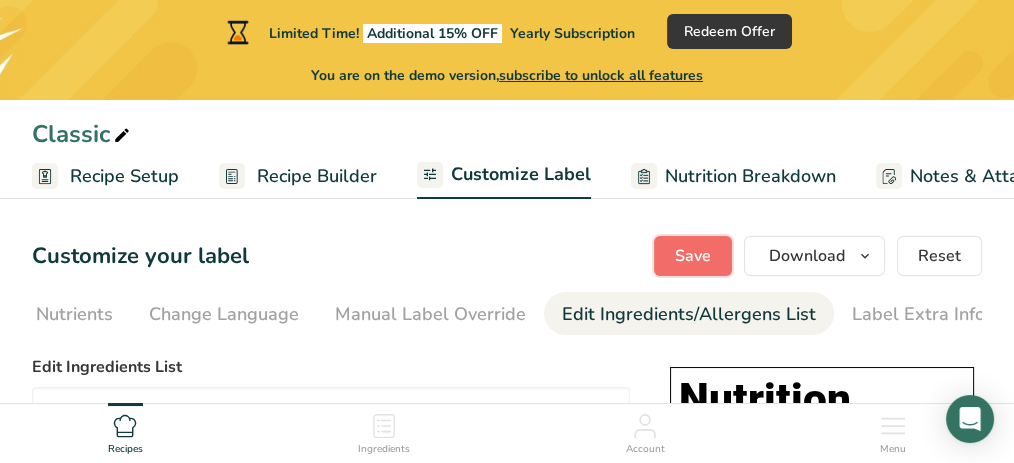 click on "Save" at bounding box center [693, 256] 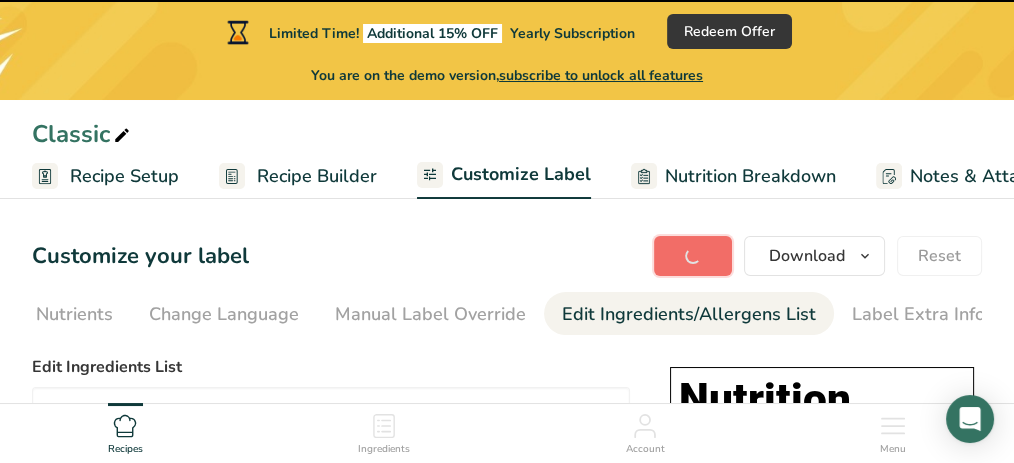 type on "CONTAINS WHEAT INGREDIENTS, MAY CONTAIN MILK INGREDIENTS" 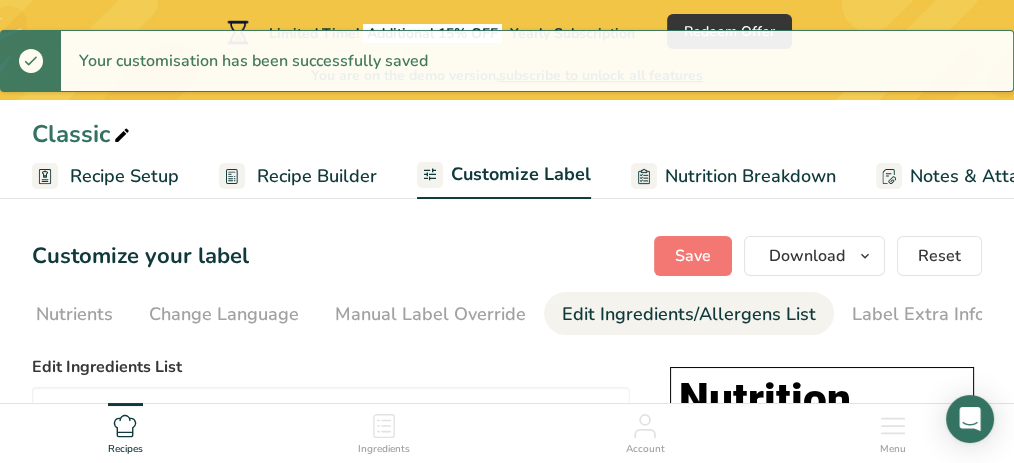 click on "Edit Ingredients/Allergens List" at bounding box center [689, 314] 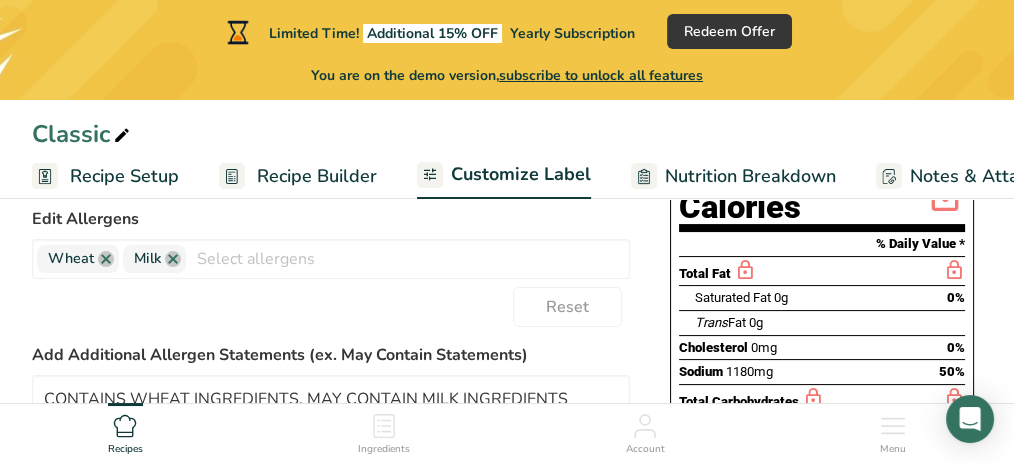 scroll, scrollTop: 369, scrollLeft: 0, axis: vertical 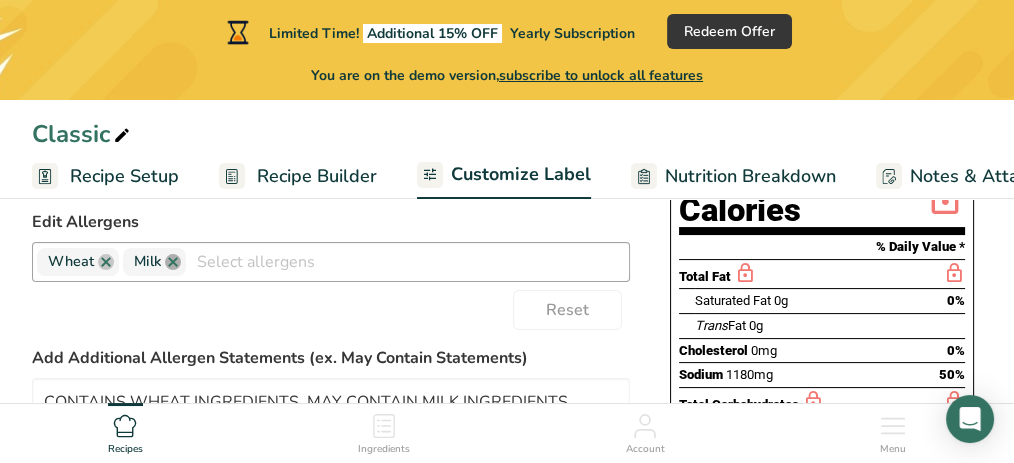 click at bounding box center (173, 262) 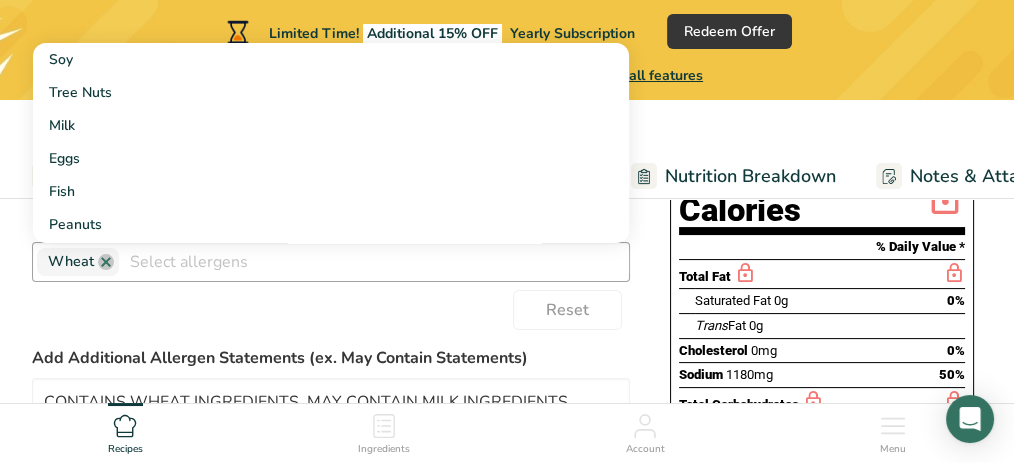 click on "Choose your label style
Standard FDA label
USA (FDA)
Standard FDA label
Tabular FDA label
Linear FDA label
Simplified FDA label
Dual Column FDA label (Per Serving/Per Container)
Dual Column FDA label (As Sold/As Prepared)
Aggregate Standard FDA label
Standard FDA label with Micronutrients listed side-by-side
UK (FSA)
UK Mandatory Label "Back of Pack"
UK Traffic Light Label  "Front of Pack"
Canadian (CFIA)
Canadian Standard label
Canadian Dual Column label" at bounding box center [507, 393] 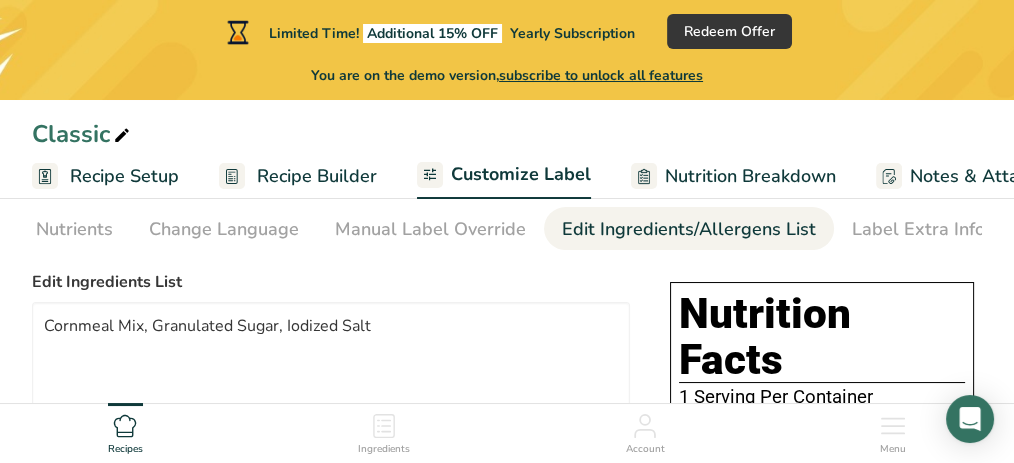 scroll, scrollTop: 78, scrollLeft: 0, axis: vertical 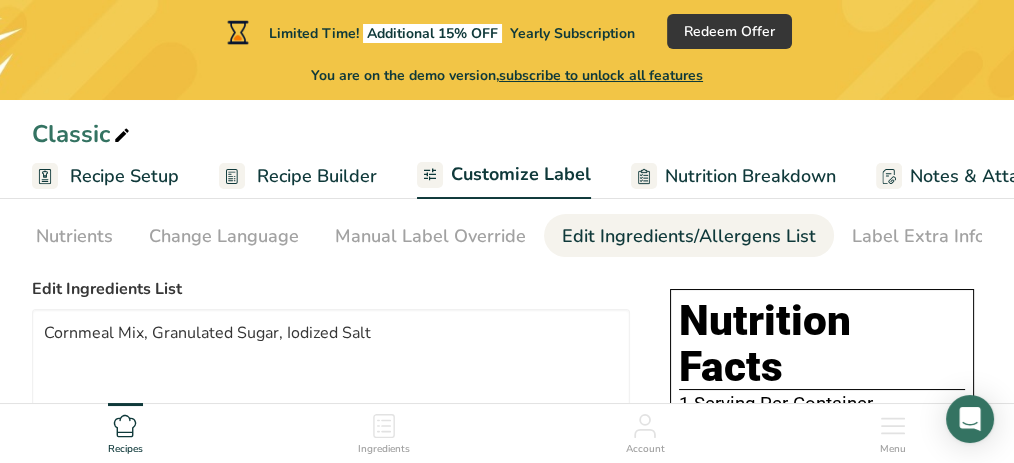 click on "Customize Label" at bounding box center [521, 174] 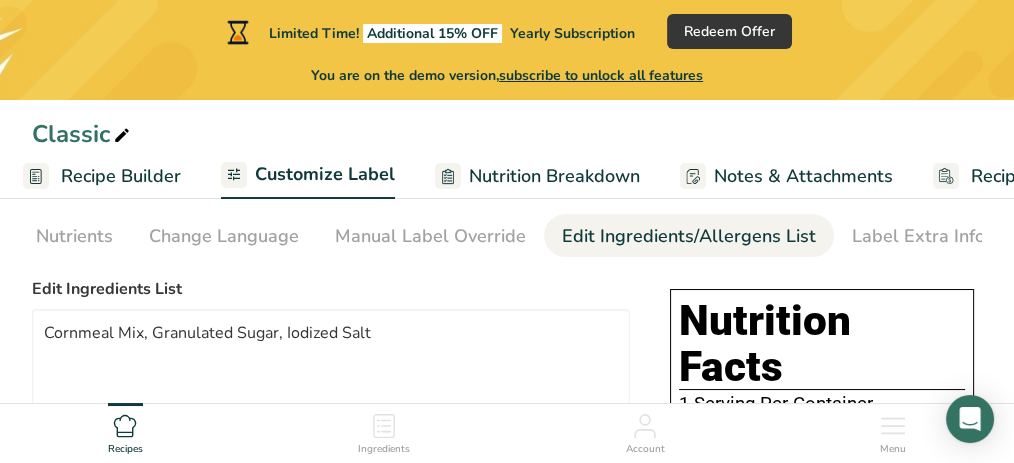 scroll, scrollTop: 0, scrollLeft: 307, axis: horizontal 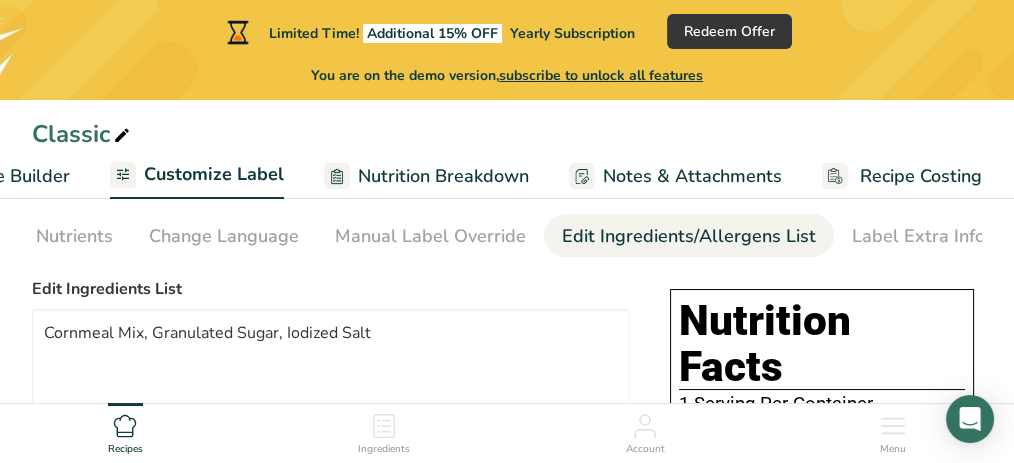 click on "Edit Ingredients/Allergens List" at bounding box center [689, 236] 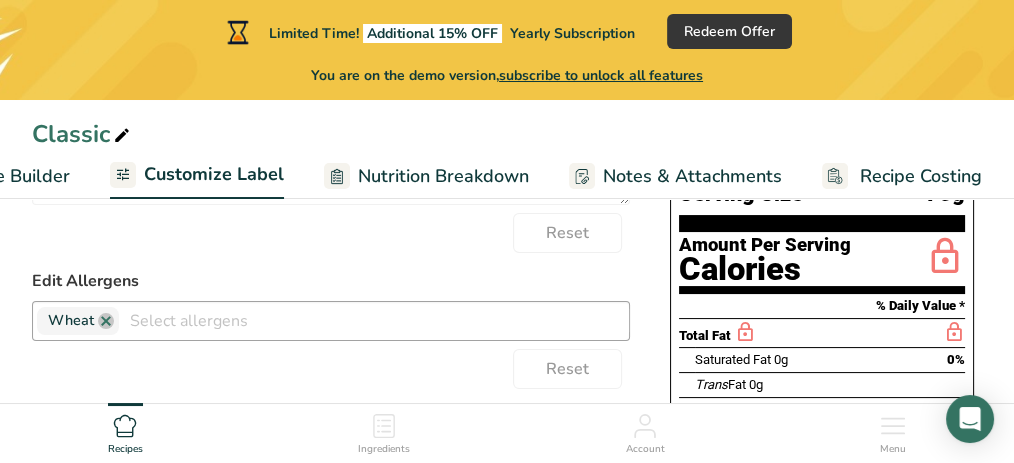 scroll, scrollTop: 314, scrollLeft: 0, axis: vertical 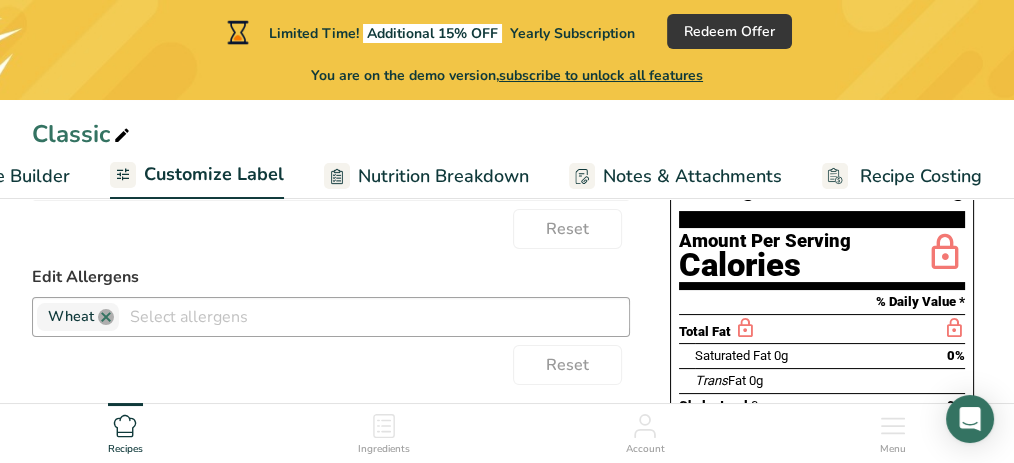 click at bounding box center [106, 317] 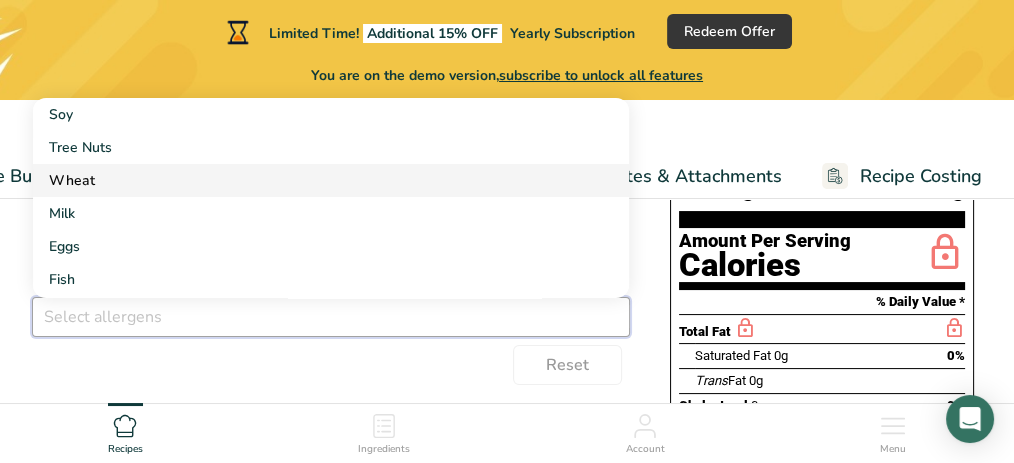 click on "Wheat" at bounding box center [331, 180] 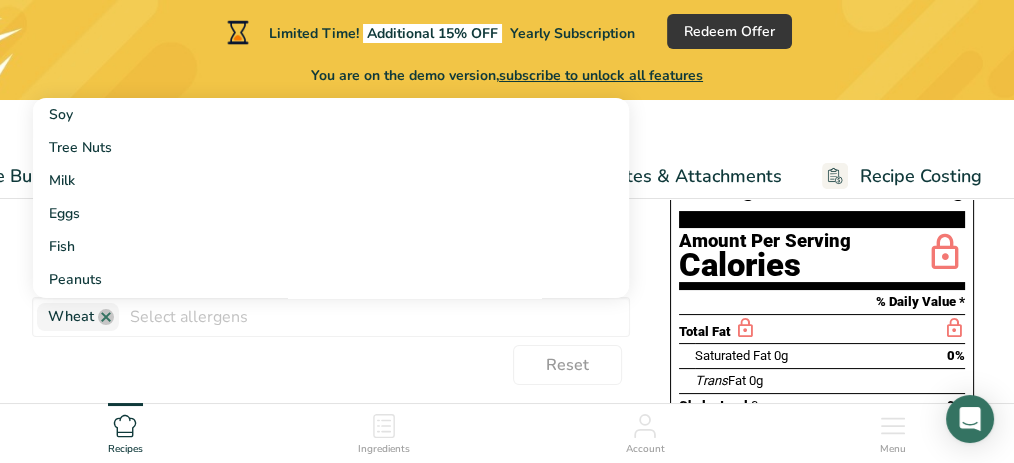 click on "Reset" at bounding box center (331, 365) 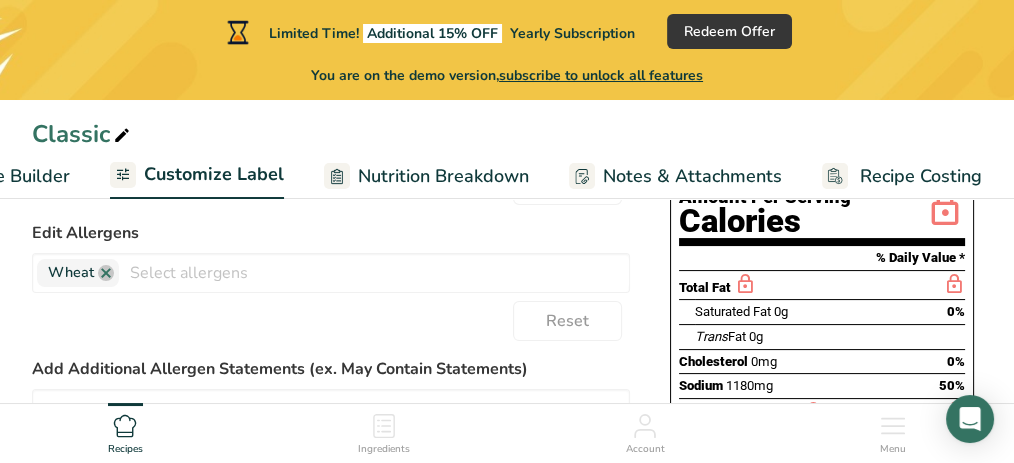 scroll, scrollTop: 356, scrollLeft: 0, axis: vertical 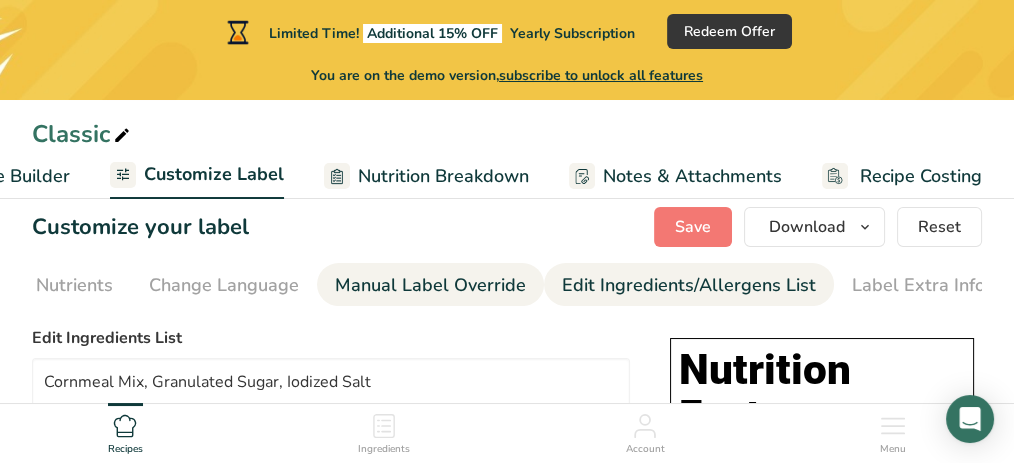 click on "Manual Label Override" at bounding box center [430, 285] 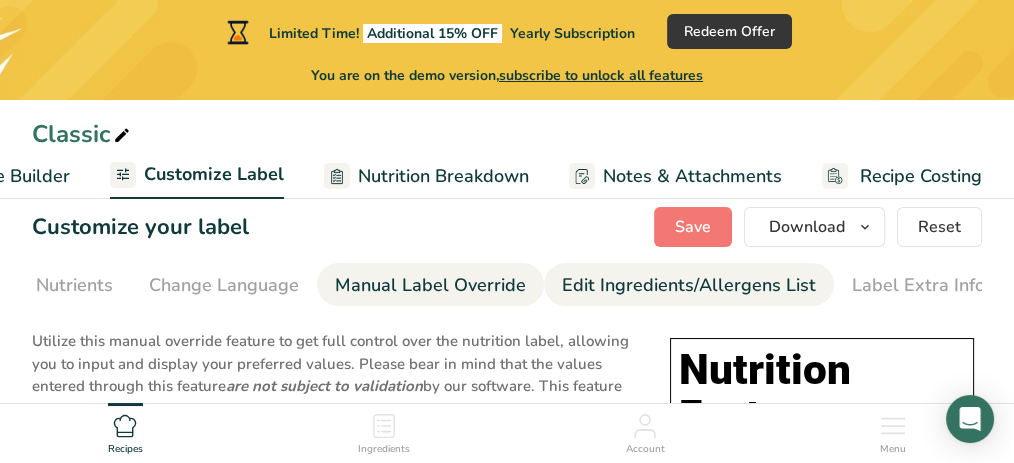 click on "Edit Ingredients/Allergens List" at bounding box center (689, 285) 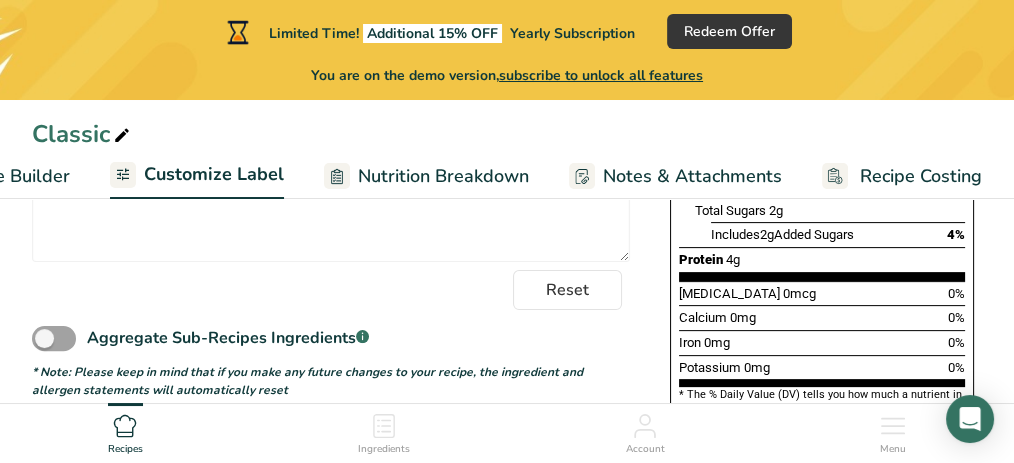 scroll, scrollTop: 626, scrollLeft: 0, axis: vertical 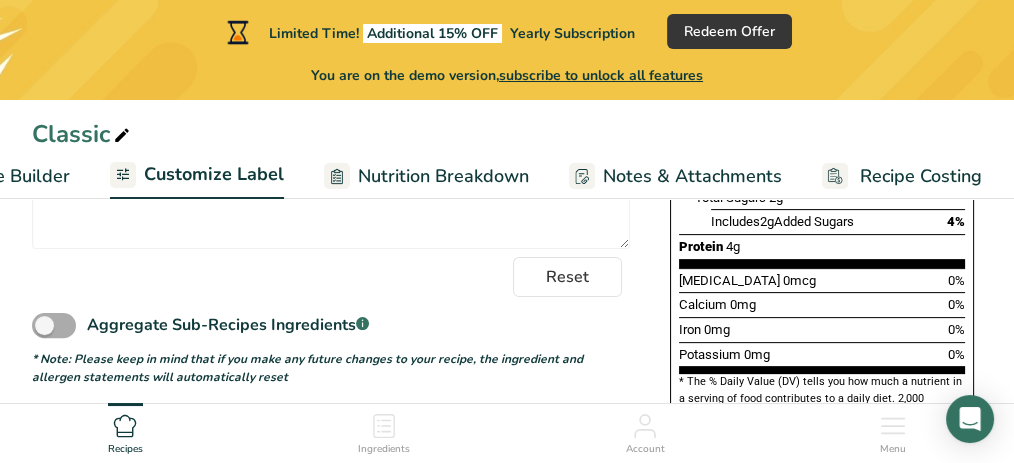click at bounding box center [54, 325] 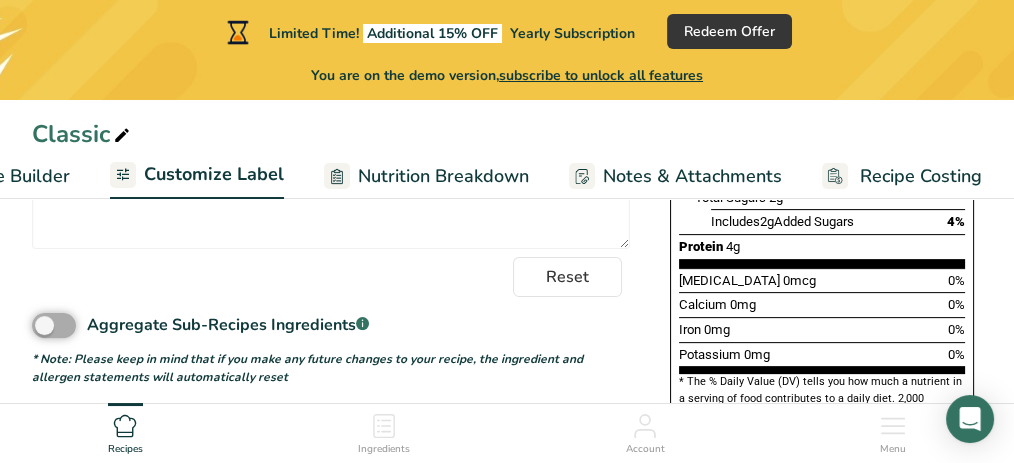 click on "Aggregate Sub-Recipes Ingredients
.a-a{fill:#347362;}.b-a{fill:#fff;}" at bounding box center (38, 325) 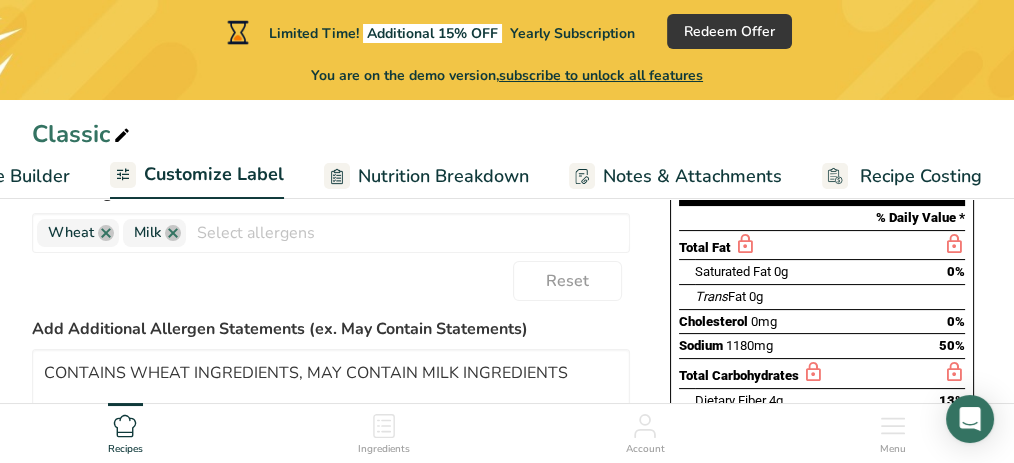 scroll, scrollTop: 395, scrollLeft: 0, axis: vertical 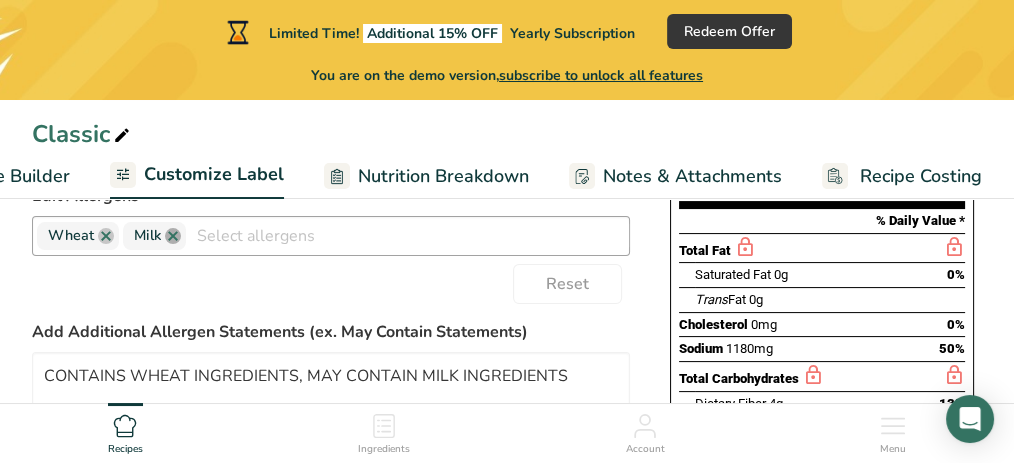 click at bounding box center [173, 236] 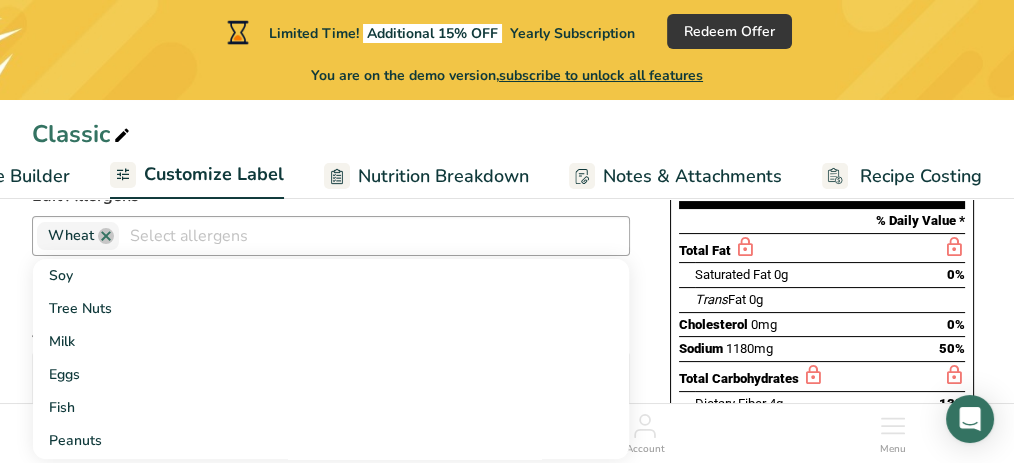click on "Choose your label style
Standard FDA label
USA (FDA)
Standard FDA label
Tabular FDA label
Linear FDA label
Simplified FDA label
Dual Column FDA label (Per Serving/Per Container)
Dual Column FDA label (As Sold/As Prepared)
Aggregate Standard FDA label
Standard FDA label with Micronutrients listed side-by-side
UK (FSA)
UK Mandatory Label "Back of Pack"
UK Traffic Light Label  "Front of Pack"
Canadian (CFIA)
Canadian Standard label
Canadian Dual Column label" at bounding box center (507, 367) 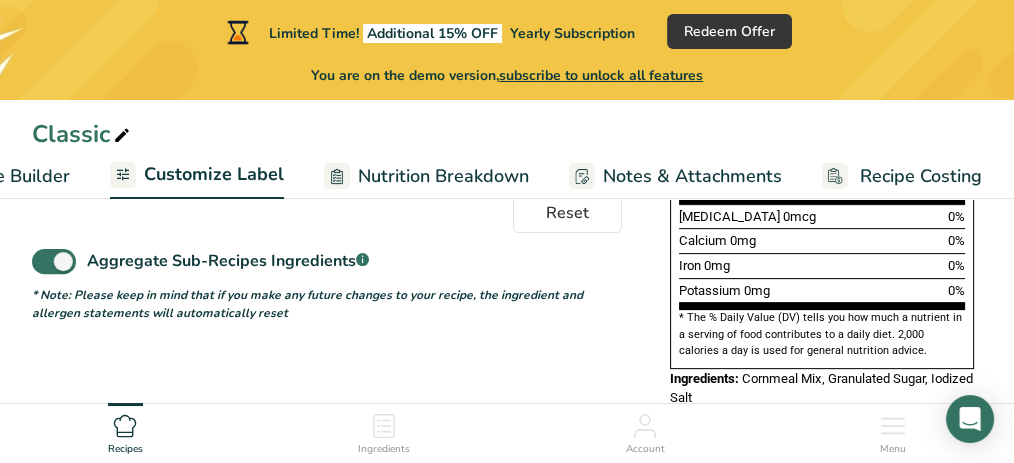 scroll, scrollTop: 688, scrollLeft: 0, axis: vertical 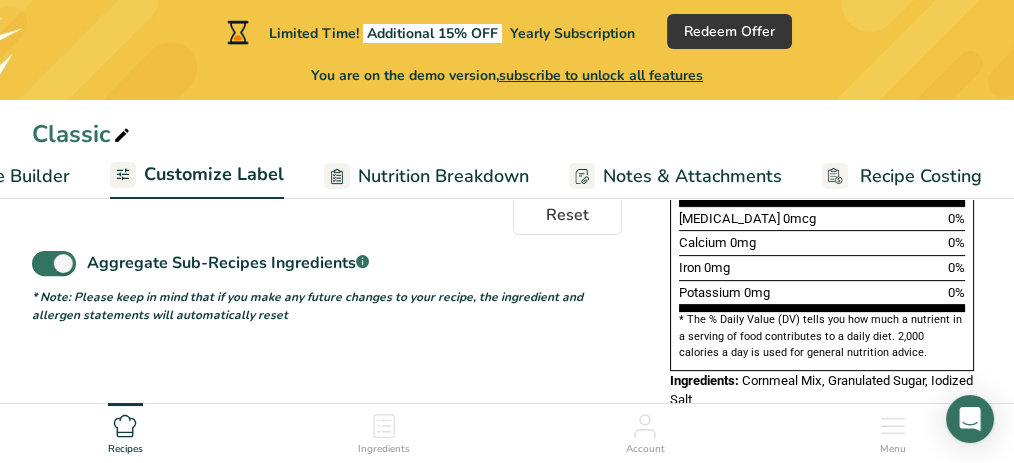 click on "Customize Label" at bounding box center (214, 174) 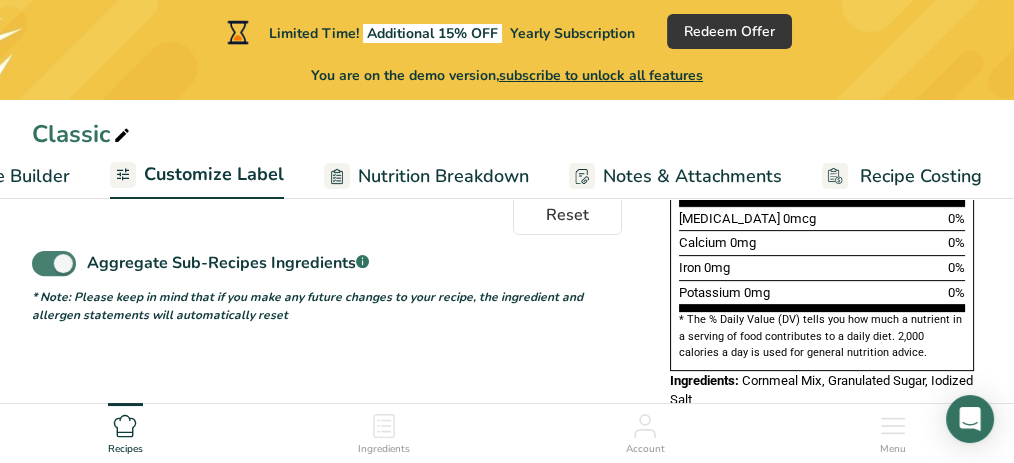 click at bounding box center [54, 263] 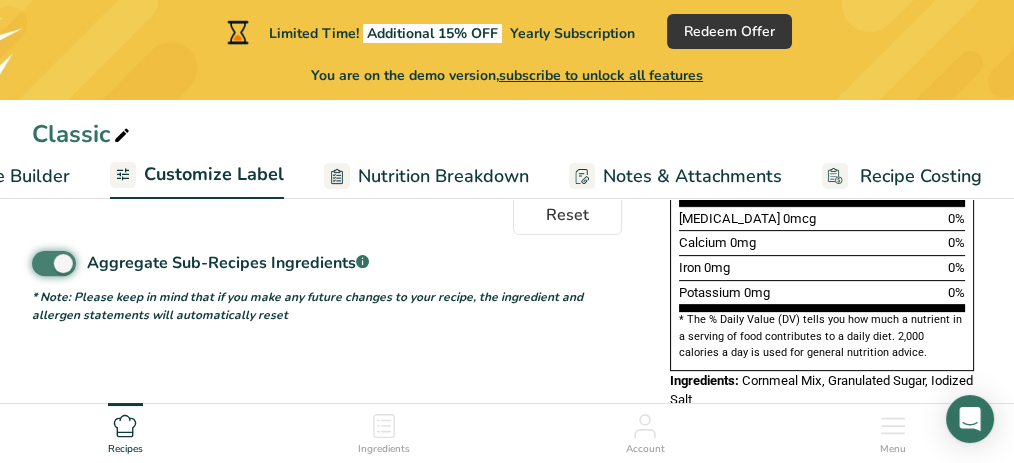 click on "Aggregate Sub-Recipes Ingredients
.a-a{fill:#347362;}.b-a{fill:#fff;}" at bounding box center (38, 263) 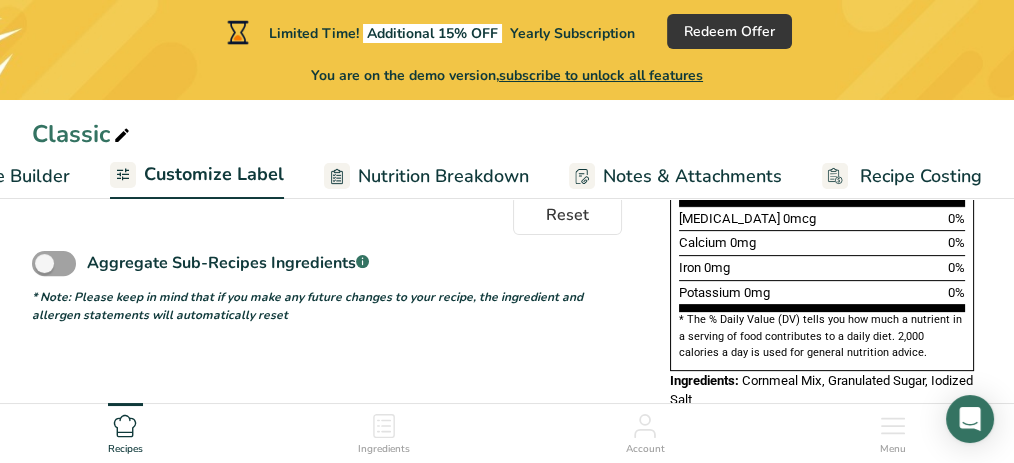 click on "Customize Label" at bounding box center (214, 174) 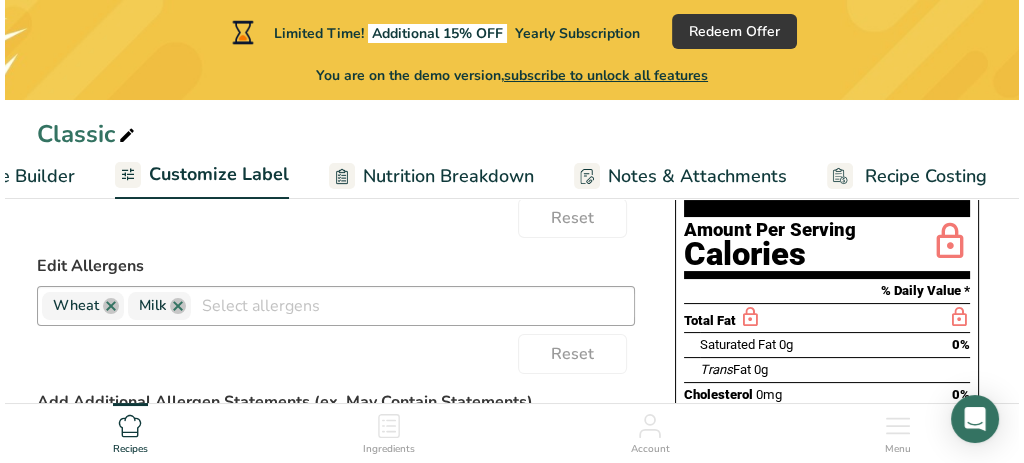 scroll, scrollTop: 327, scrollLeft: 0, axis: vertical 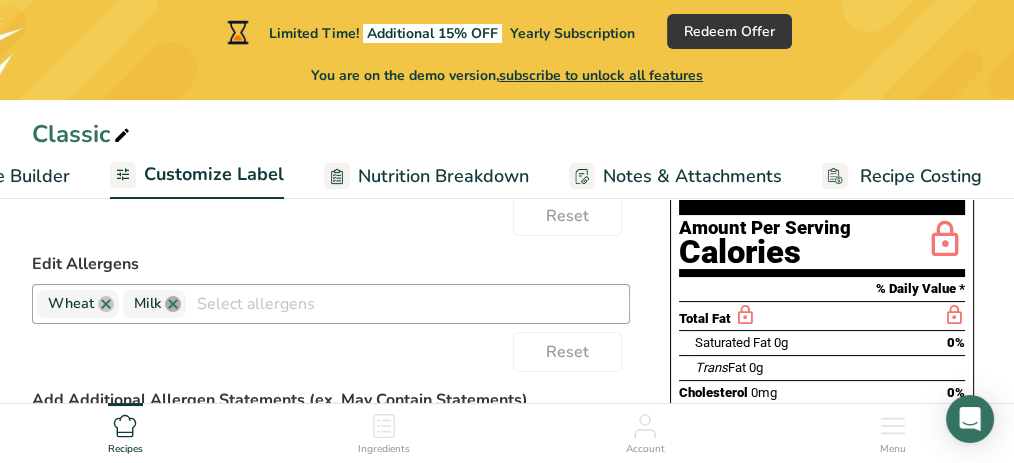 click at bounding box center [173, 304] 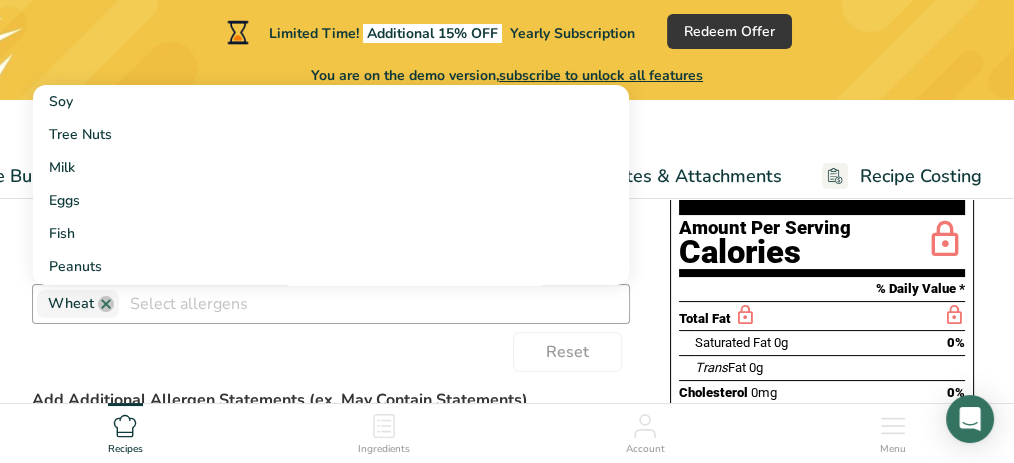 click on "Choose your label style
Standard FDA label
USA (FDA)
Standard FDA label
Tabular FDA label
Linear FDA label
Simplified FDA label
Dual Column FDA label (Per Serving/Per Container)
Dual Column FDA label (As Sold/As Prepared)
Aggregate Standard FDA label
Standard FDA label with Micronutrients listed side-by-side
UK (FSA)
UK Mandatory Label "Back of Pack"
UK Traffic Light Label  "Front of Pack"
Canadian (CFIA)
Canadian Standard label
Canadian Dual Column label" at bounding box center [507, 435] 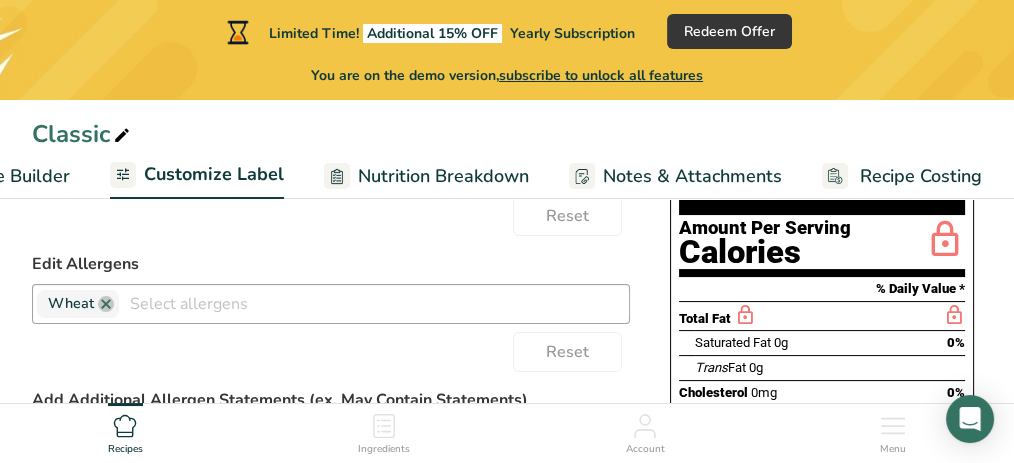 click on "Customize Label" at bounding box center (214, 174) 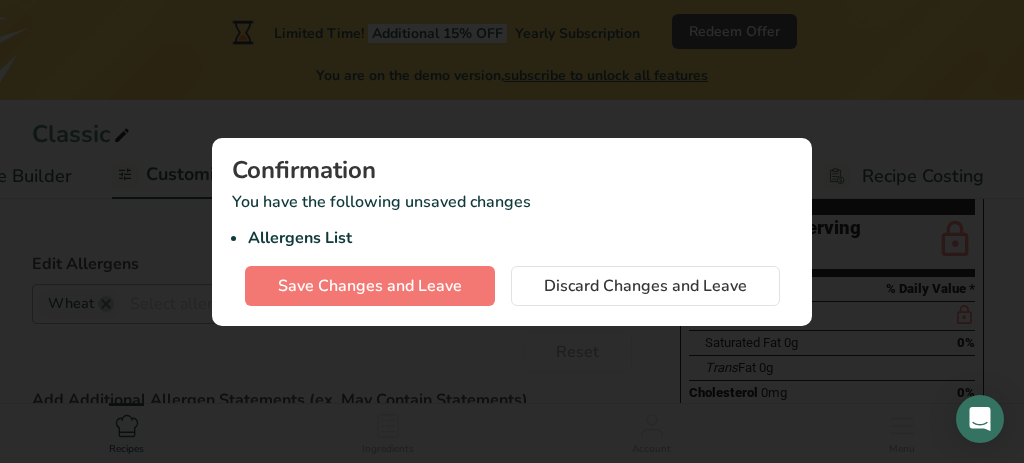 scroll, scrollTop: 0, scrollLeft: 493, axis: horizontal 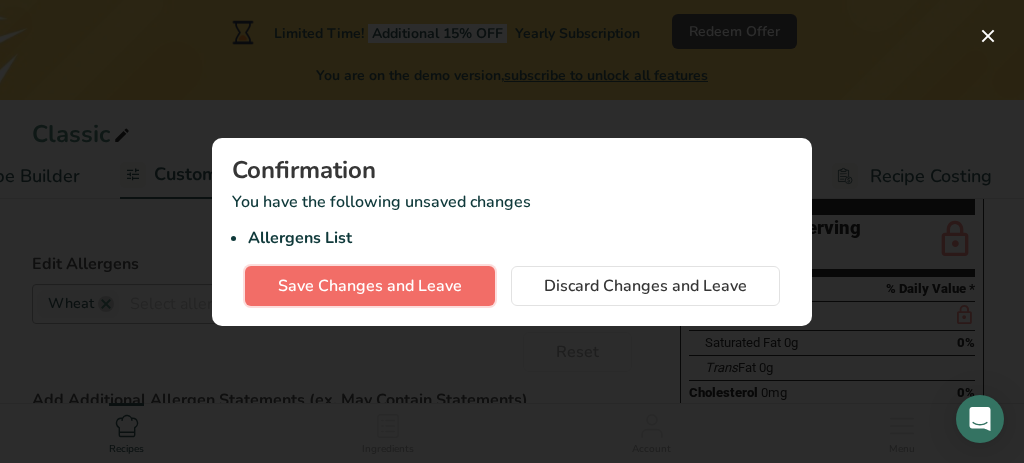 click on "Save Changes and Leave" at bounding box center (370, 286) 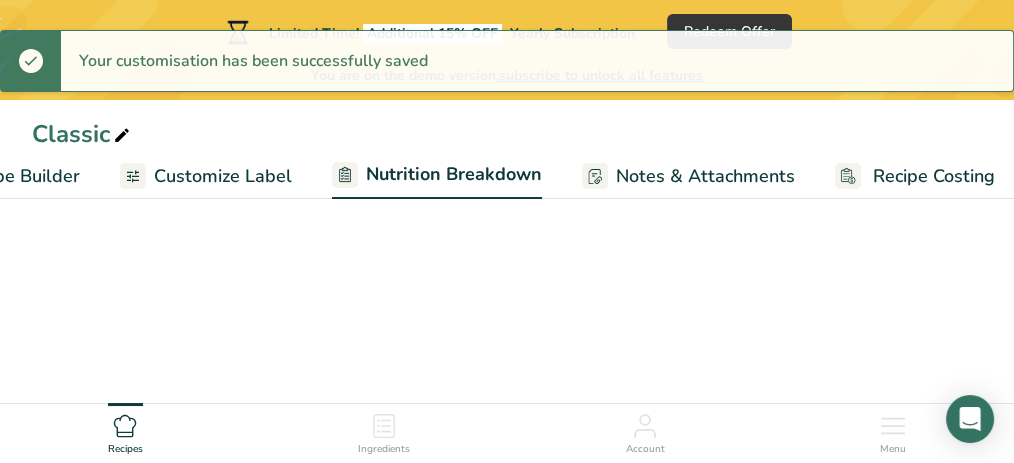 select on "Calories" 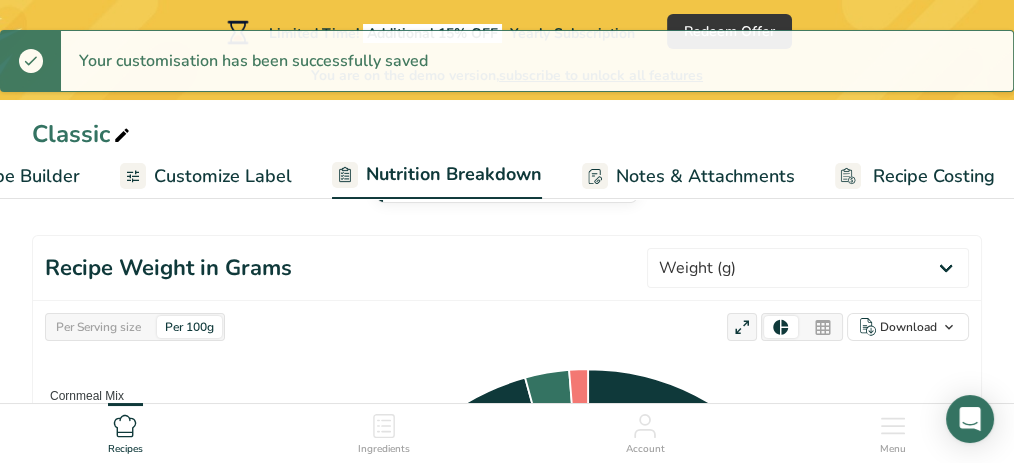 click on "Customize Label" at bounding box center [223, 176] 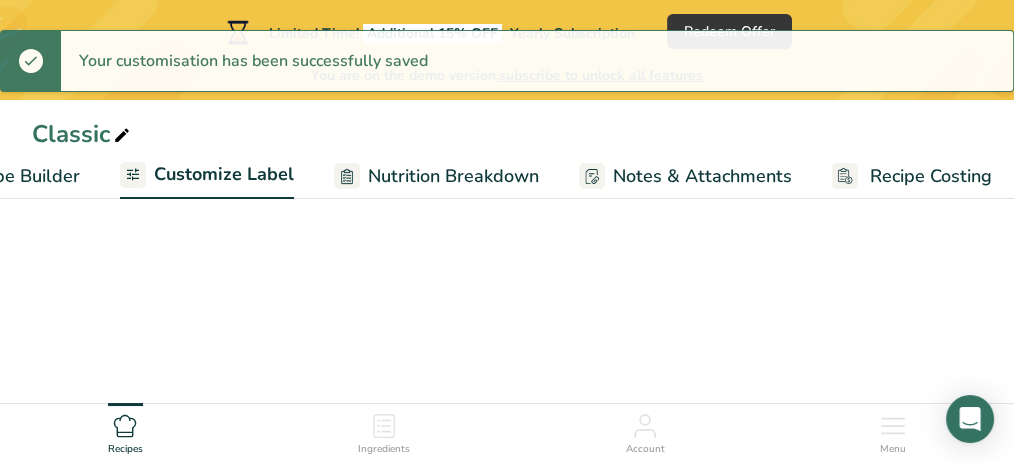 scroll, scrollTop: 0, scrollLeft: 307, axis: horizontal 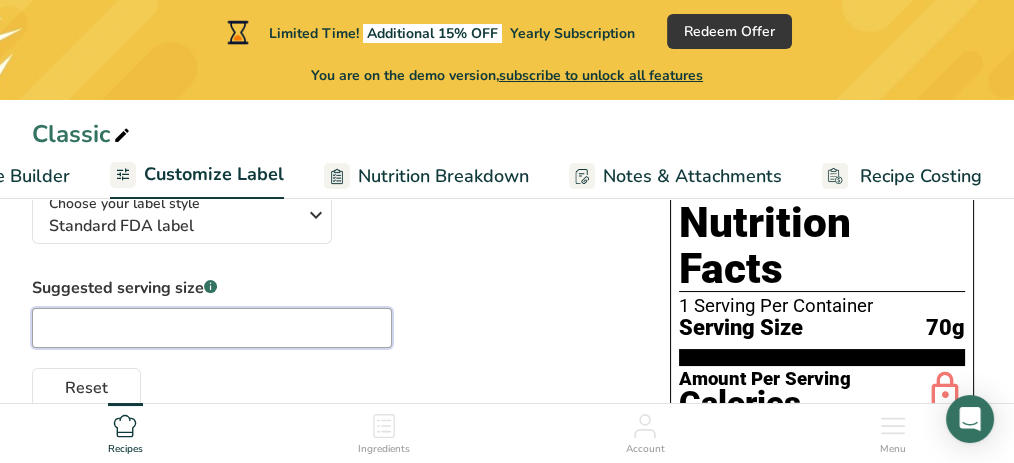click at bounding box center (212, 328) 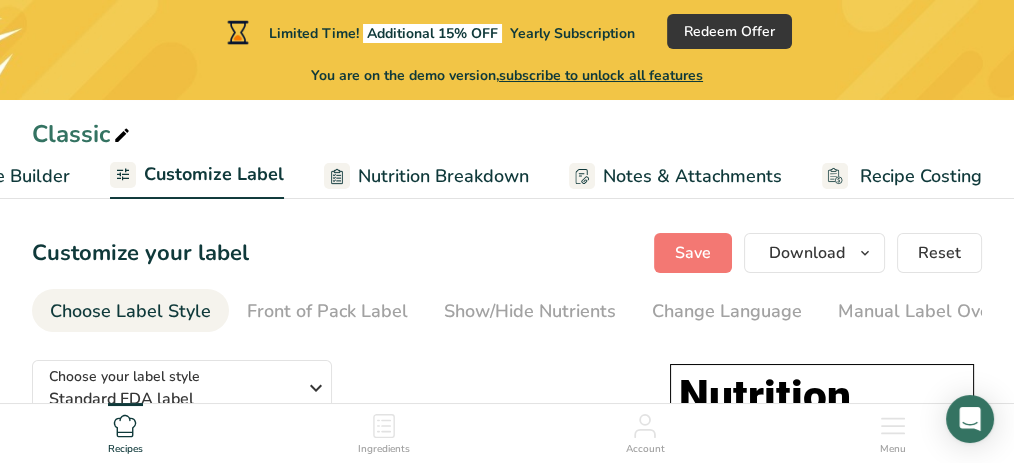 scroll, scrollTop: 0, scrollLeft: 0, axis: both 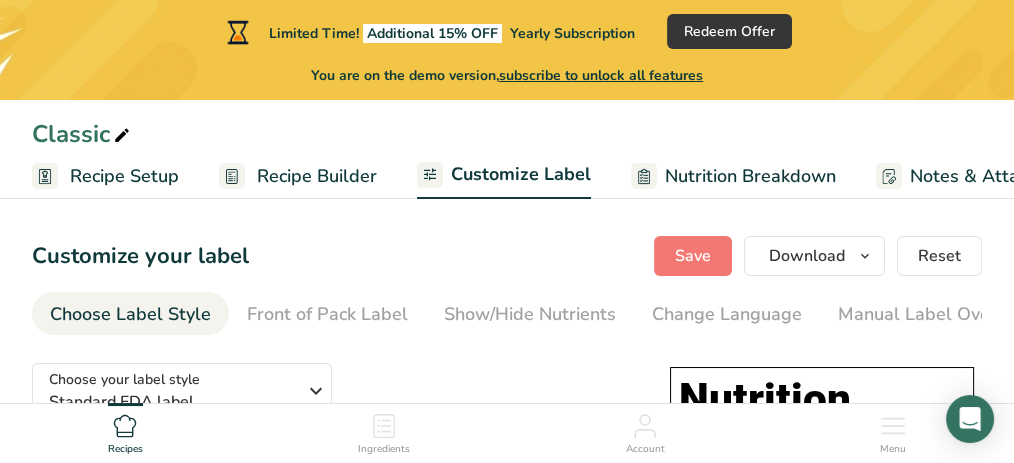 click on "Customize Label" at bounding box center [521, 174] 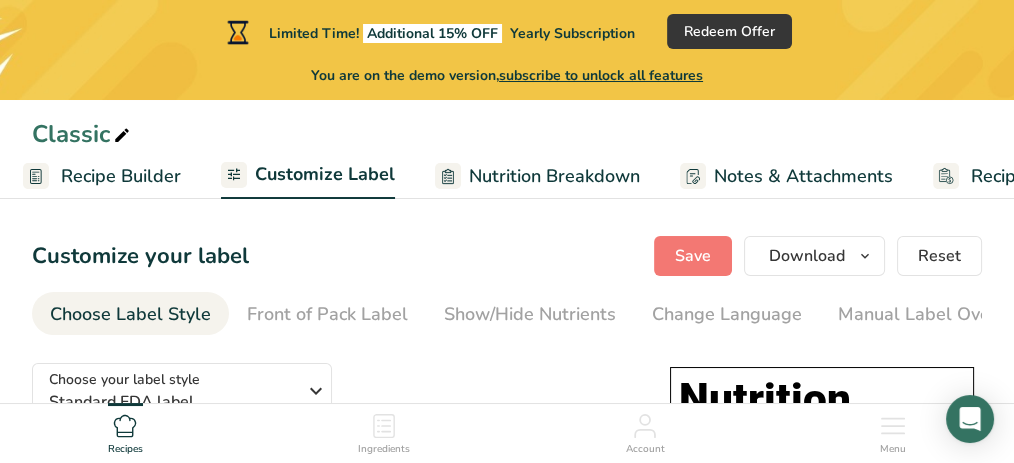 scroll, scrollTop: 0, scrollLeft: 307, axis: horizontal 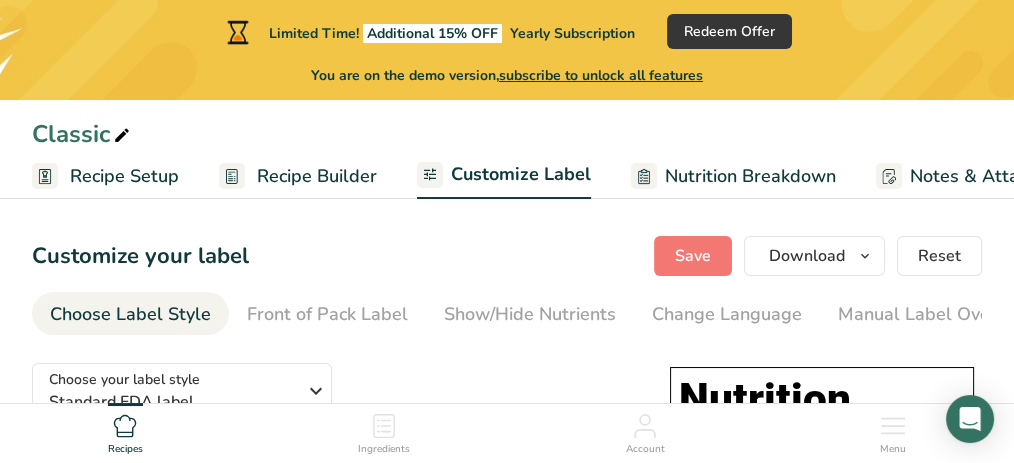 click on "Recipe Builder" at bounding box center [317, 176] 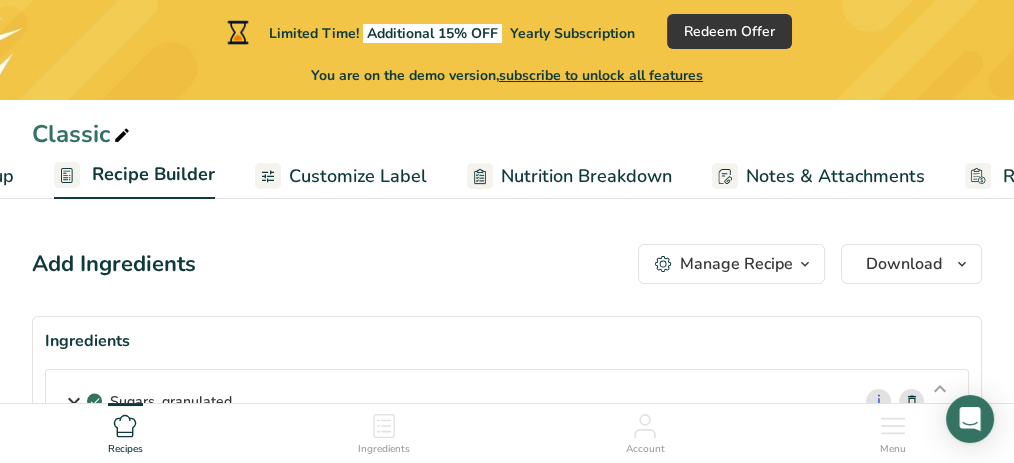 scroll, scrollTop: 0, scrollLeft: 193, axis: horizontal 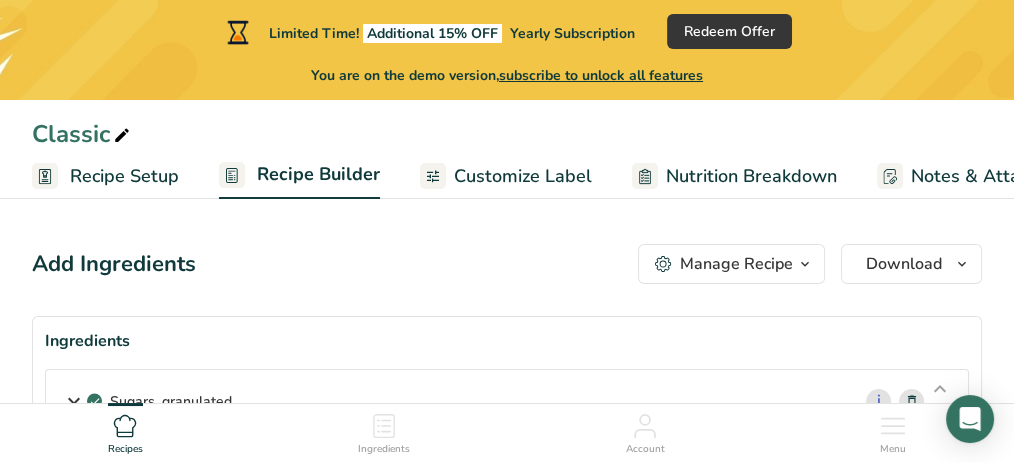click on "Customize Label" at bounding box center [523, 176] 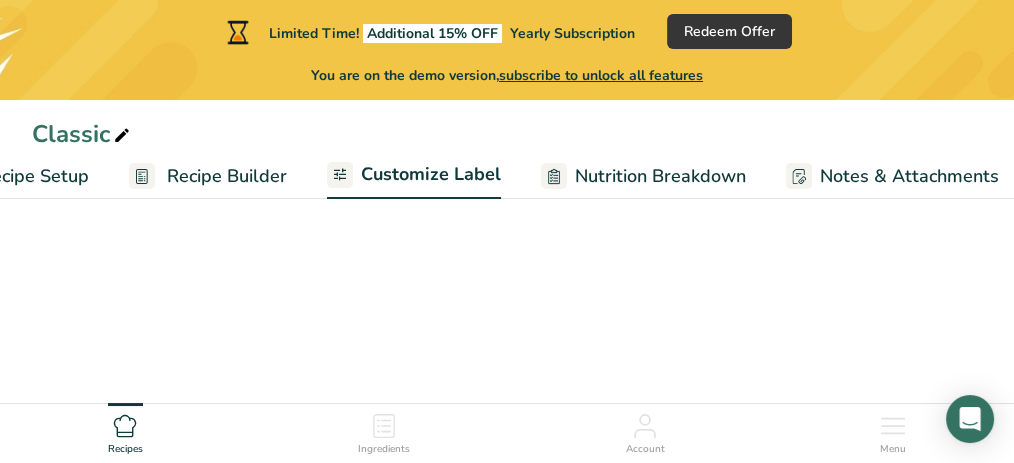 scroll, scrollTop: 0, scrollLeft: 307, axis: horizontal 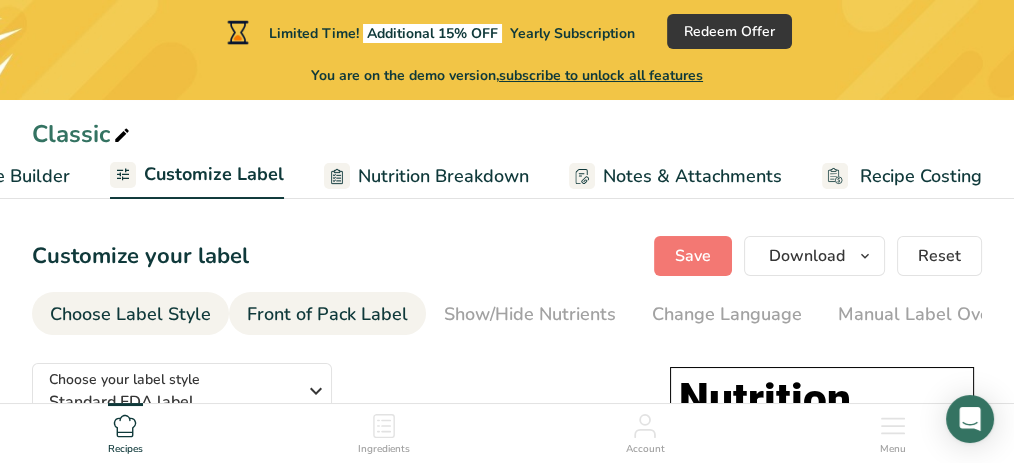 click on "Front of Pack Label" at bounding box center (327, 314) 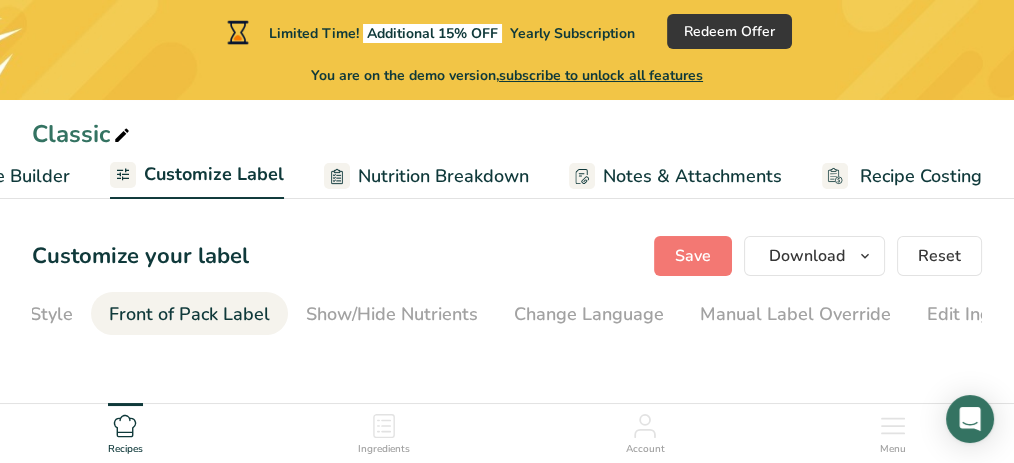 scroll, scrollTop: 0, scrollLeft: 194, axis: horizontal 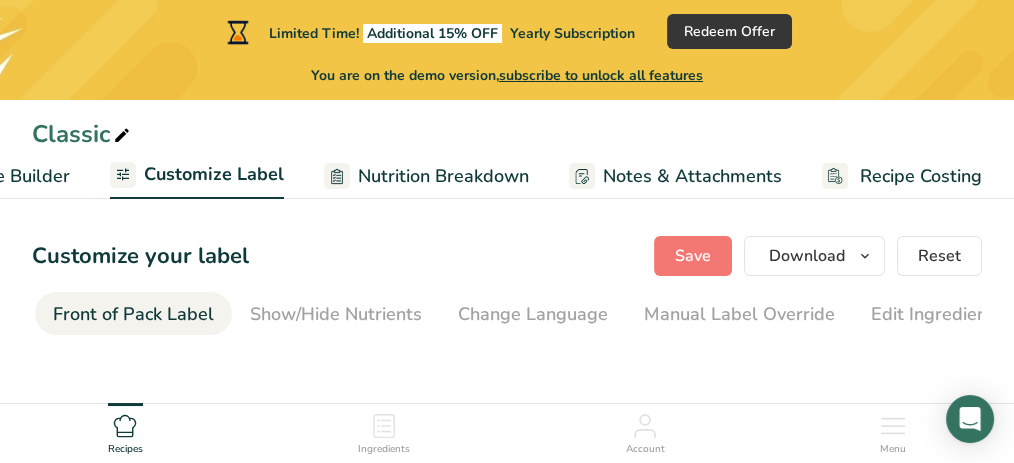 click on "Nutrition Breakdown" at bounding box center (443, 176) 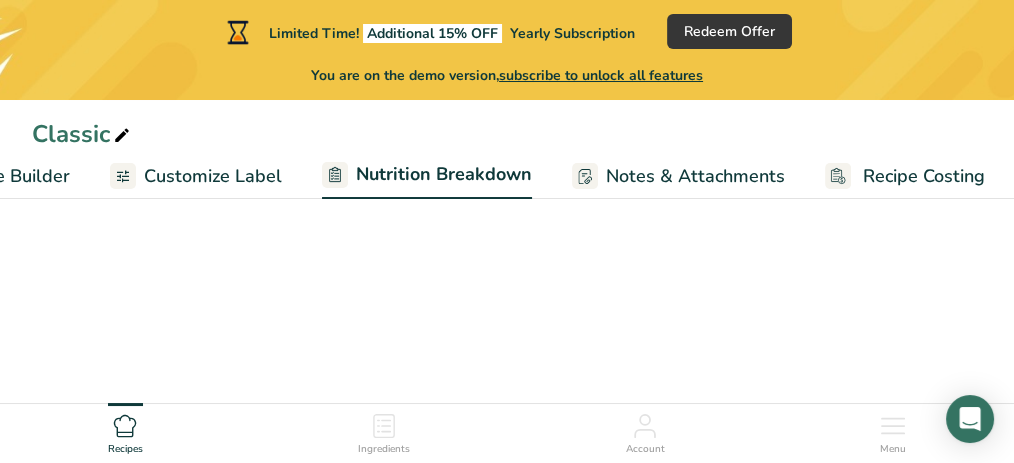 scroll, scrollTop: 0, scrollLeft: 309, axis: horizontal 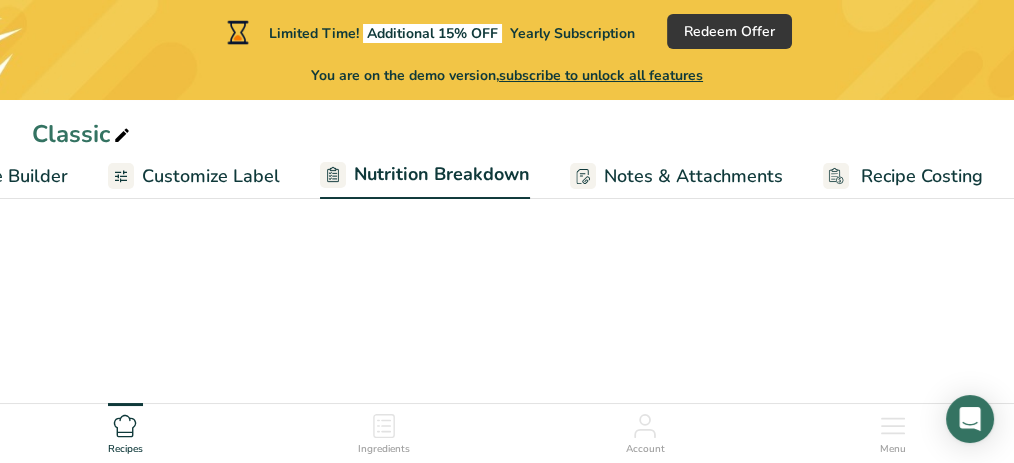 select on "Calories" 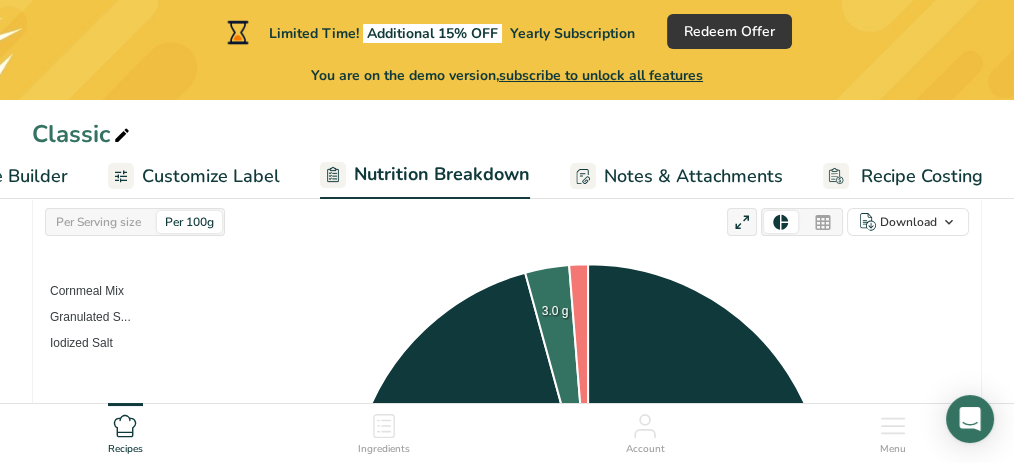 scroll, scrollTop: 364, scrollLeft: 0, axis: vertical 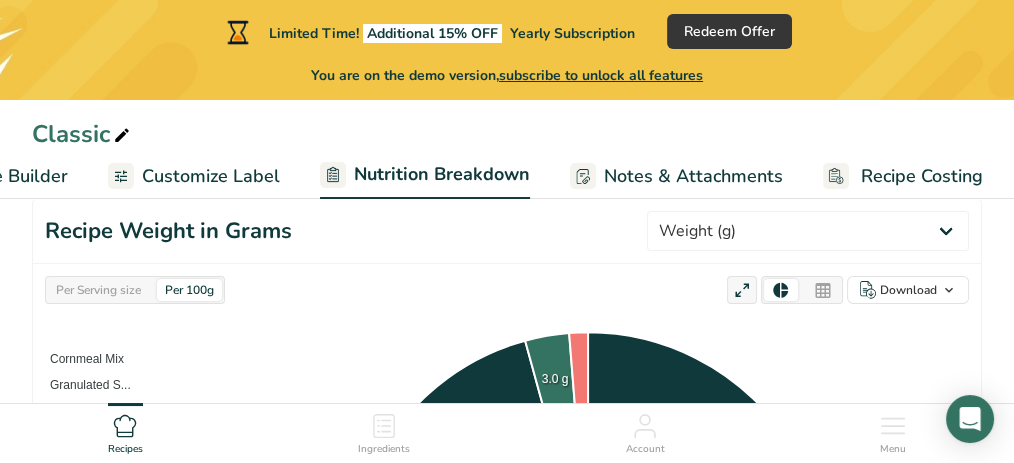 click on "Per 100g" at bounding box center (189, 290) 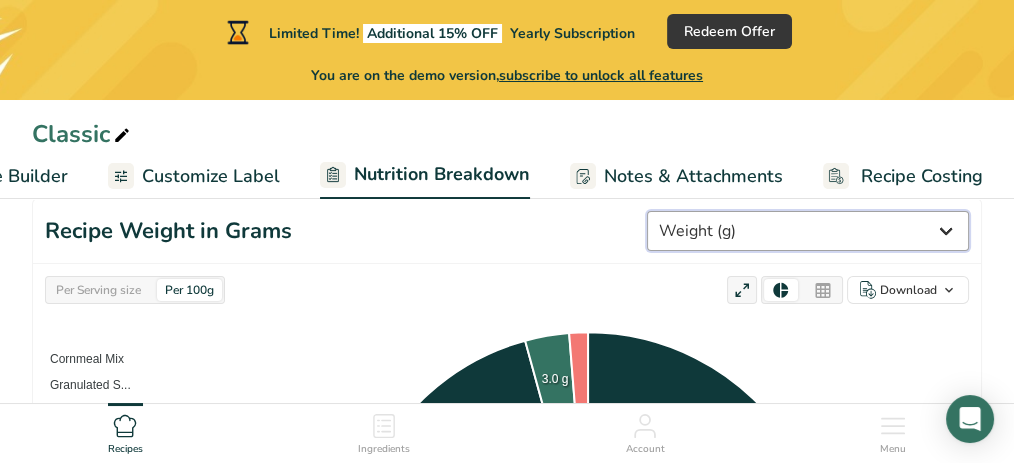 click on "Weight (g)
Calories (kcal)
Energy KJ (kj)
Total Fat (g)
Saturated Fat (g)
Trans Fat (g)
Cholesterol (mg)
Sodium (mg)
Total Carbohydrates (g)
Dietary Fiber (g)
Total Sugars (g)
Added Sugars (g)
Protein (g)
Vitamin D (mcg)
Vitamin A, RAE (mcg)
Vitamin C (mg)
Vitamin E (mg)
Vitamin K (mcg)
Thiamin (B1) (mg)
Riboflavin (B2) (mg)
Niacin (B3) (mg)
Vitamin B6 (mg)
Folate DFE (mcg)
(Folic Acid) (mcg)
Vitamin B12 (mcg)" at bounding box center [808, 231] 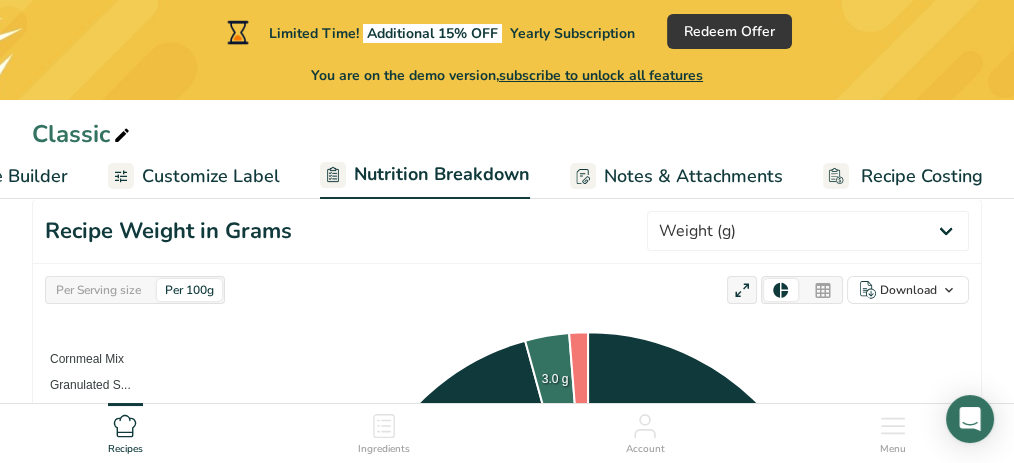 click on "Recipe Weight in Grams
Weight (g)
Calories (kcal)
Energy KJ (kj)
Total Fat (g)
Saturated Fat (g)
Trans Fat (g)
Cholesterol (mg)
Sodium (mg)
Total Carbohydrates (g)
Dietary Fiber (g)
Total Sugars (g)
Added Sugars (g)
Protein (g)
Vitamin D (mcg)
Vitamin A, RAE (mcg)
Vitamin C (mg)
Vitamin E (mg)
Vitamin K (mcg)
Thiamin (B1) (mg)
Riboflavin (B2) (mg)
Niacin (B3) (mg)
Vitamin B6 (mg)
Folate DFE (mcg)
(Folic Acid) (mcg)" at bounding box center [507, 231] 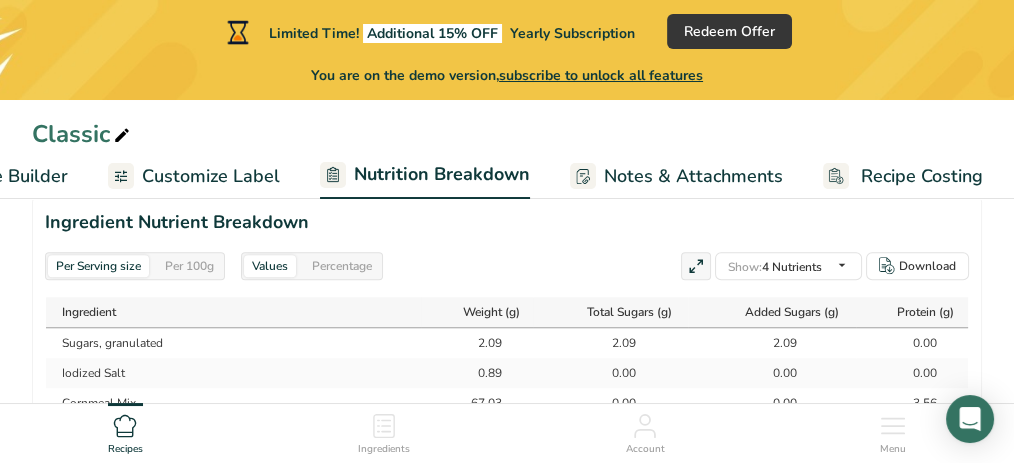 scroll, scrollTop: 1690, scrollLeft: 0, axis: vertical 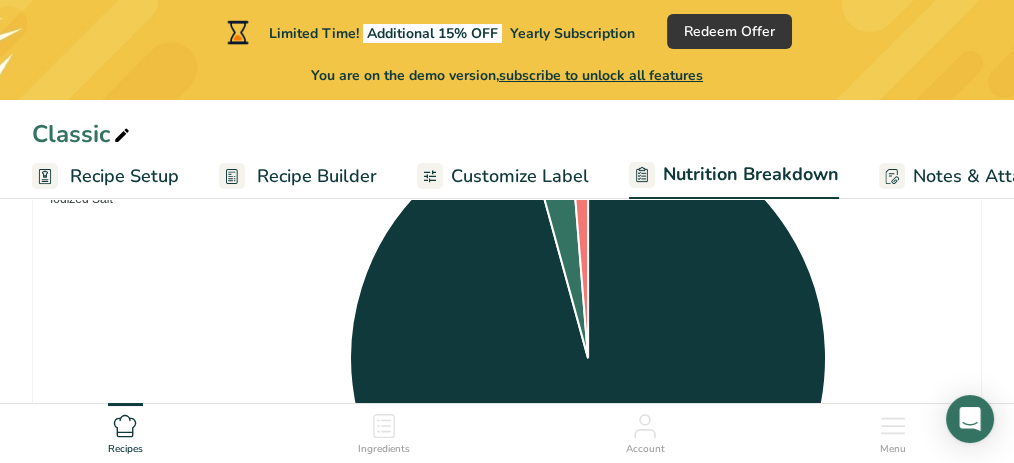 click on "Recipe Setup" at bounding box center [124, 176] 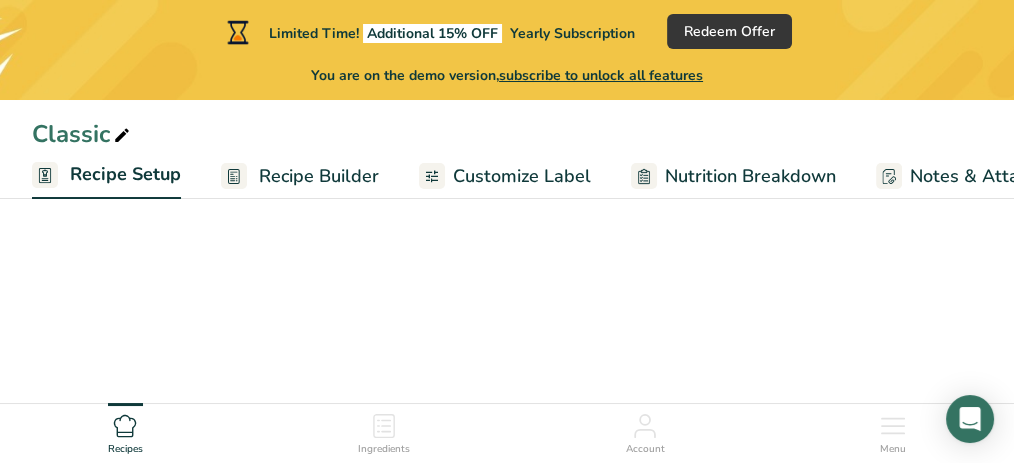 scroll, scrollTop: 0, scrollLeft: 6, axis: horizontal 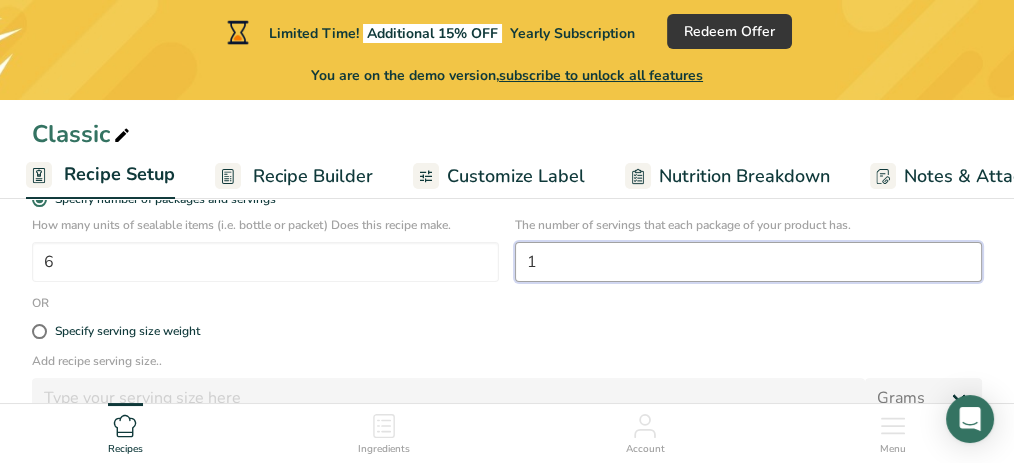 drag, startPoint x: 545, startPoint y: 275, endPoint x: 523, endPoint y: 276, distance: 22.022715 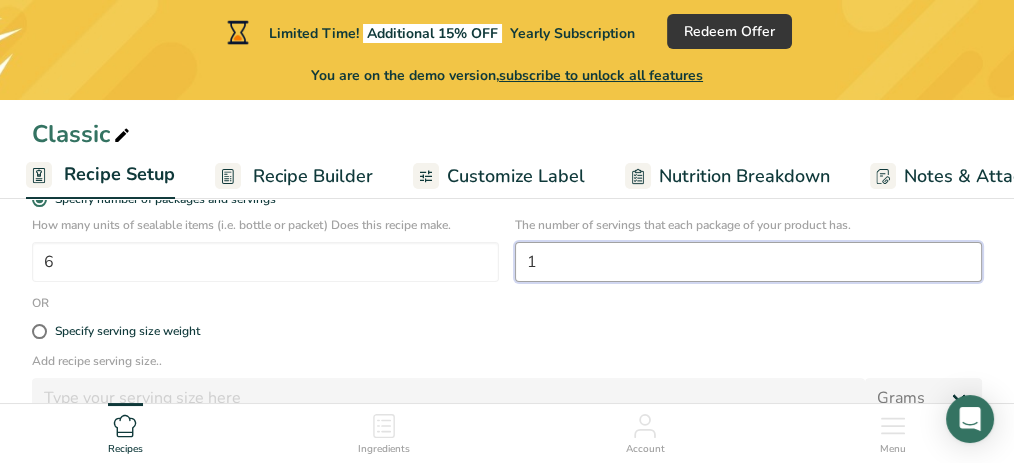 click on "1" at bounding box center [748, 262] 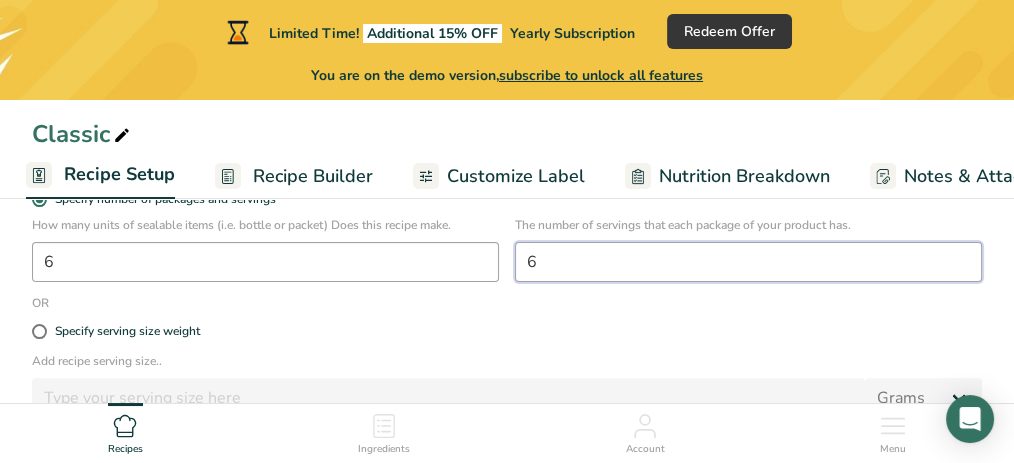 type on "6" 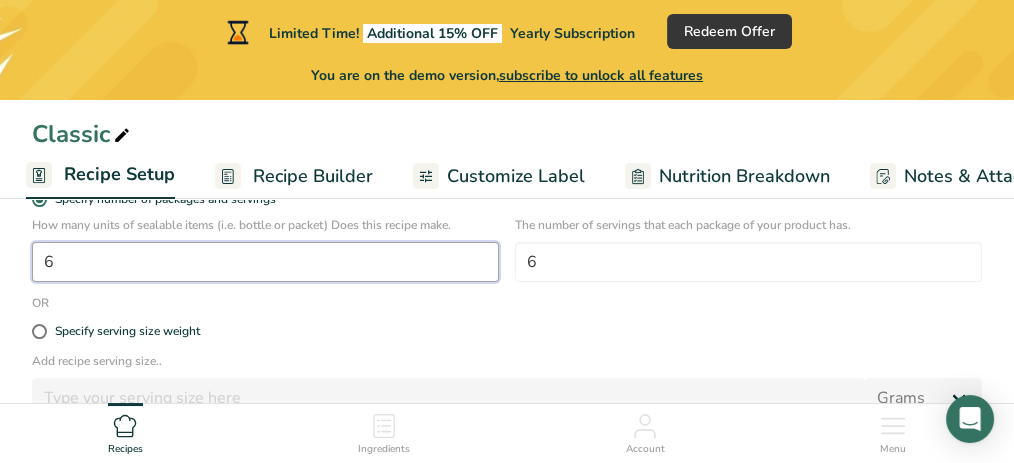 drag, startPoint x: 56, startPoint y: 293, endPoint x: 19, endPoint y: 308, distance: 39.92493 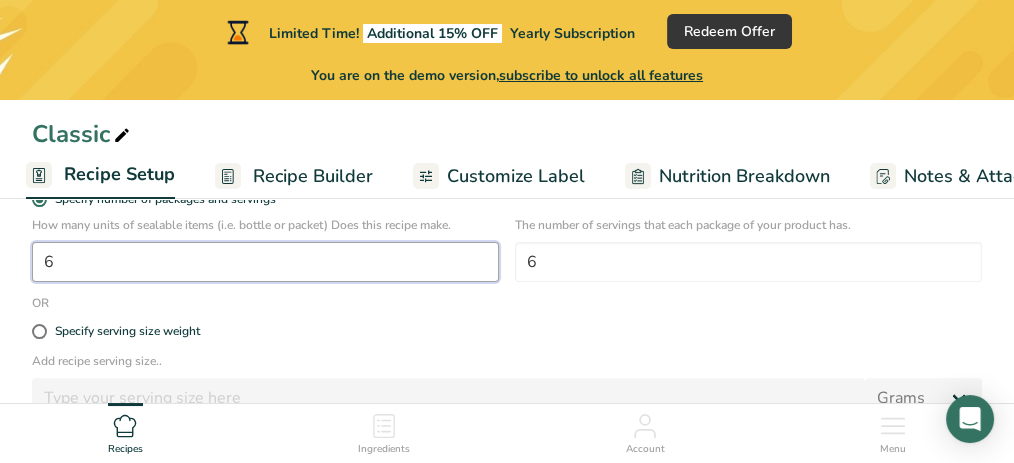 click on "How many units of sealable items (i.e. bottle or packet) Does this recipe make.
6
The number of servings that each package of your product has.
6" at bounding box center (507, 255) 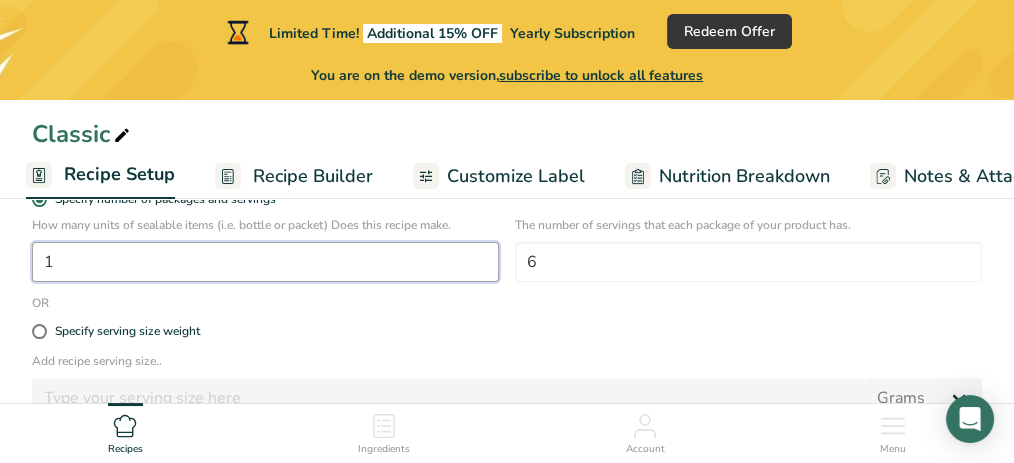 type on "1" 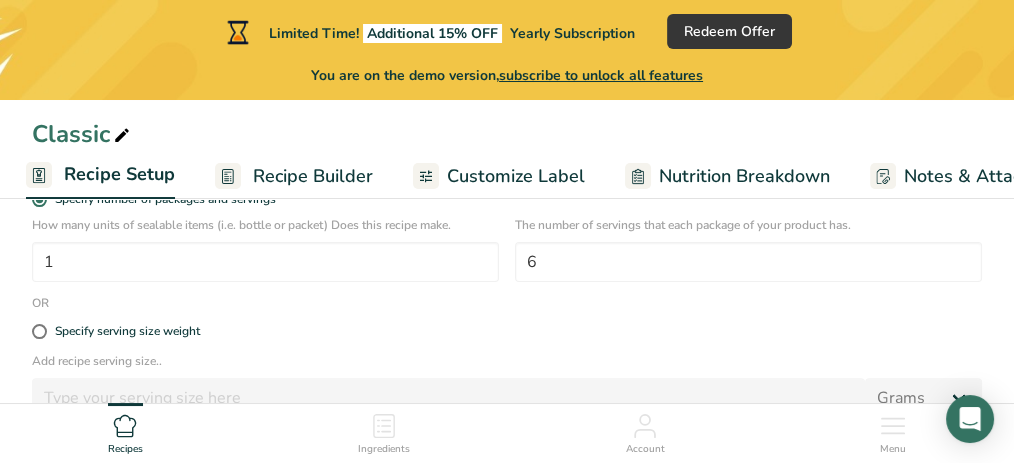 click on "The number of servings that each package of your product has.
6" at bounding box center [748, 255] 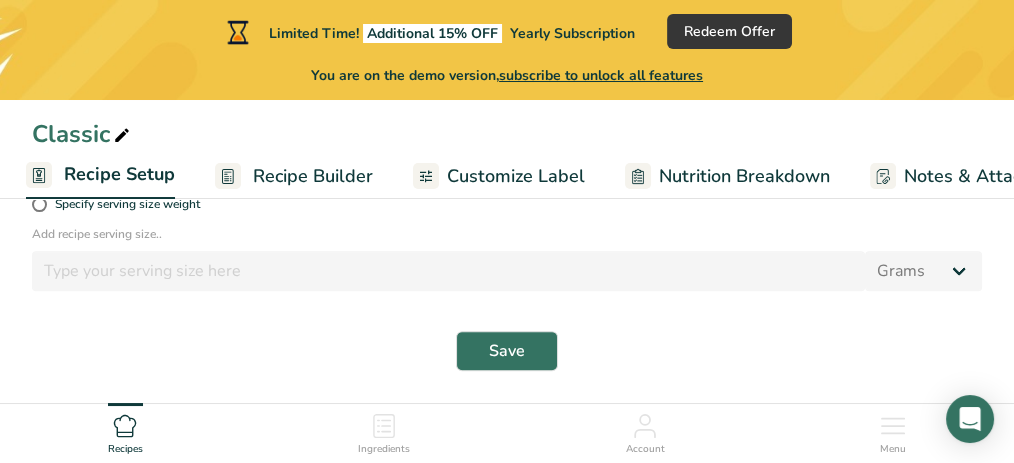 scroll, scrollTop: 742, scrollLeft: 0, axis: vertical 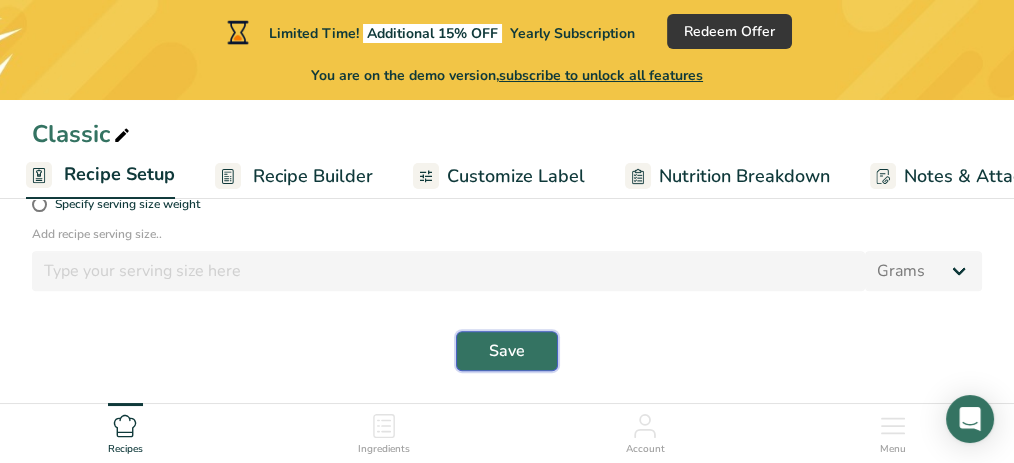 click on "Save" at bounding box center [507, 351] 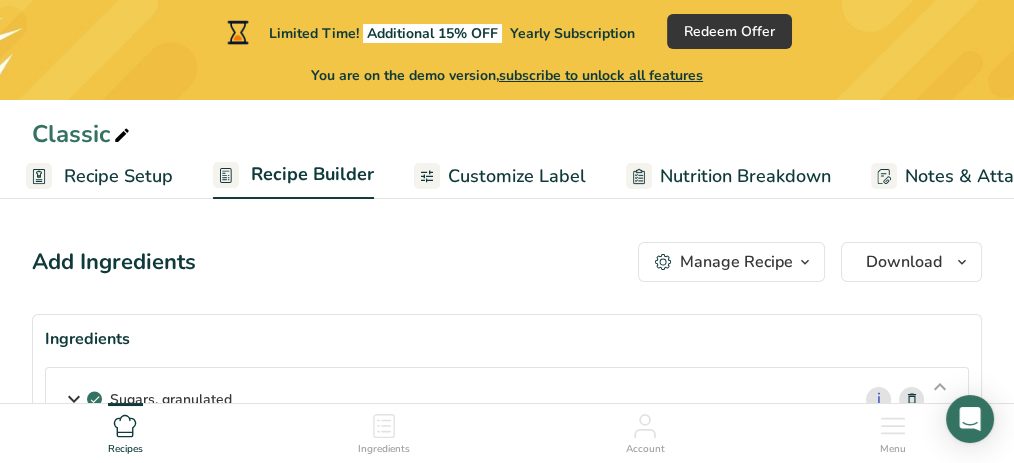 scroll, scrollTop: 0, scrollLeft: 0, axis: both 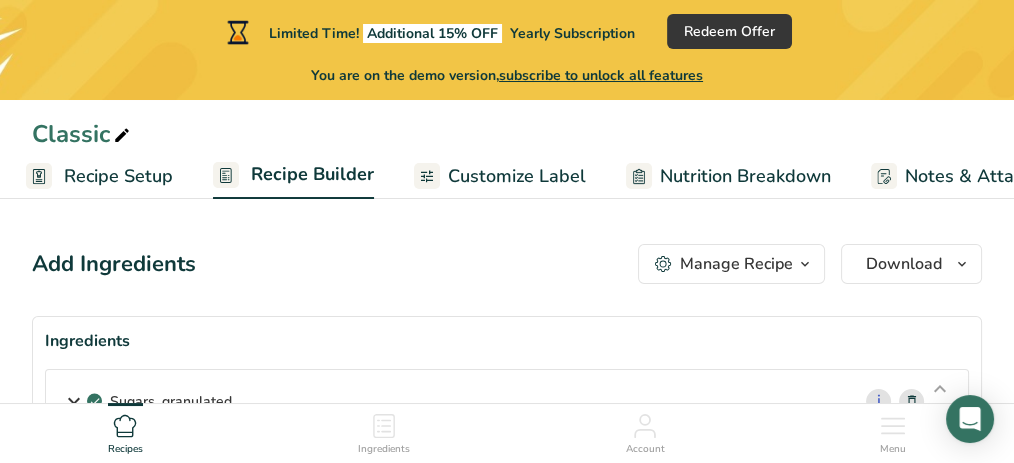 click on "Recipe Setup" at bounding box center [118, 176] 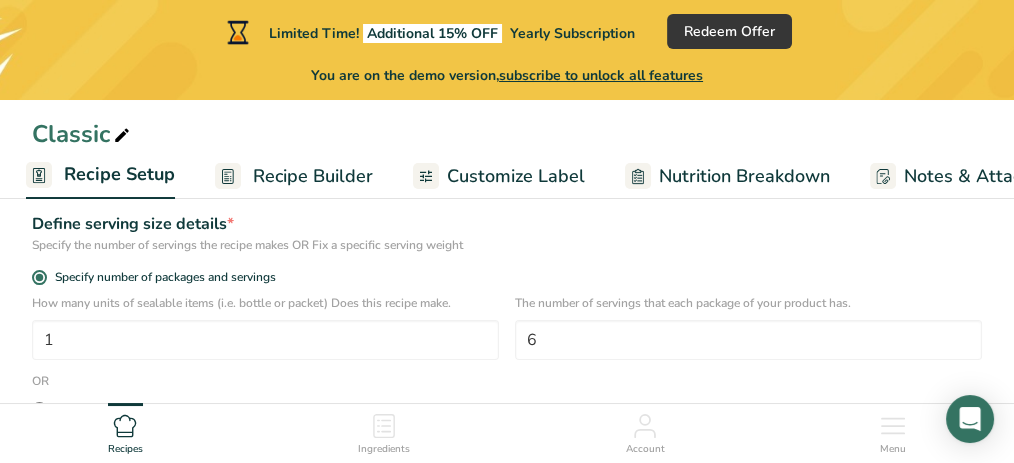 scroll, scrollTop: 500, scrollLeft: 0, axis: vertical 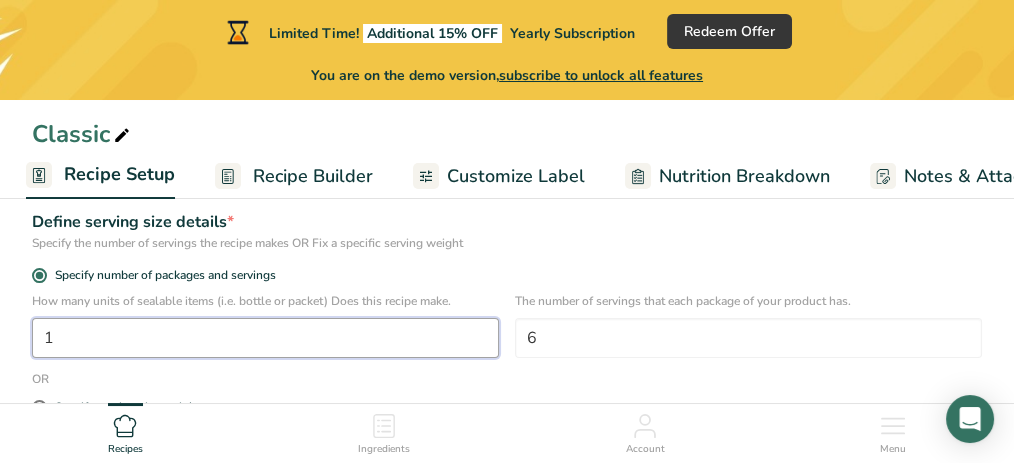 drag, startPoint x: 82, startPoint y: 368, endPoint x: 34, endPoint y: 379, distance: 49.24429 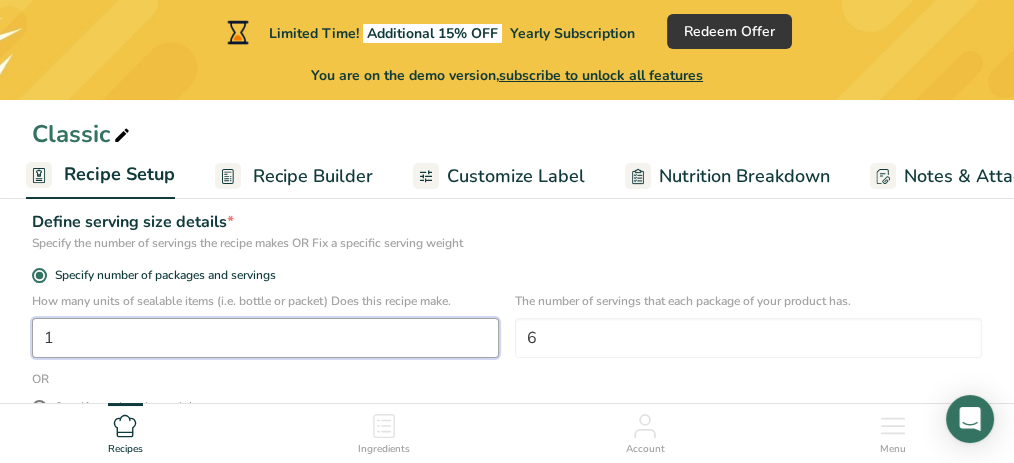 click on "1" at bounding box center (265, 338) 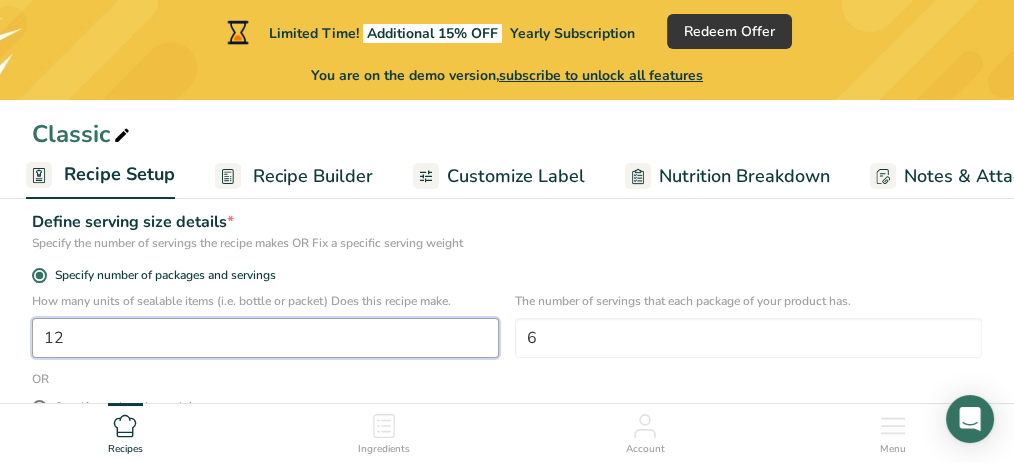 drag, startPoint x: 88, startPoint y: 371, endPoint x: 42, endPoint y: 367, distance: 46.173584 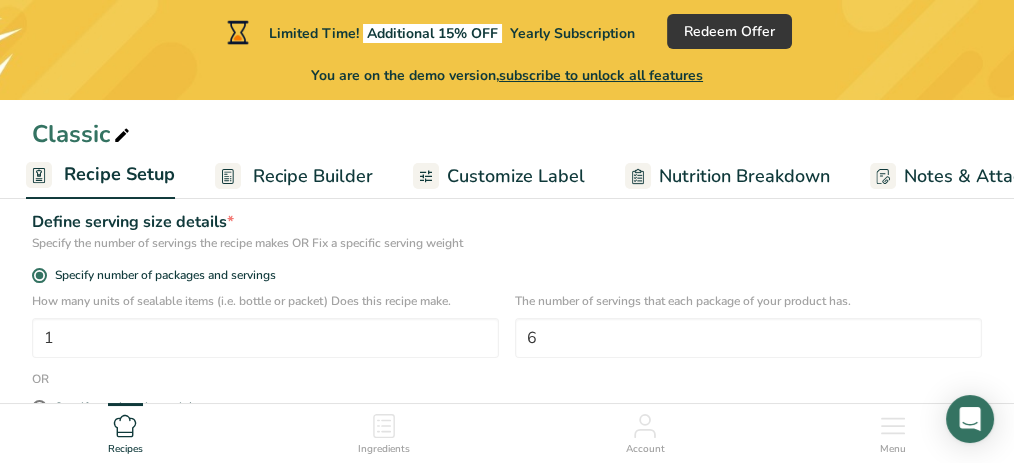 click on "The number of servings that each package of your product has.
6" at bounding box center [748, 331] 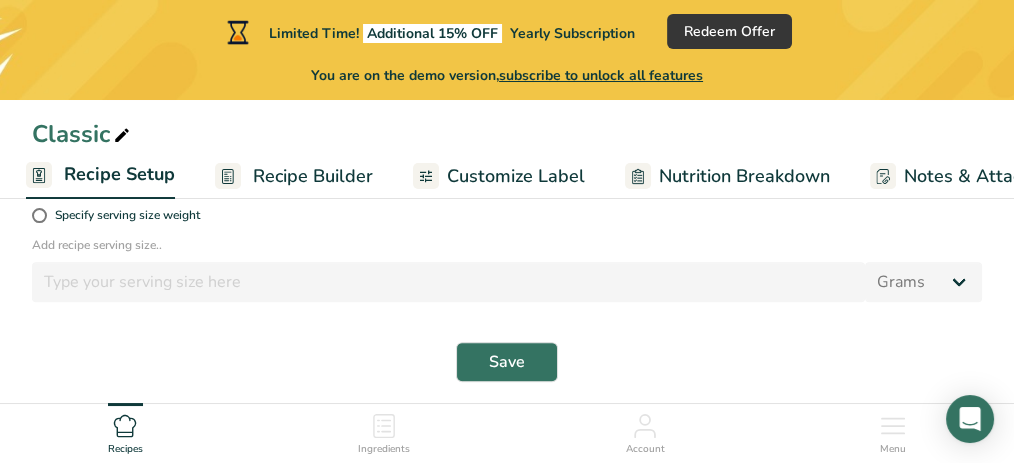 scroll, scrollTop: 695, scrollLeft: 0, axis: vertical 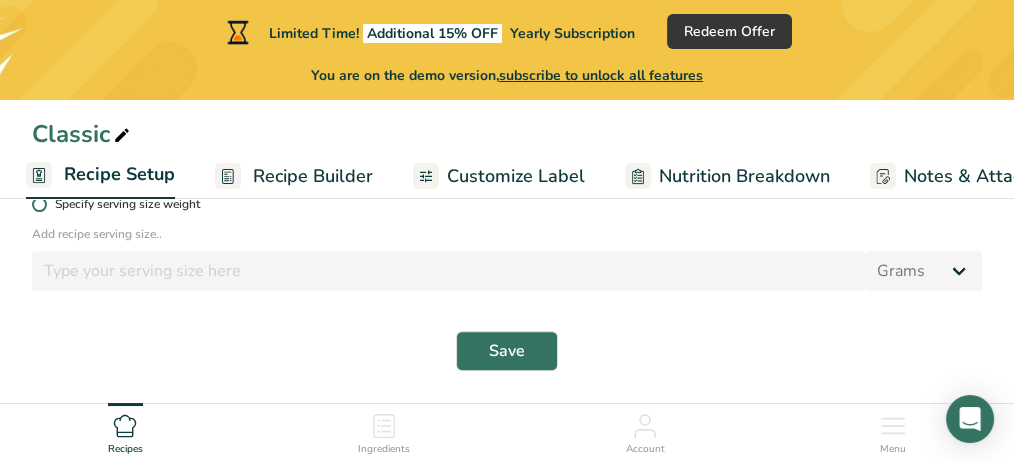 click at bounding box center [39, 204] 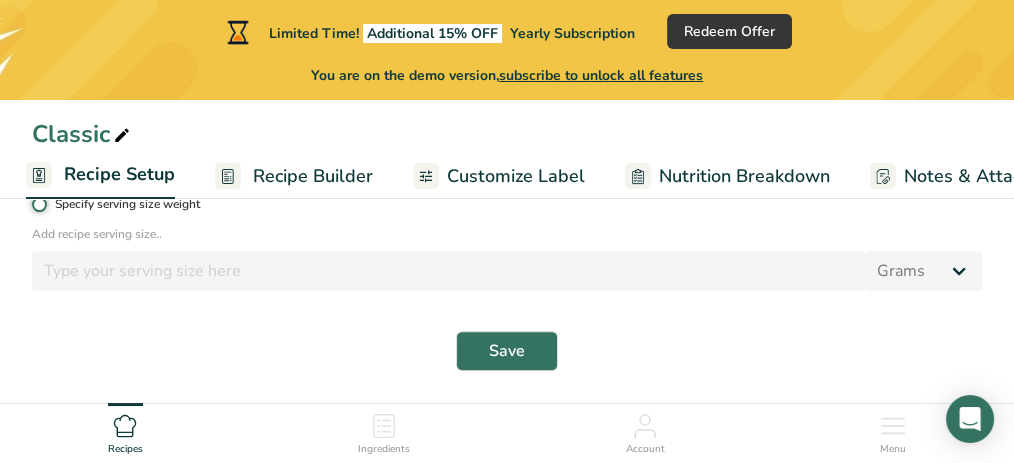 click on "Specify serving size weight" at bounding box center (38, 204) 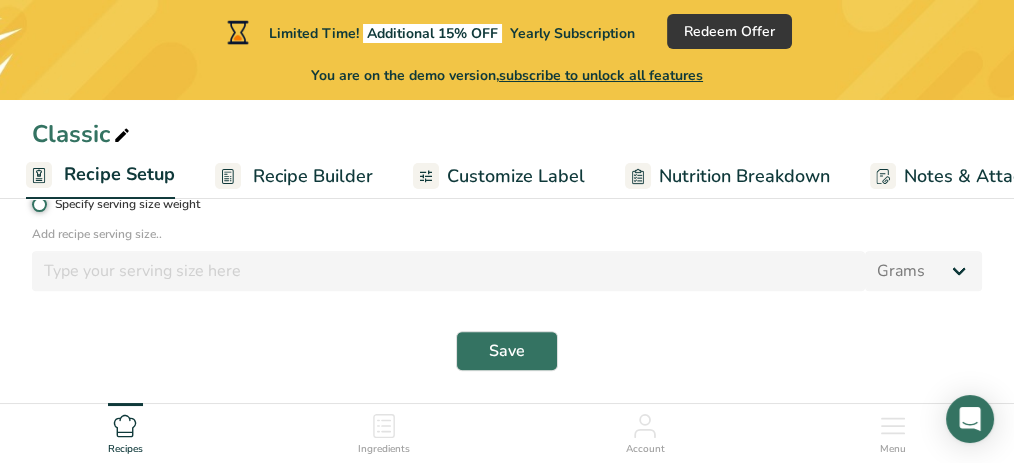 radio on "true" 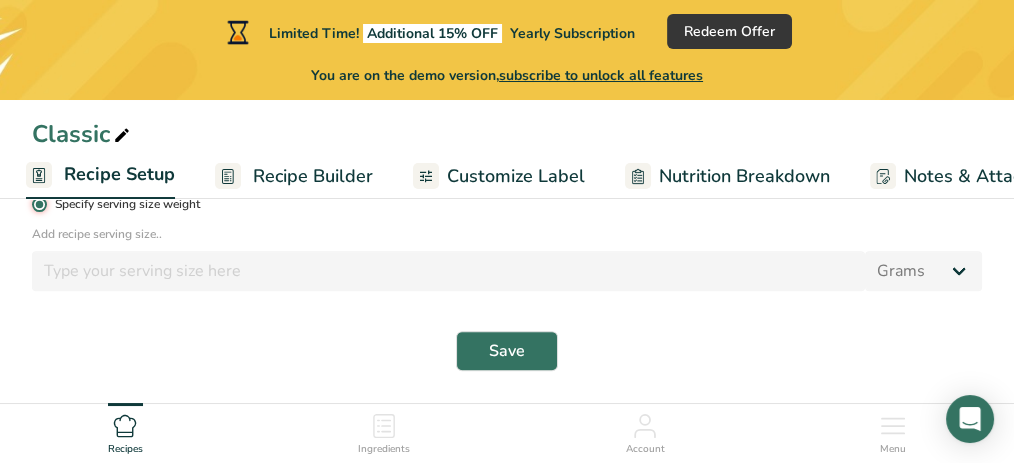 radio on "false" 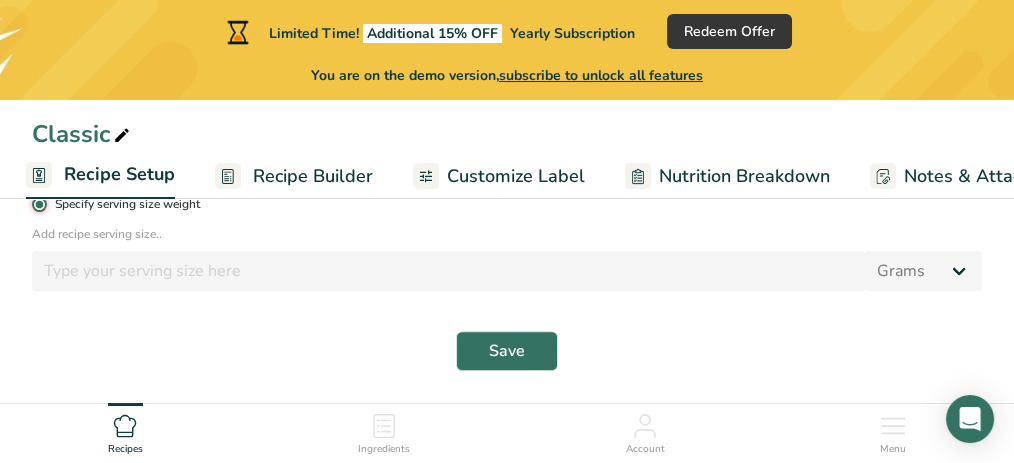 type 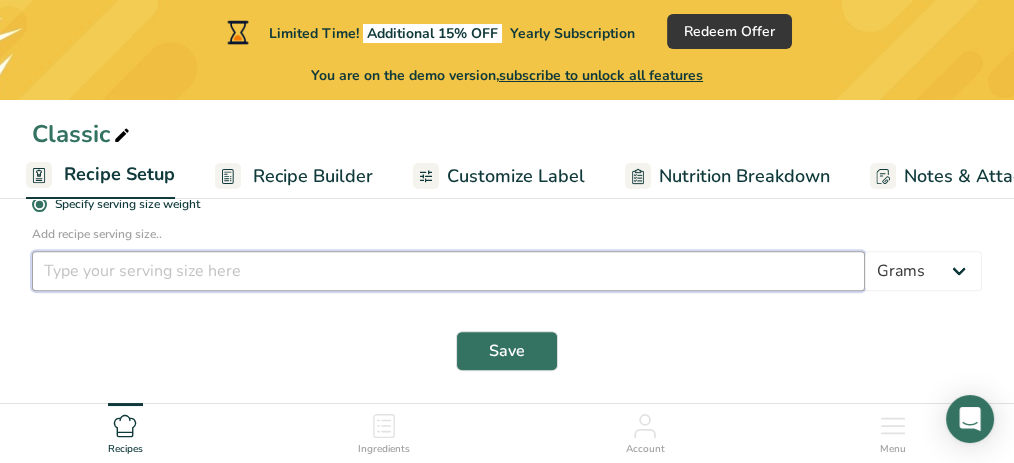 click at bounding box center [448, 271] 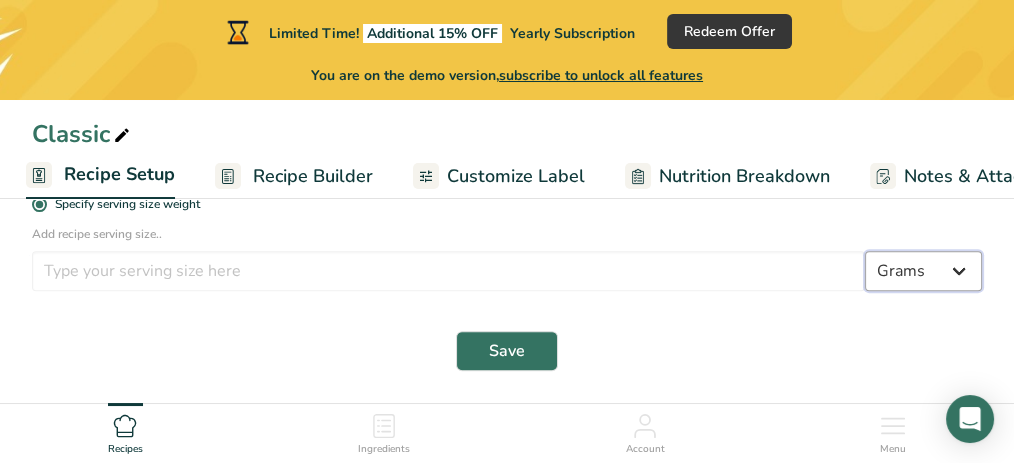 click on "Grams
kg
mg
mcg
lb
oz
l
mL
fl oz
tbsp
tsp
cup
qt
gallon" at bounding box center (923, 271) 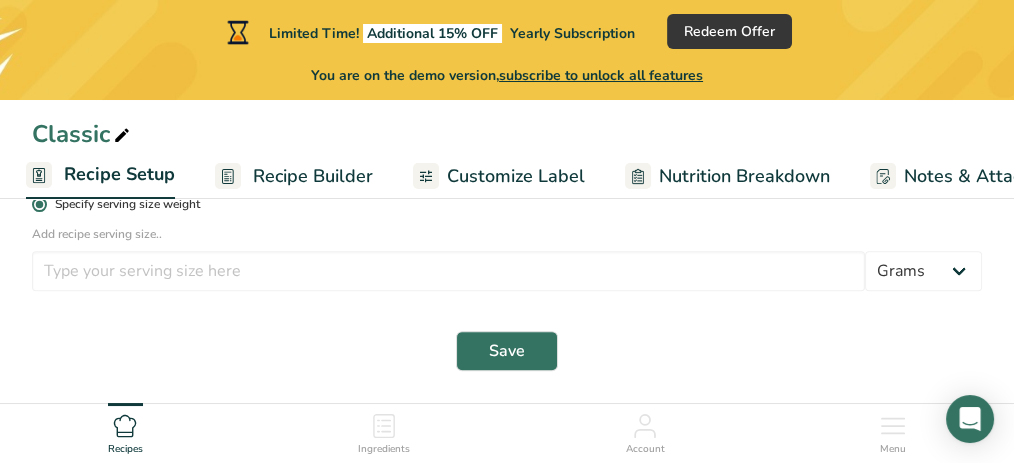 click on "Specify serving size weight" at bounding box center [507, 204] 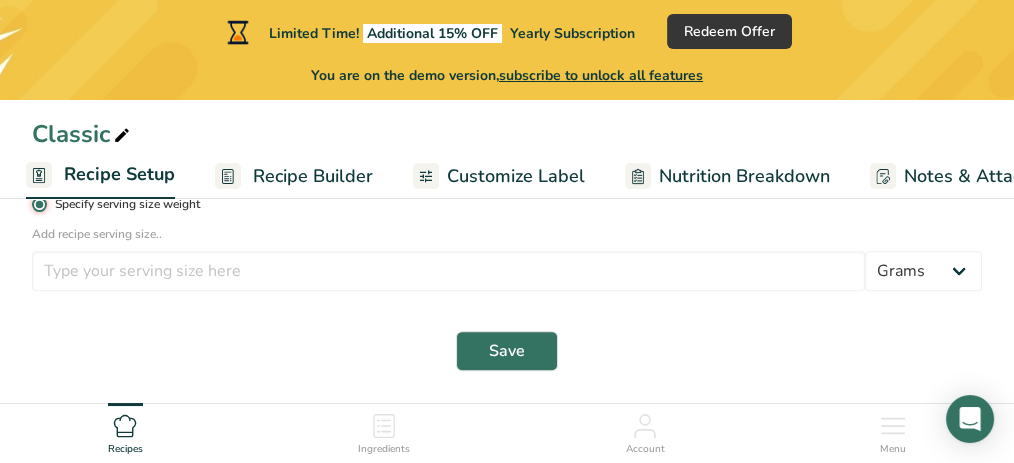 click on "Specify serving size weight" at bounding box center (38, 204) 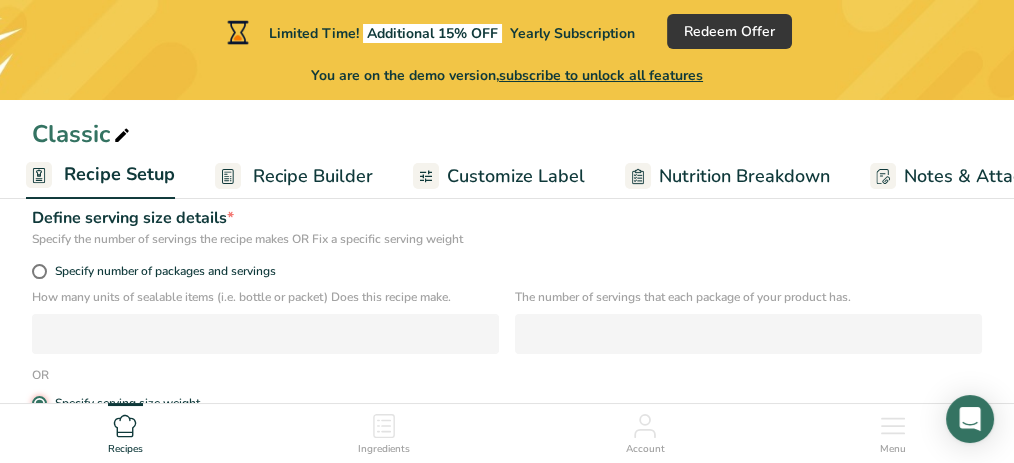 scroll, scrollTop: 490, scrollLeft: 0, axis: vertical 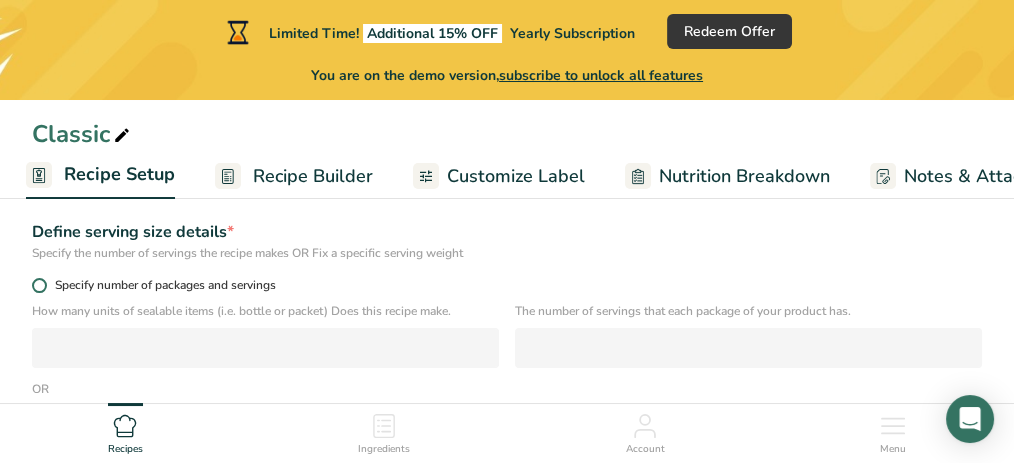 click at bounding box center [39, 285] 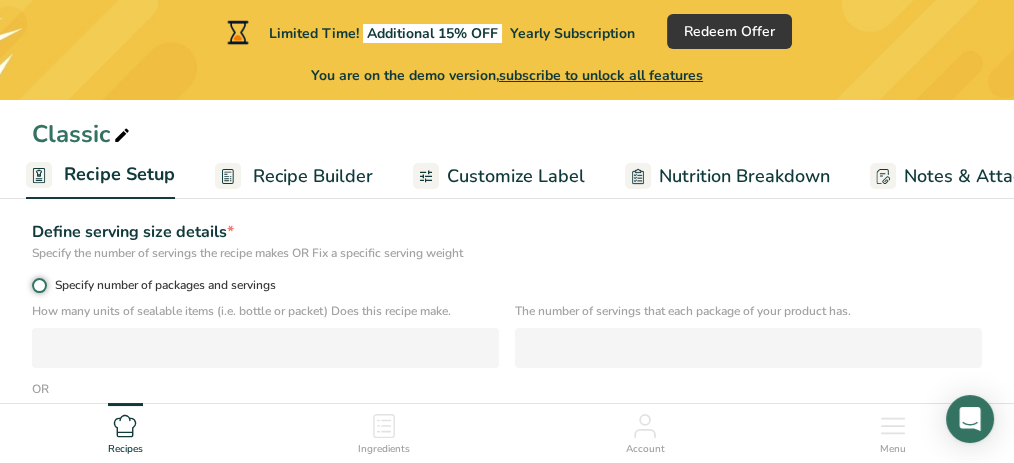 click on "Specify number of packages and servings" at bounding box center (38, 285) 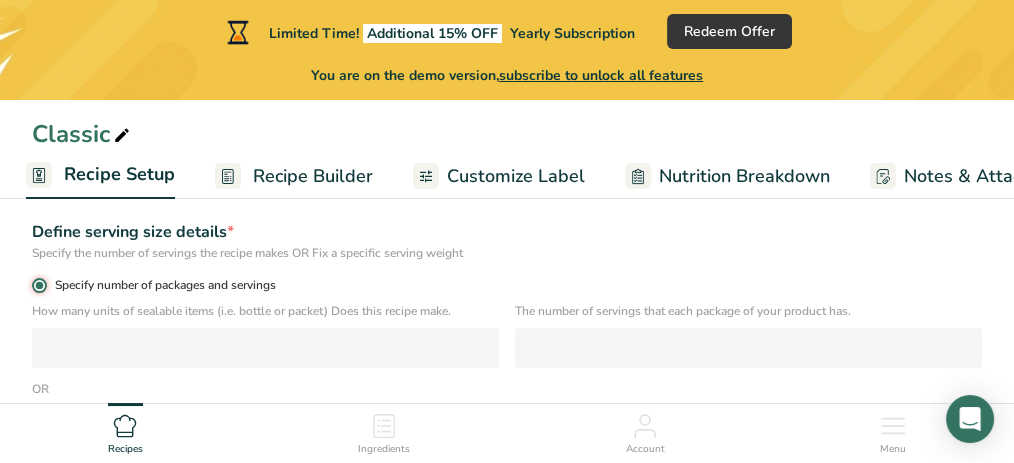 radio on "false" 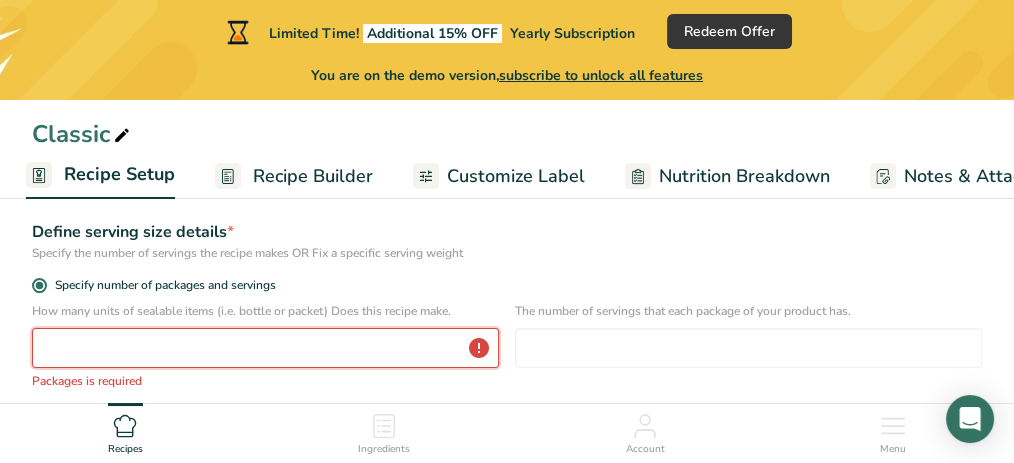 click at bounding box center (265, 348) 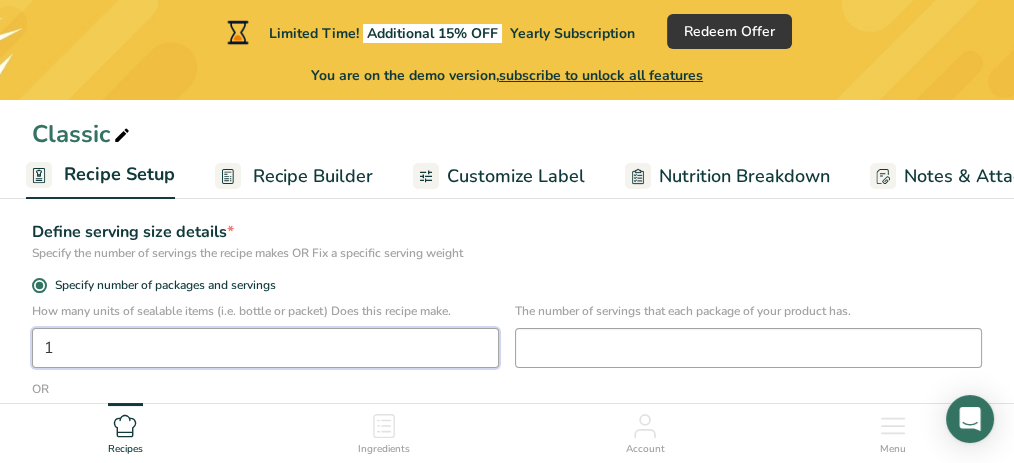 type on "1" 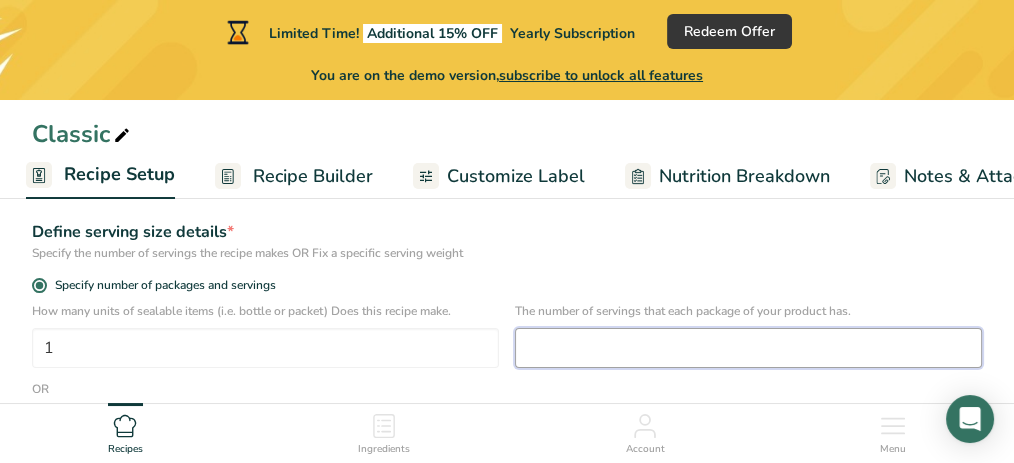 click at bounding box center (748, 348) 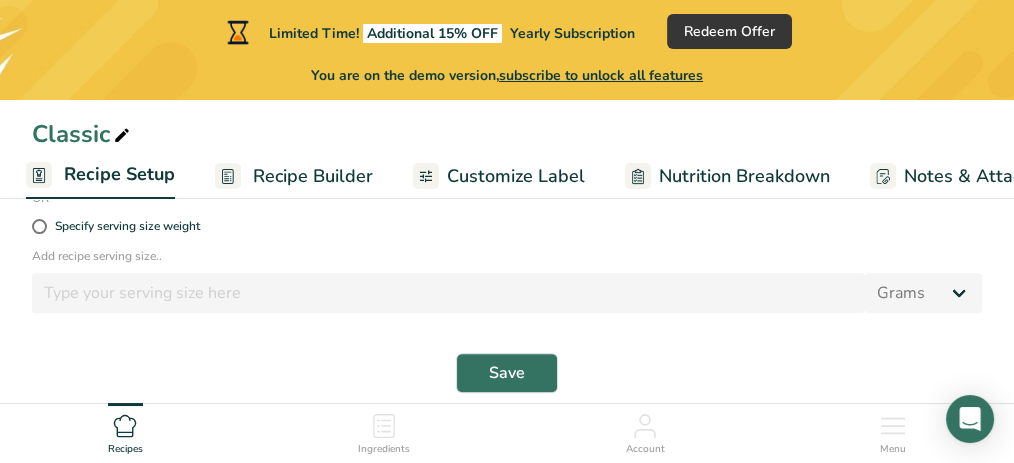 scroll, scrollTop: 742, scrollLeft: 0, axis: vertical 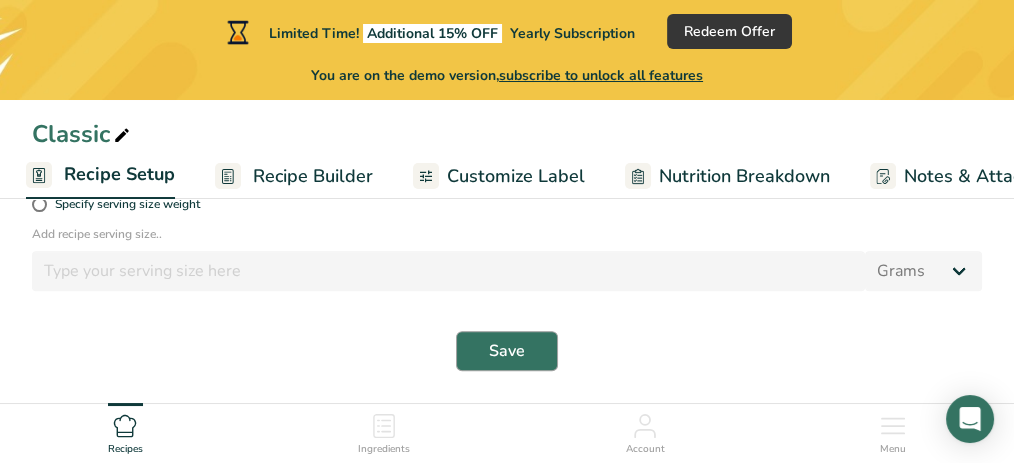type on "6" 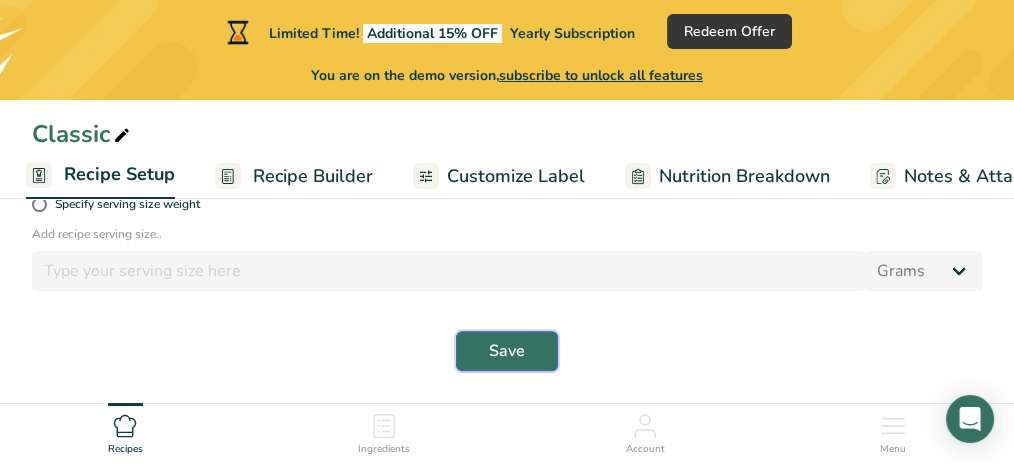 click on "Save" at bounding box center (507, 351) 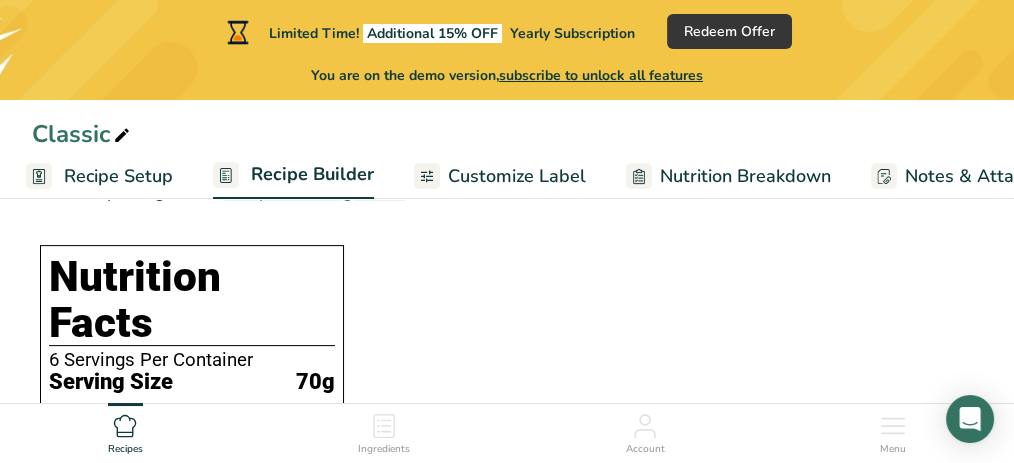 scroll, scrollTop: 619, scrollLeft: 0, axis: vertical 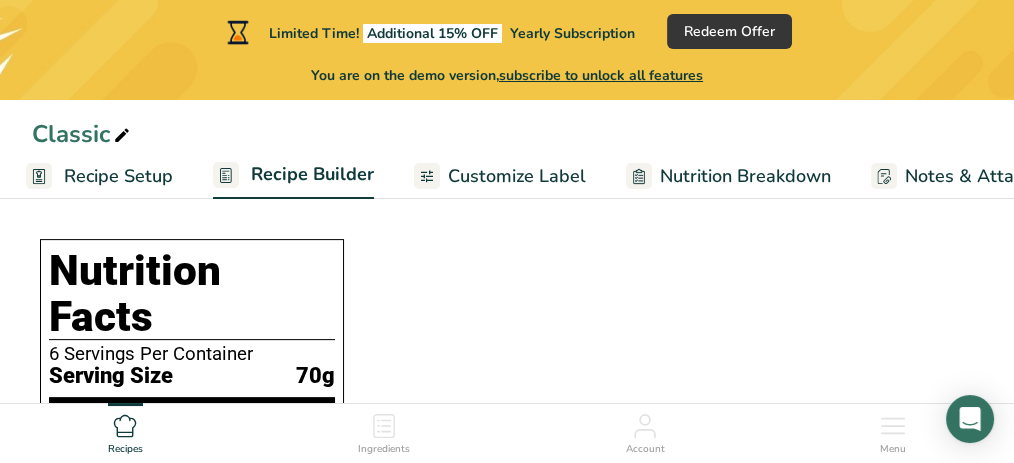 click on "Customize Label" at bounding box center [517, 176] 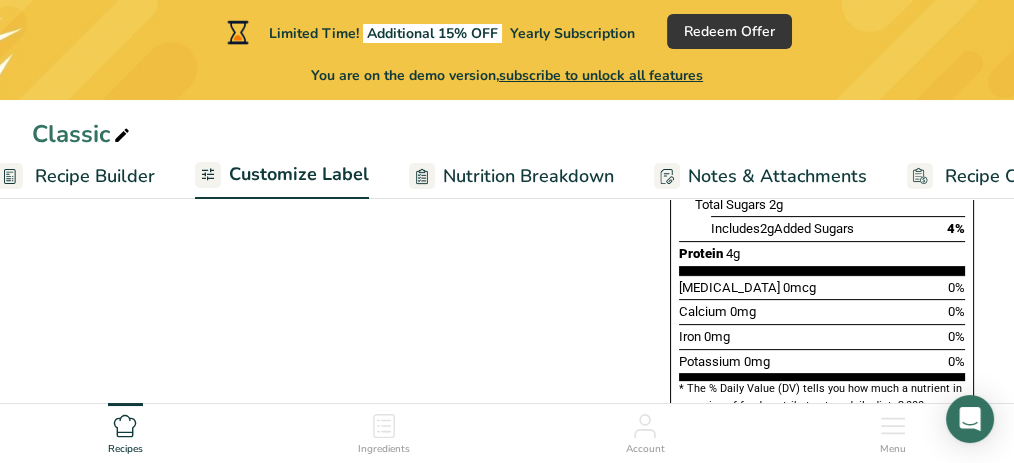 scroll, scrollTop: 0, scrollLeft: 307, axis: horizontal 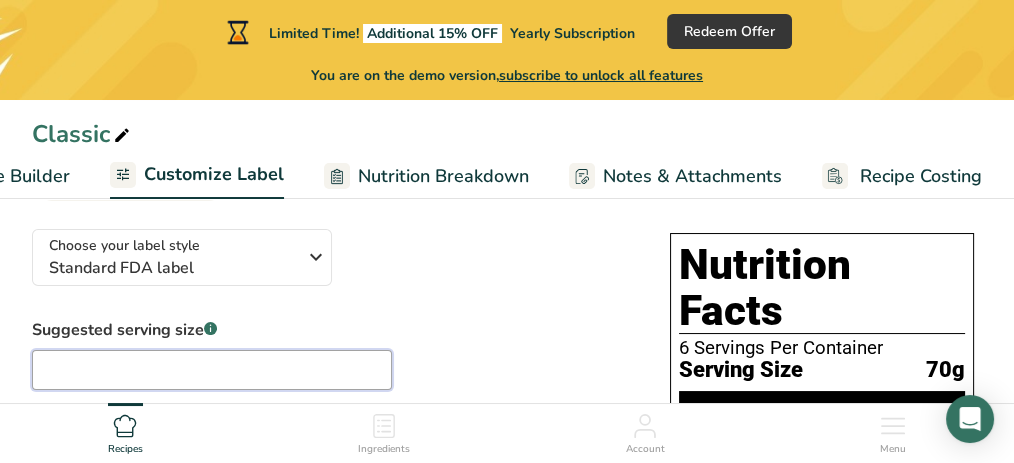 click at bounding box center (212, 370) 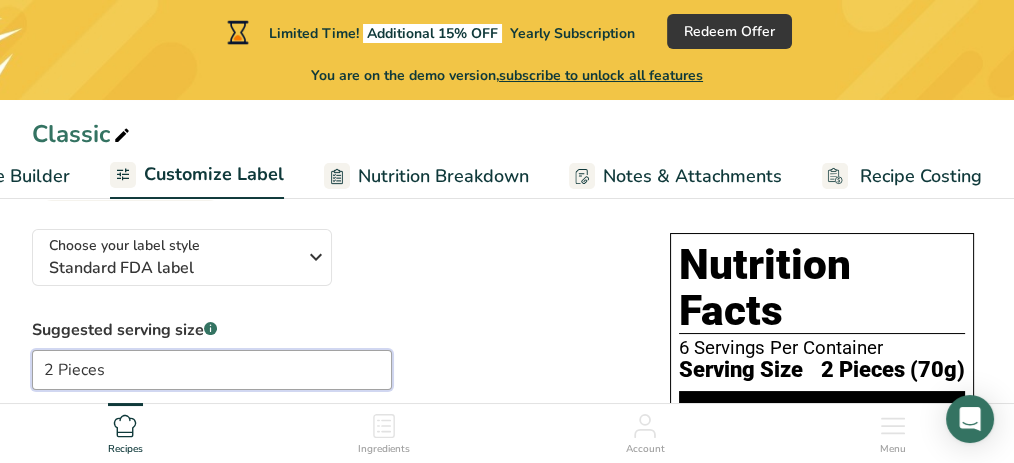 type on "2 Pieces" 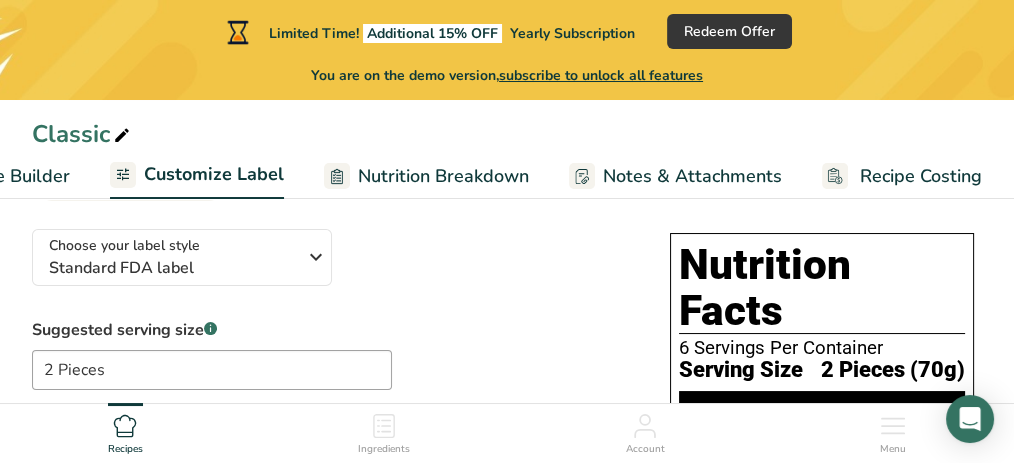click on "Suggested serving size
.a-a{fill:#347362;}.b-a{fill:#fff;}" at bounding box center (212, 330) 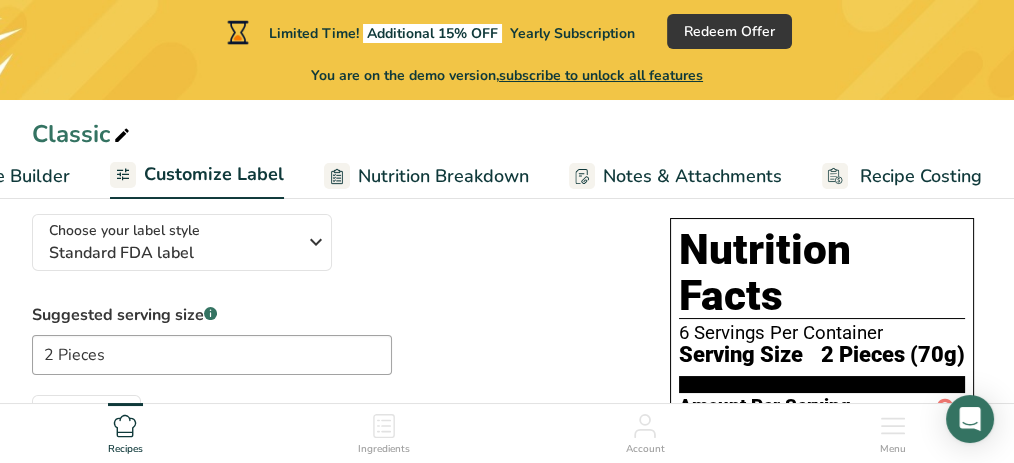 scroll, scrollTop: 150, scrollLeft: 0, axis: vertical 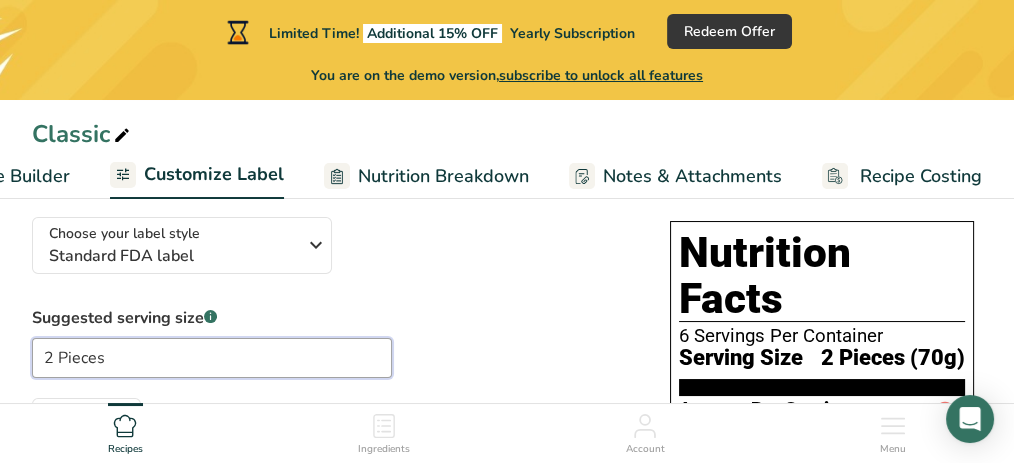 drag, startPoint x: 153, startPoint y: 361, endPoint x: 0, endPoint y: 348, distance: 153.5513 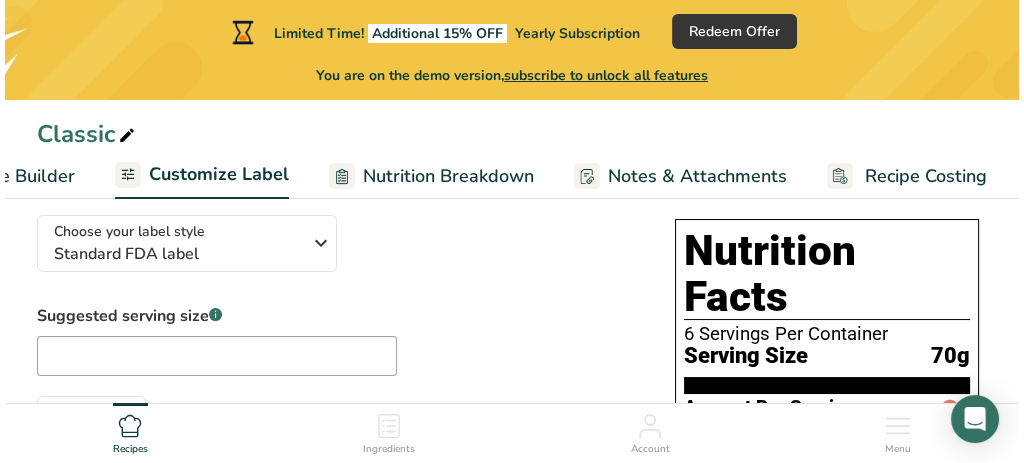 scroll, scrollTop: 153, scrollLeft: 0, axis: vertical 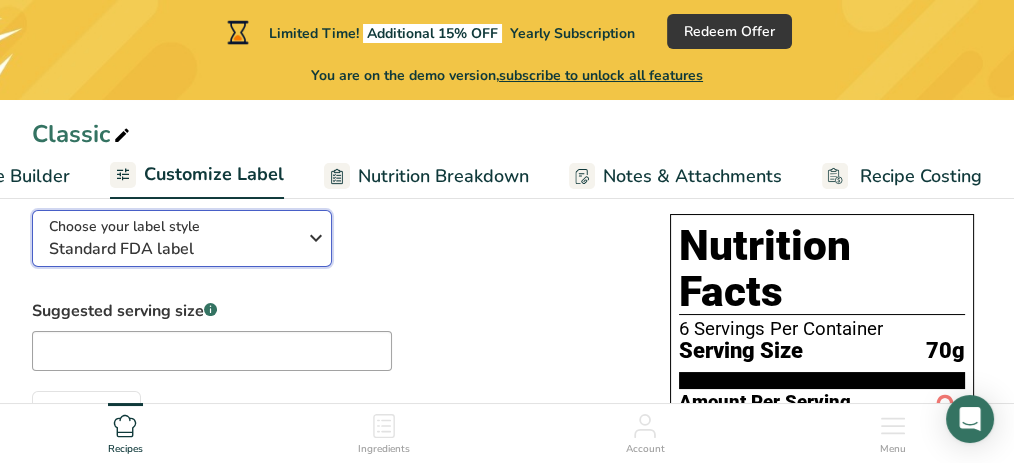 click at bounding box center [316, 238] 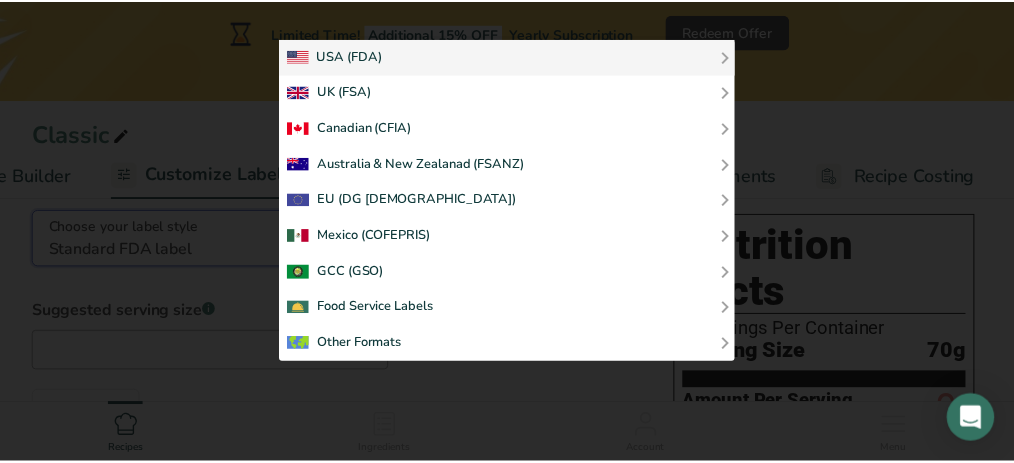 scroll, scrollTop: 0, scrollLeft: 297, axis: horizontal 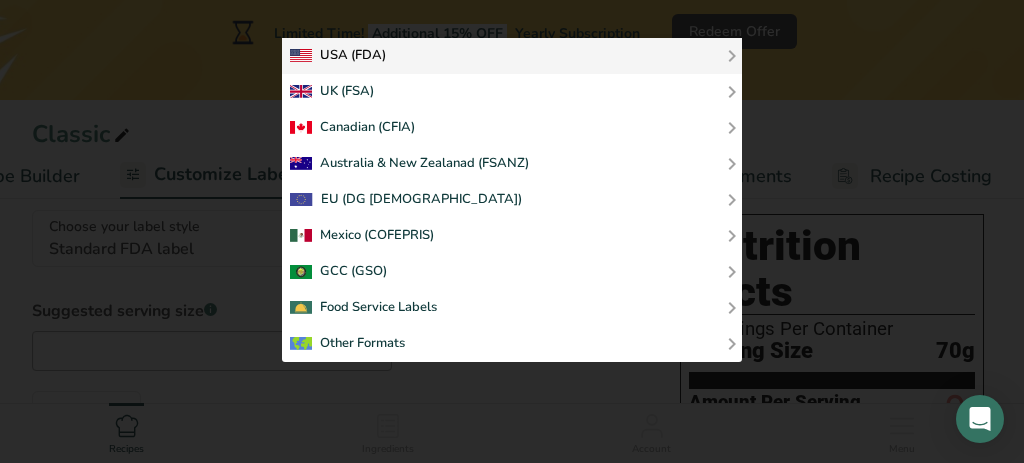 click on "USA (FDA)" at bounding box center (338, 56) 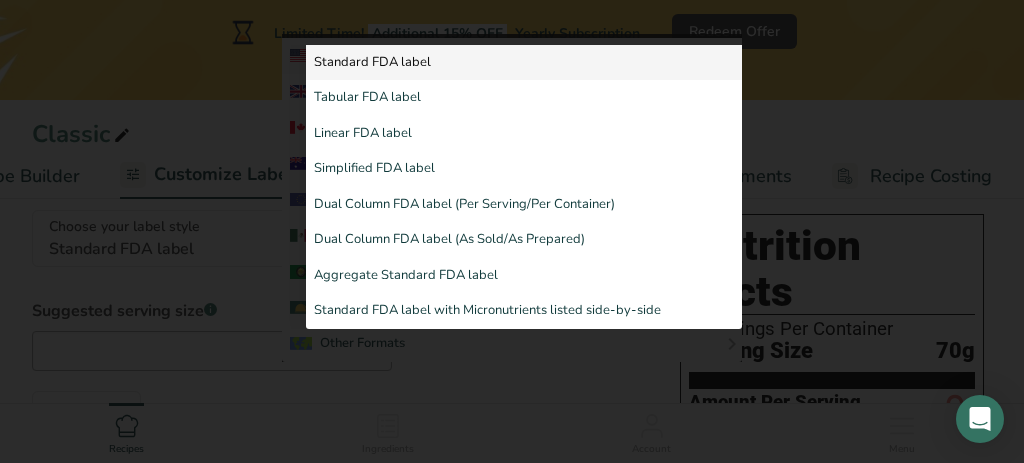 click on "Standard FDA label" at bounding box center (524, 63) 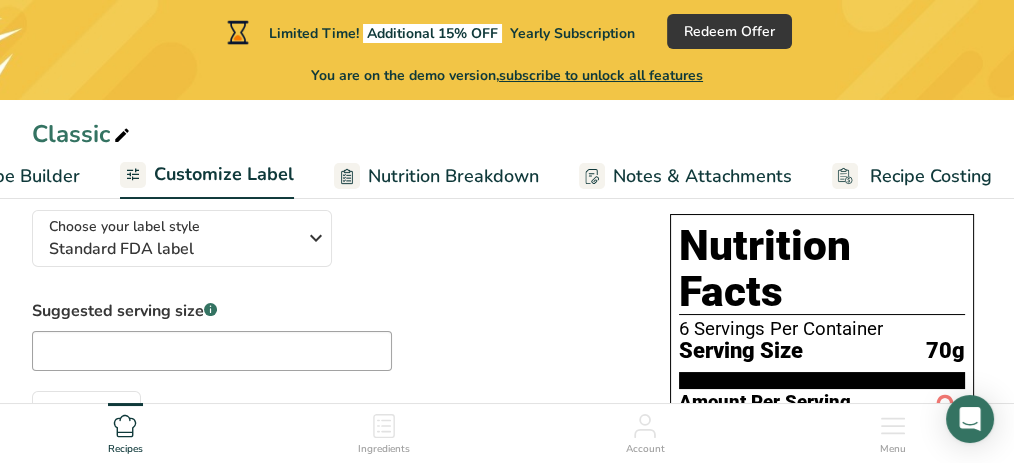 drag, startPoint x: 1013, startPoint y: 163, endPoint x: 1014, endPoint y: 238, distance: 75.00667 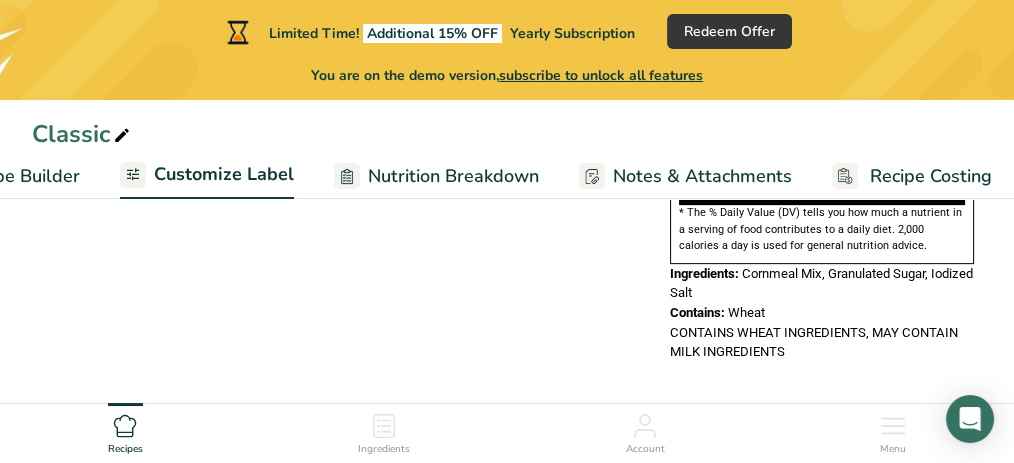 scroll, scrollTop: 822, scrollLeft: 0, axis: vertical 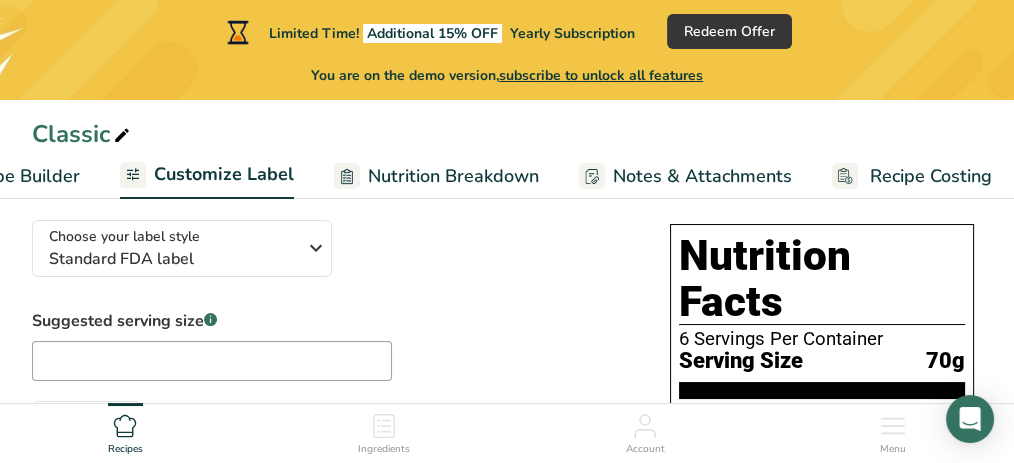 click on "Nutrition Facts" at bounding box center (822, 279) 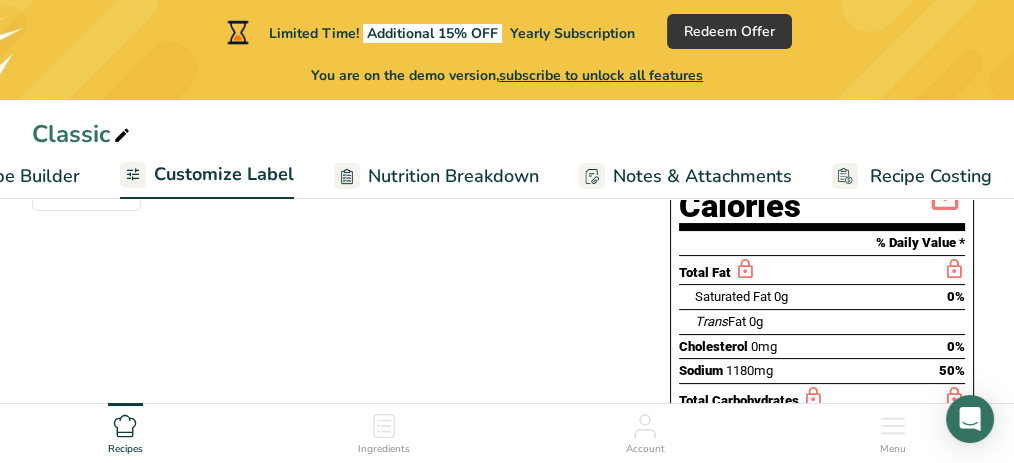 scroll, scrollTop: 359, scrollLeft: 0, axis: vertical 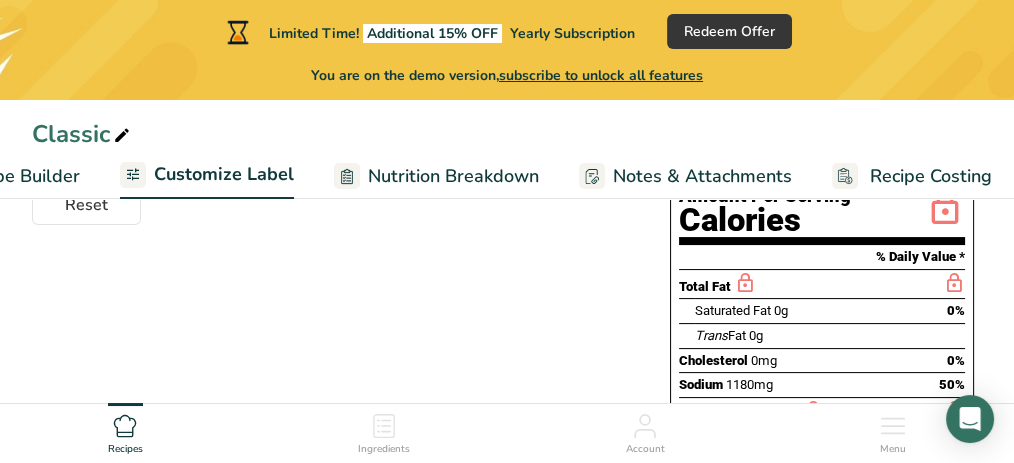 drag, startPoint x: 1023, startPoint y: 347, endPoint x: 574, endPoint y: 277, distance: 454.4238 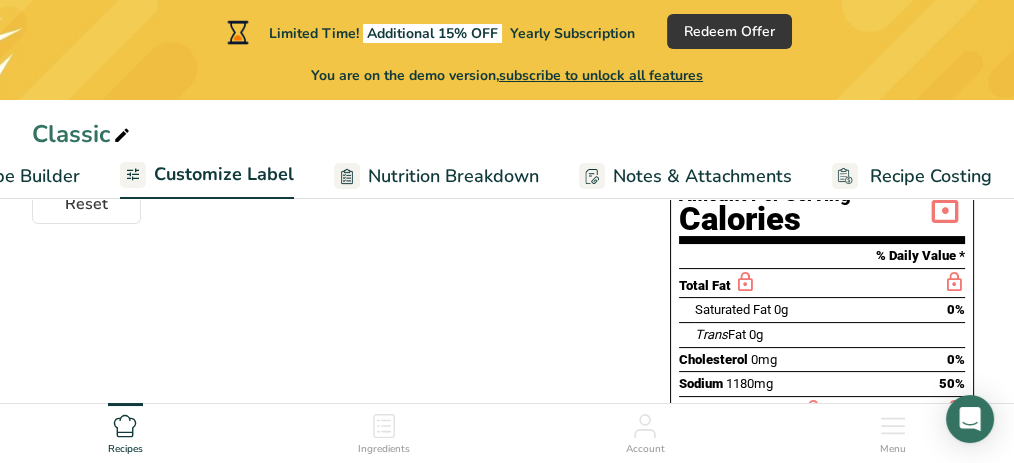 drag, startPoint x: 1018, startPoint y: 284, endPoint x: 517, endPoint y: 283, distance: 501.001 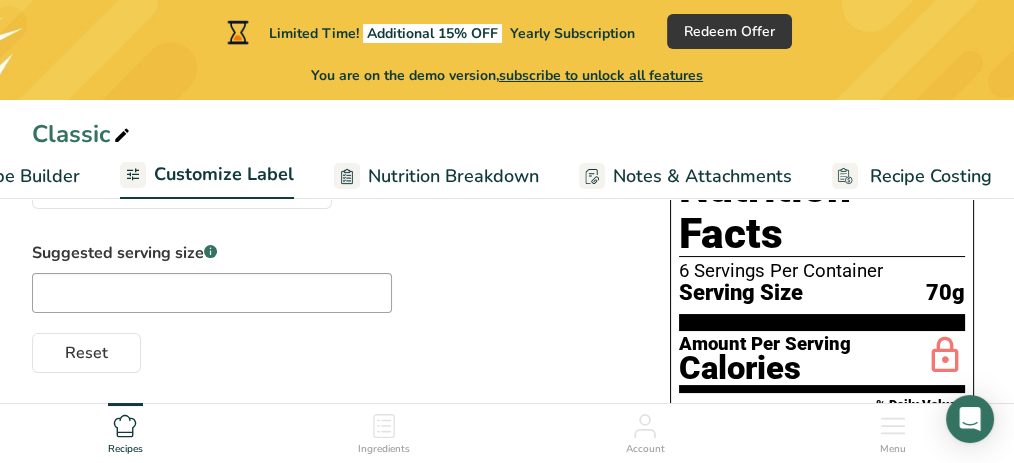 scroll, scrollTop: 213, scrollLeft: 0, axis: vertical 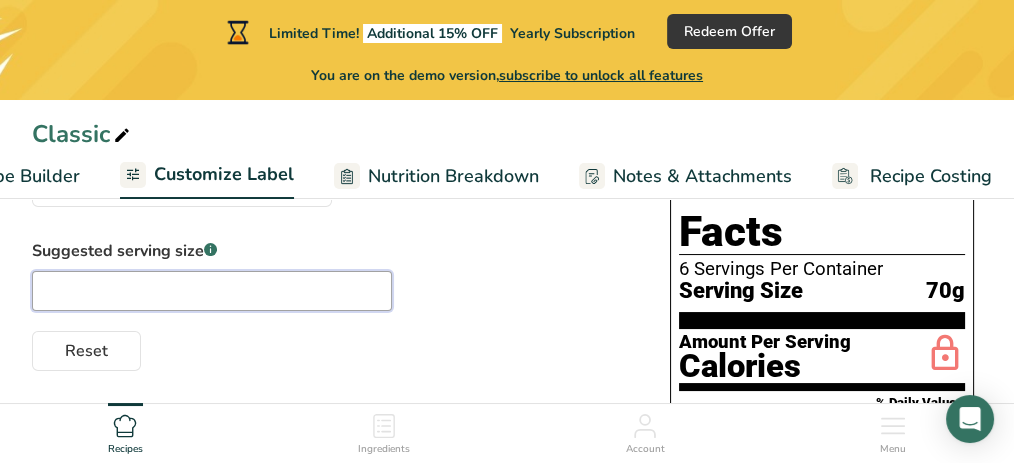 click at bounding box center [212, 291] 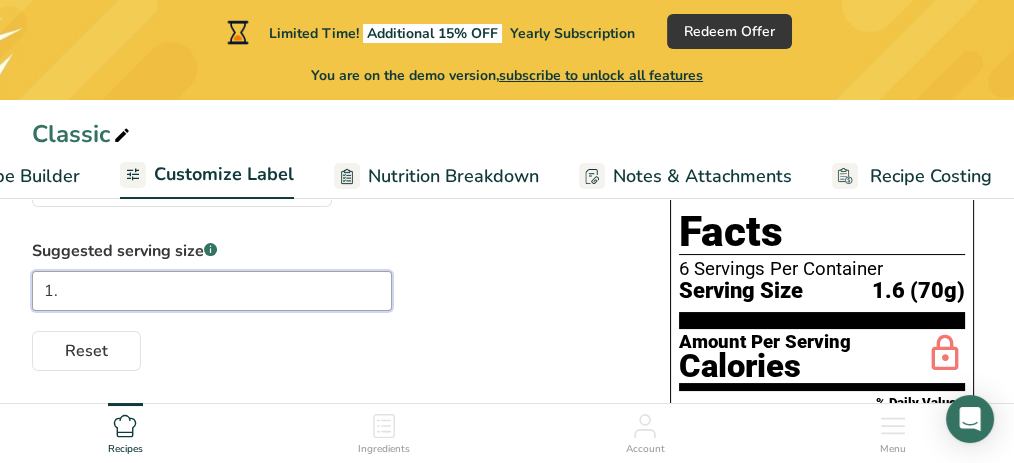 type on "1" 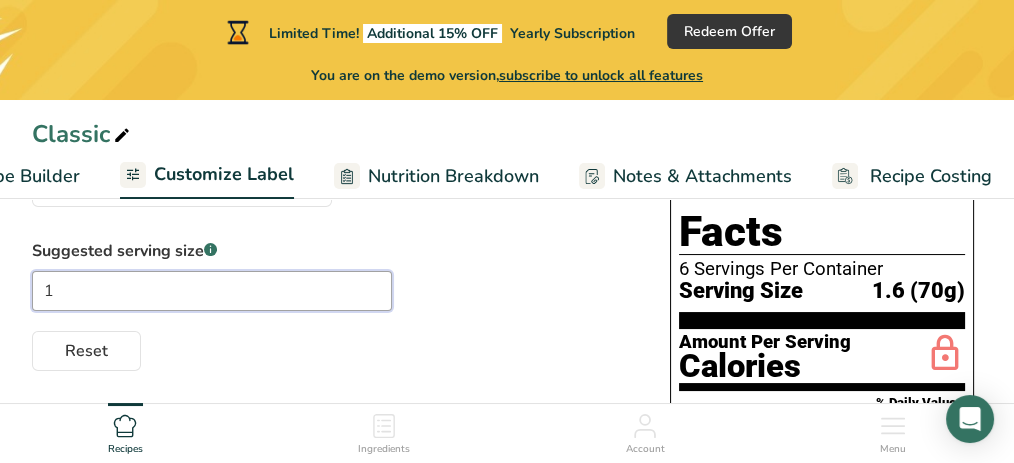 type 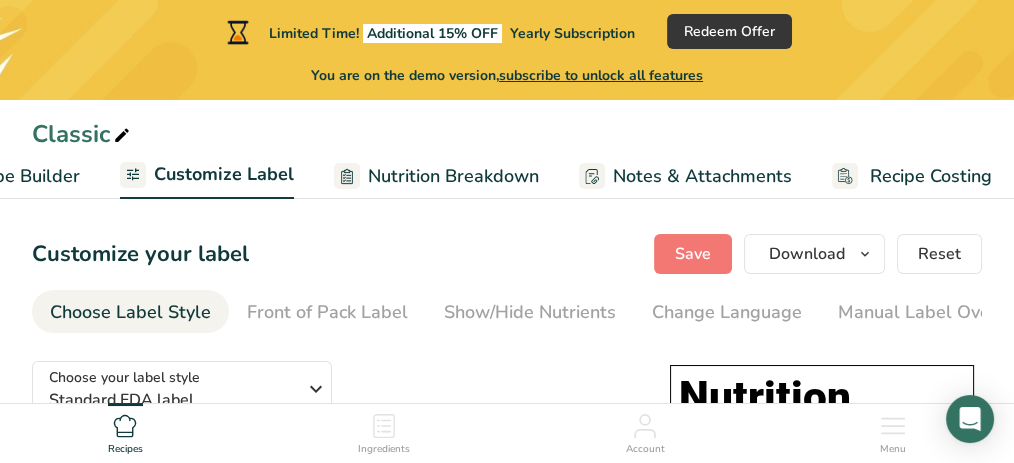 scroll, scrollTop: 0, scrollLeft: 0, axis: both 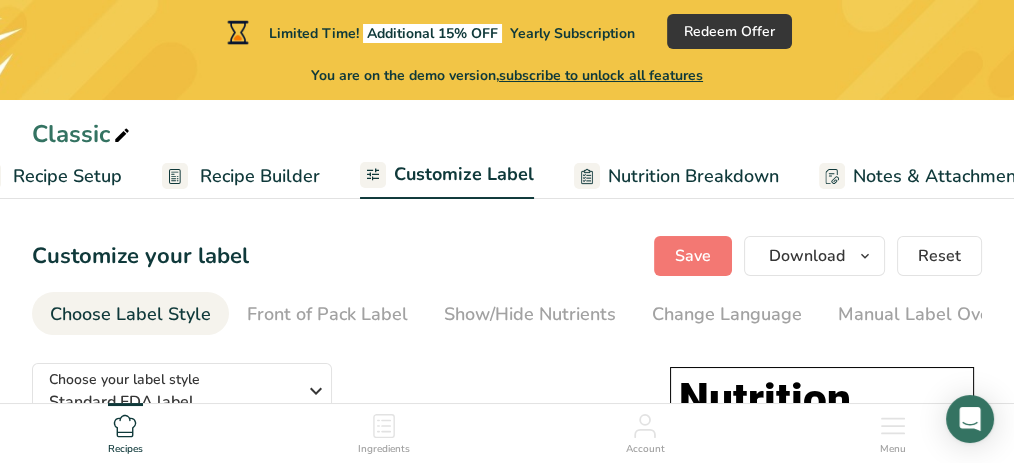 click on "Recipe Builder" at bounding box center [260, 176] 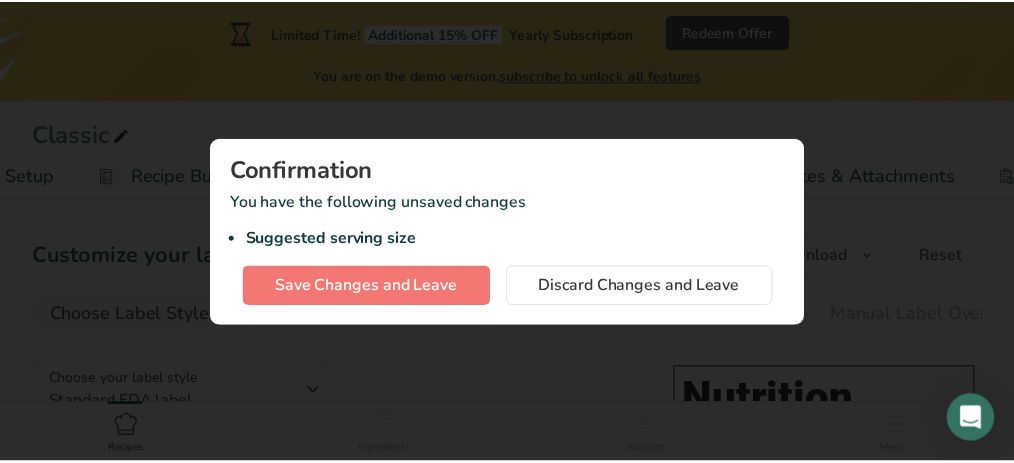 scroll, scrollTop: 0, scrollLeft: 193, axis: horizontal 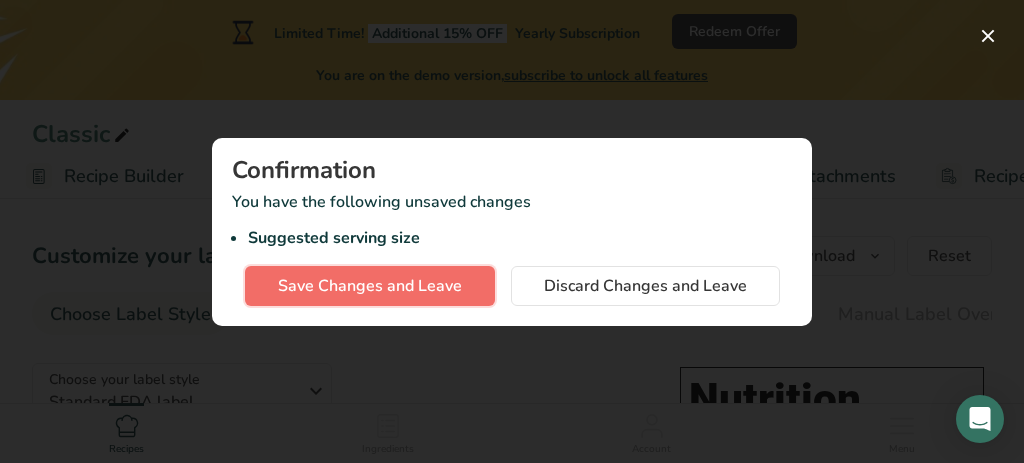 click on "Save Changes and Leave" at bounding box center [370, 286] 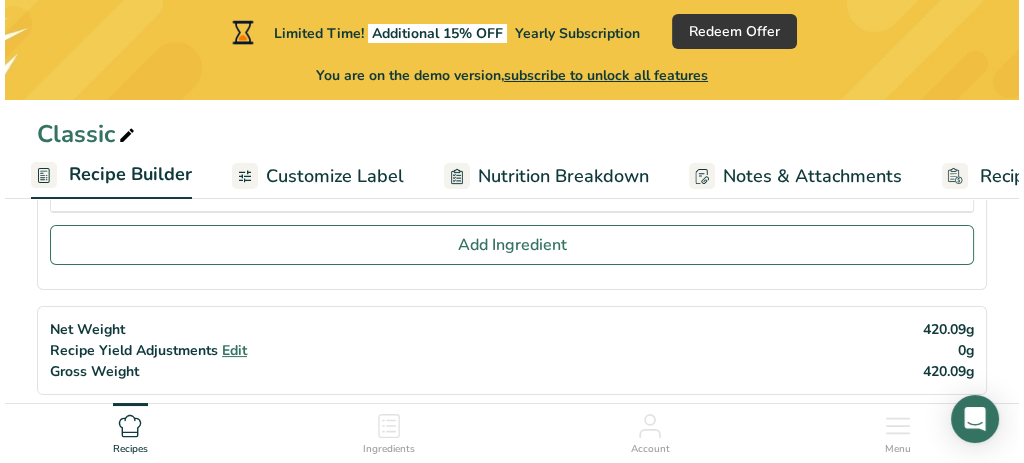 scroll, scrollTop: 401, scrollLeft: 0, axis: vertical 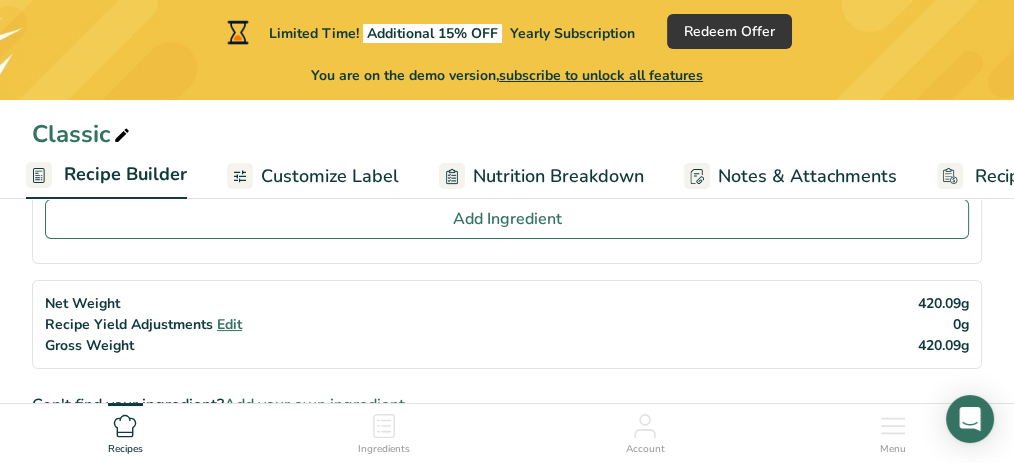 click on "Edit" at bounding box center [229, 324] 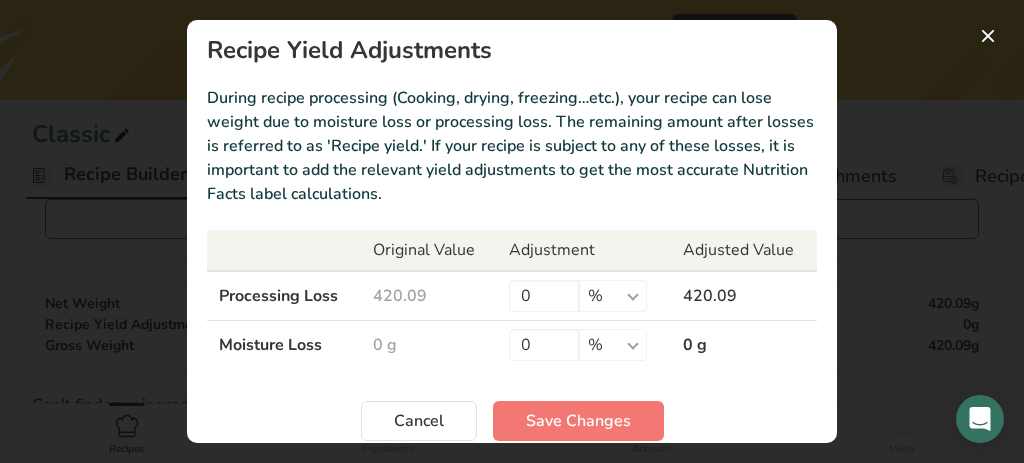scroll, scrollTop: 0, scrollLeft: 0, axis: both 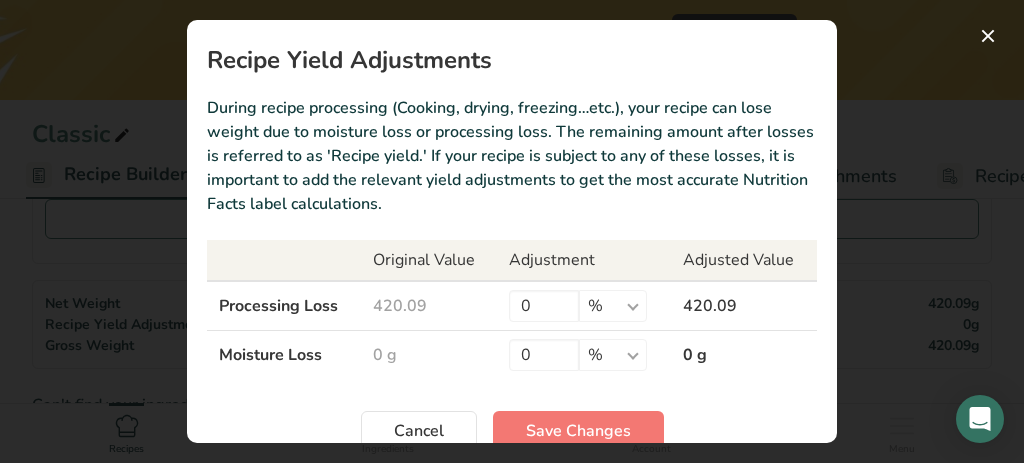 click on "420.09" at bounding box center [744, 306] 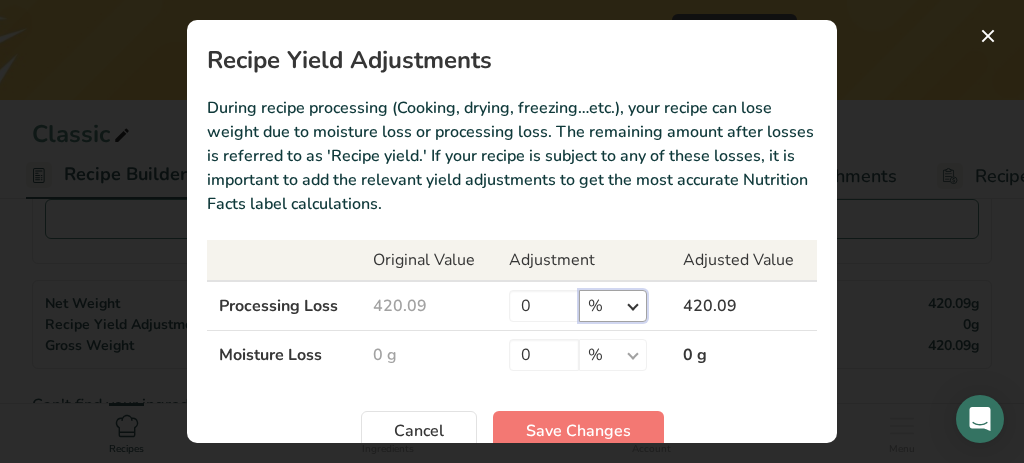 click on "%
g
kg
mg
mcg
lb
oz" at bounding box center (612, 306) 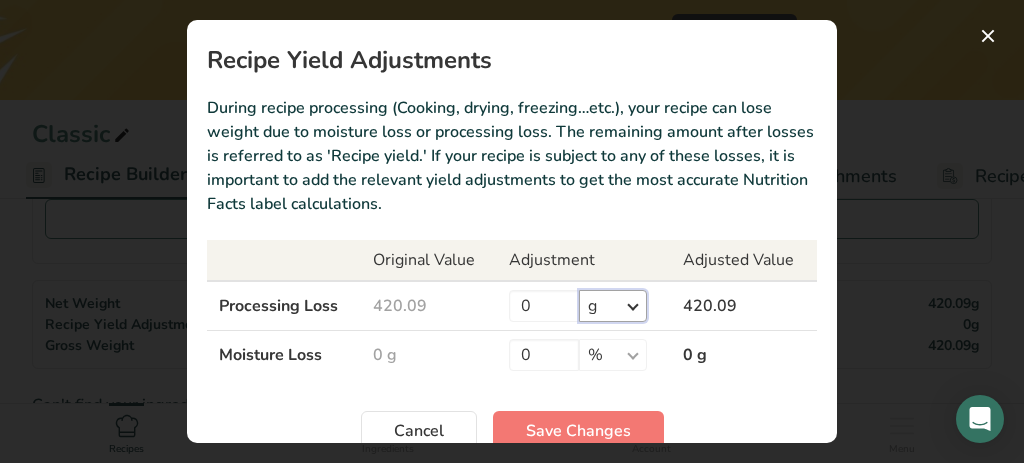 click on "%
g
kg
mg
mcg
lb
oz" at bounding box center (612, 306) 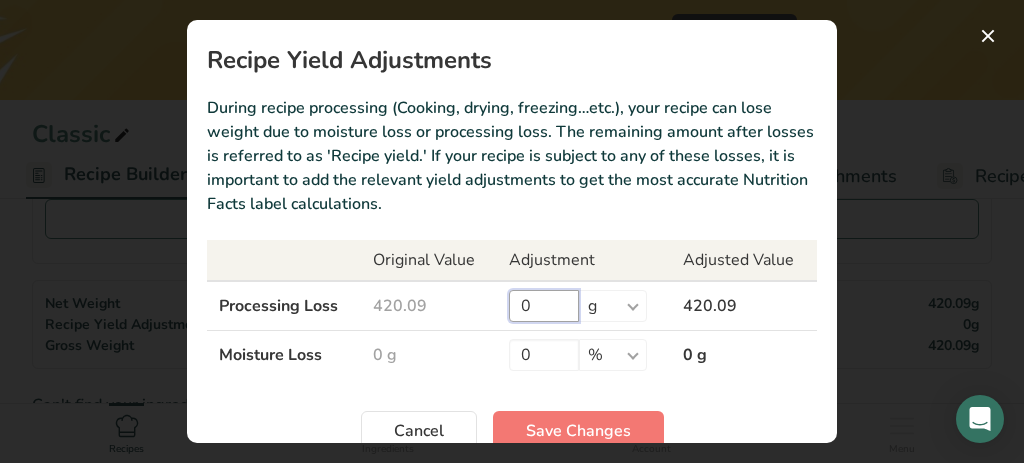 click on "0" at bounding box center [544, 306] 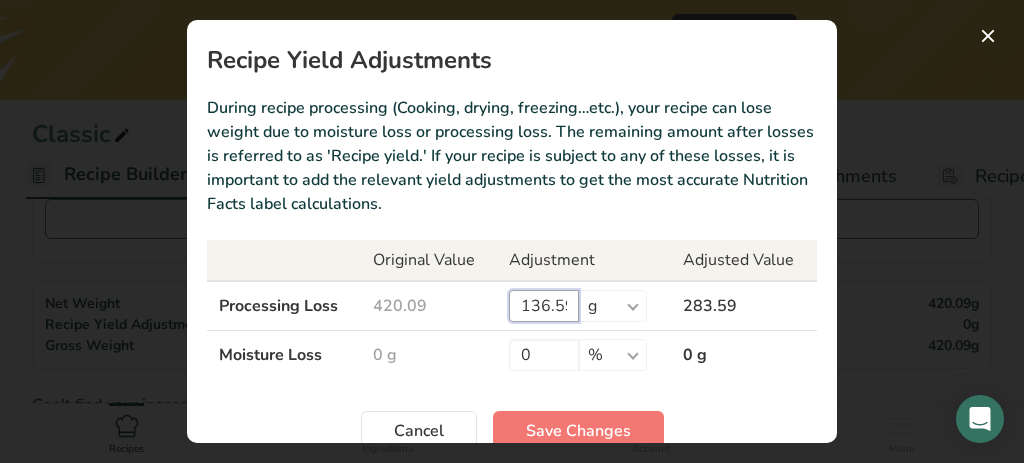 scroll, scrollTop: 0, scrollLeft: 4, axis: horizontal 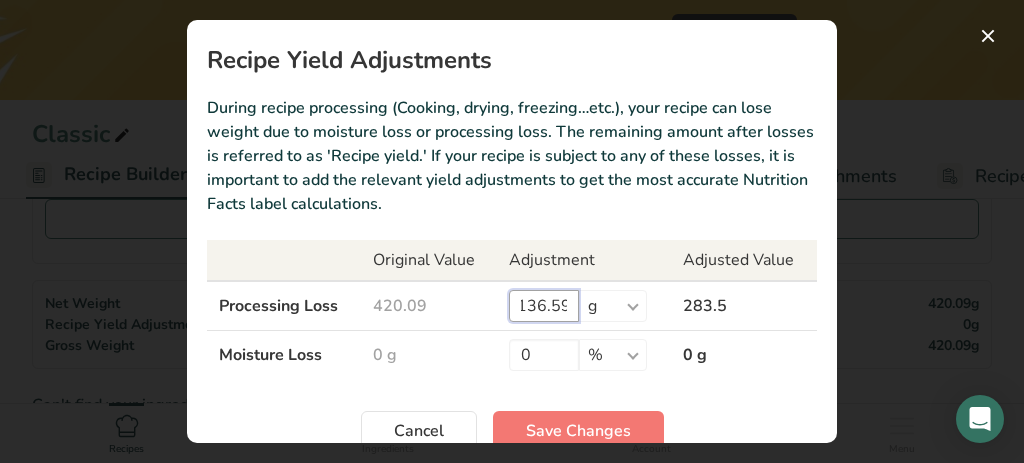 type on "136.59" 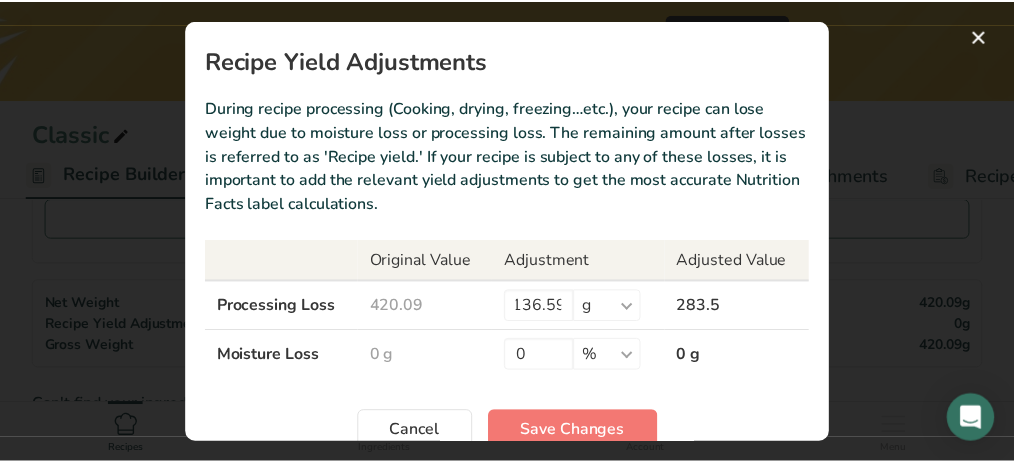 scroll, scrollTop: 0, scrollLeft: 0, axis: both 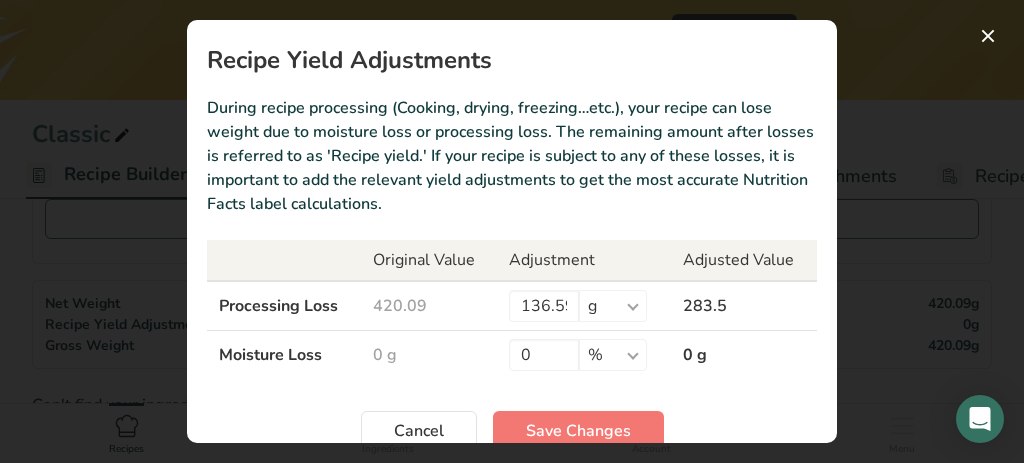click on "0 g" at bounding box center (744, 355) 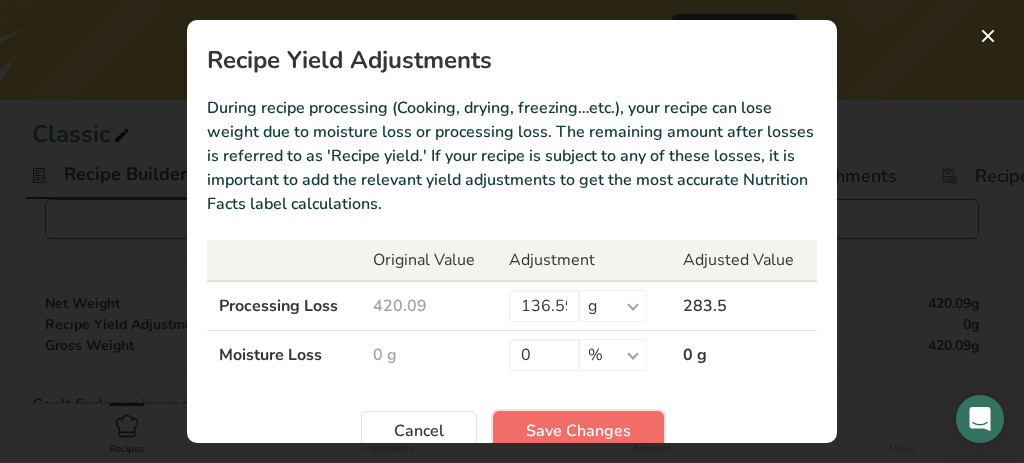 click on "Save Changes" at bounding box center (578, 431) 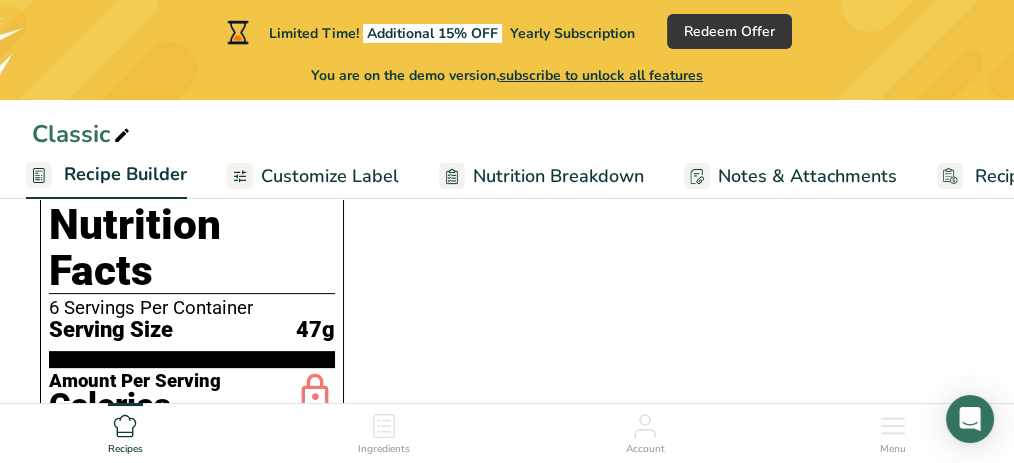 scroll, scrollTop: 633, scrollLeft: 0, axis: vertical 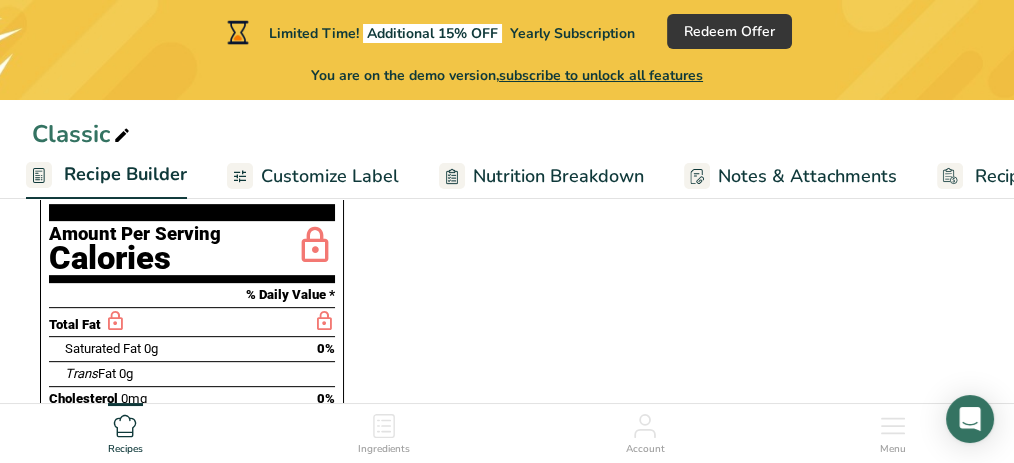 click on "Customize Label" at bounding box center (330, 176) 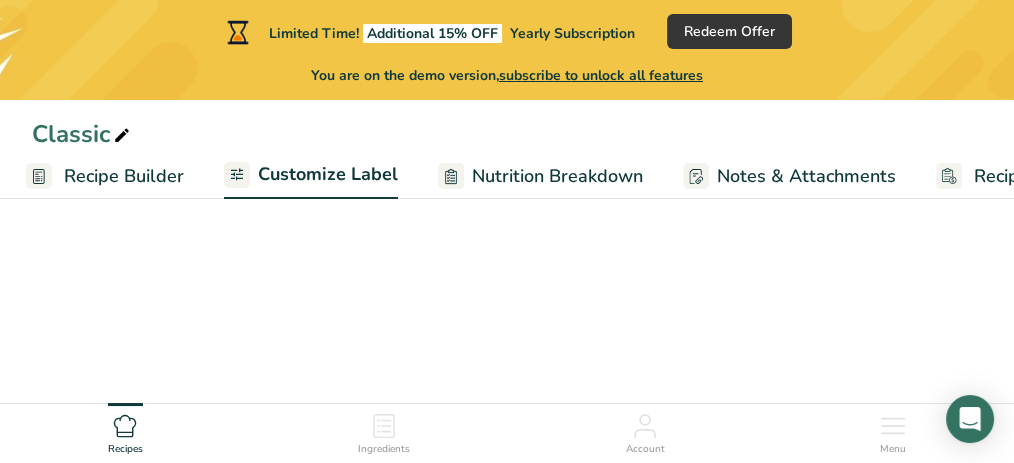 scroll, scrollTop: 0, scrollLeft: 307, axis: horizontal 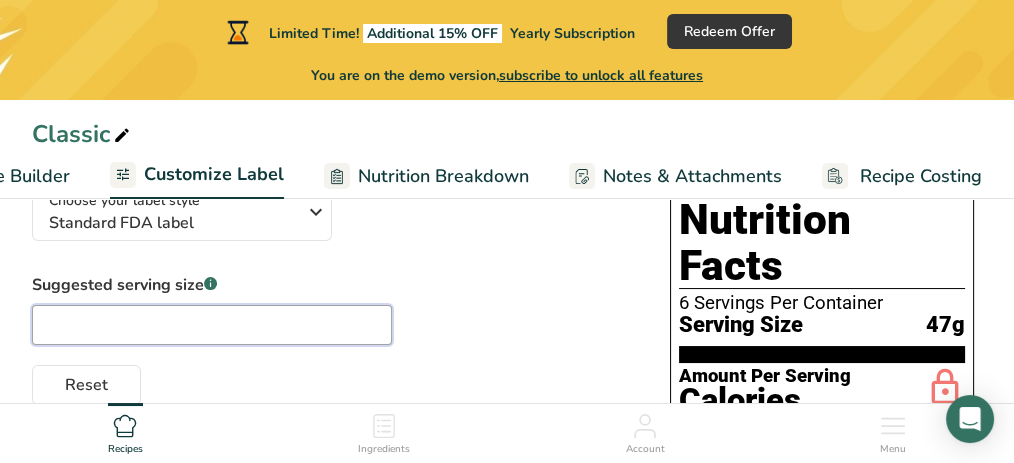 click at bounding box center [212, 325] 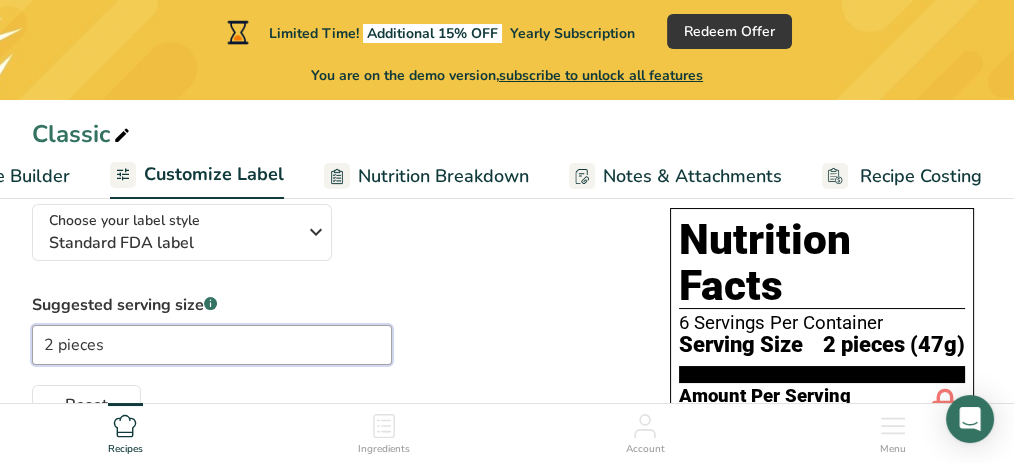 scroll, scrollTop: 140, scrollLeft: 0, axis: vertical 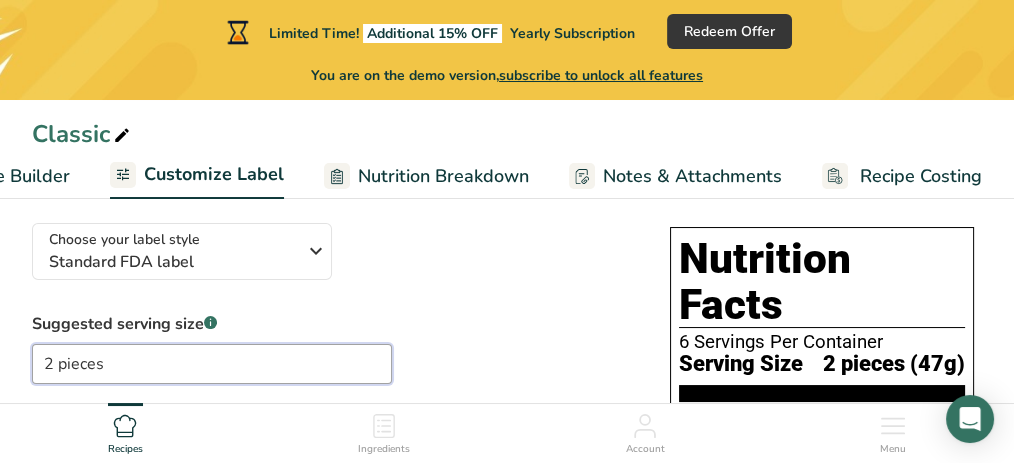 type on "2 pieces" 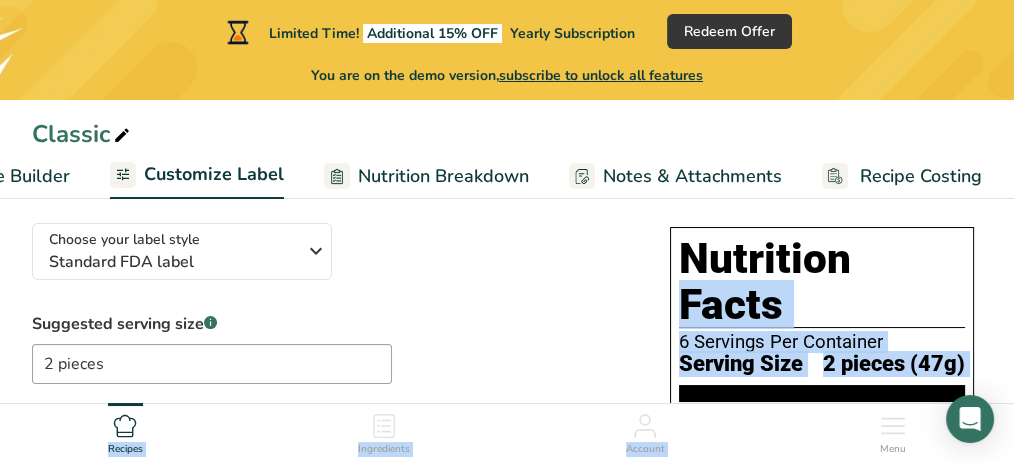 drag, startPoint x: 677, startPoint y: 254, endPoint x: 851, endPoint y: 403, distance: 229.07858 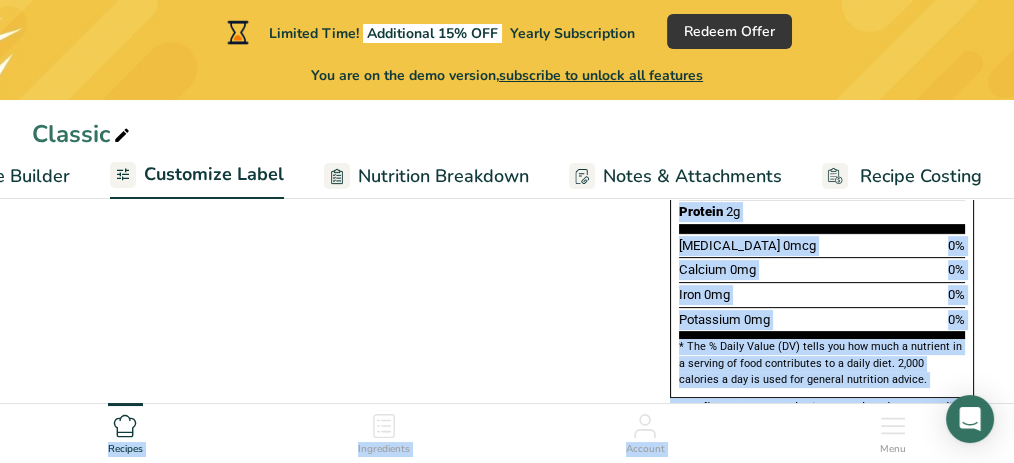 scroll, scrollTop: 666, scrollLeft: 0, axis: vertical 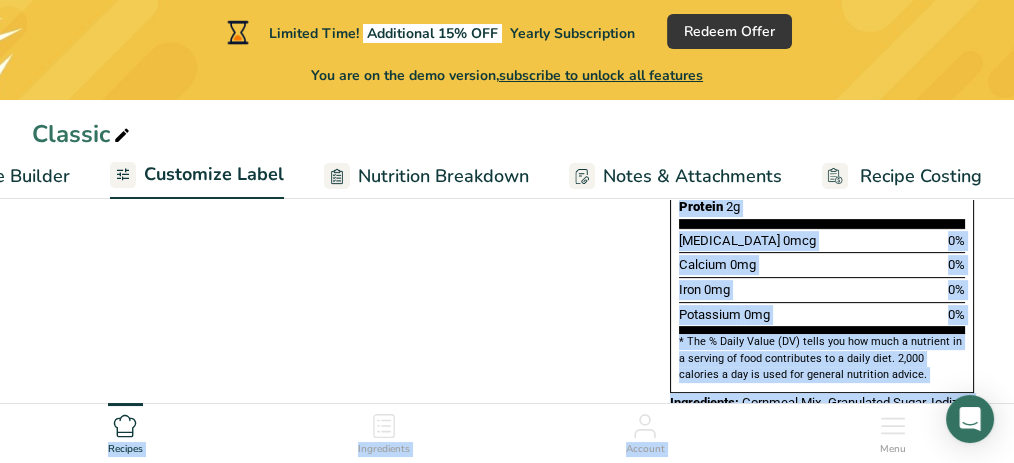 click on "* The % Daily Value (DV) tells you how much a nutrient in a serving of food contributes to a daily diet. 2,000 calories a day is used for general nutrition advice." at bounding box center (822, 358) 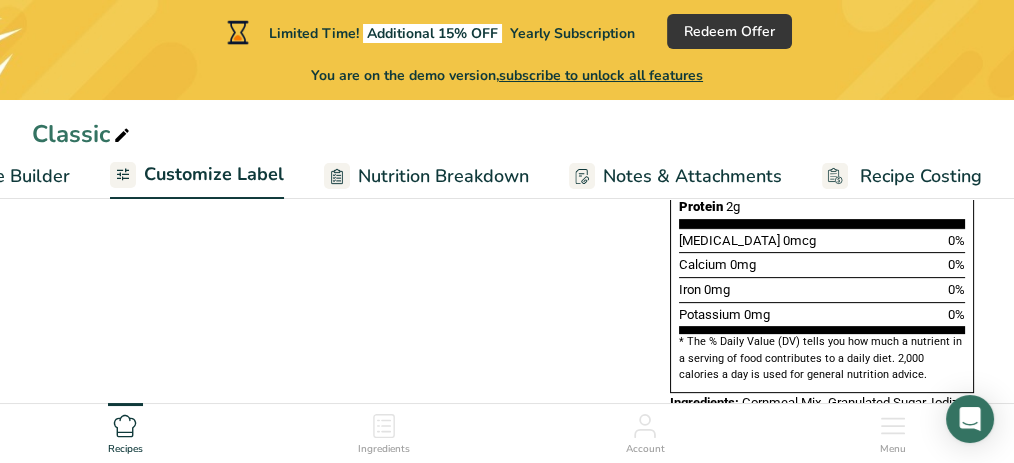 drag, startPoint x: 835, startPoint y: 391, endPoint x: 724, endPoint y: 194, distance: 226.11943 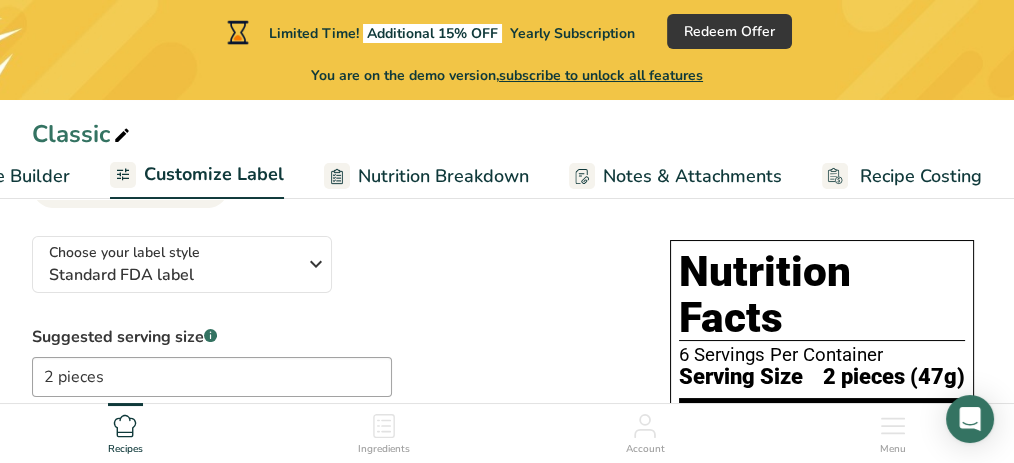 scroll, scrollTop: 122, scrollLeft: 0, axis: vertical 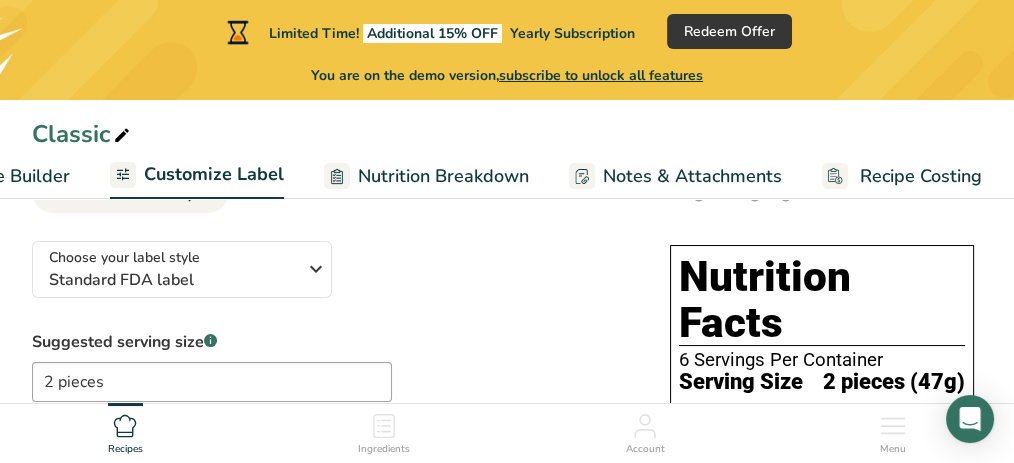 copy on "Customize your label
Save
Download
Choose what to show on your downloaded label
Recipe Name to appear above label
Nutrition Facts Panel
Ingredient Statement List
Allergen Declaration/ Allergy Statement
Business Address
Label Notes
Recipe Tags
Recipe Card QR Code
Front of Pack Label
Download
PNG
PNG
BMP
SVG
PDF
TXT
Reset
Choose Label Style
Front of Pack Label
Show/Hide Nutrients
Change Language
Manual Label Override
Edit Ingredients/Allergens List
Label Extra Info
Choose your label style
Standard FDA label
USA (FDA)
Standard FDA label
Tabular FDA label
Linear FDA label
Simplified FDA label
Dual Column FDA label (Per Serving/Per Container)
Dual Column FDA label (..." 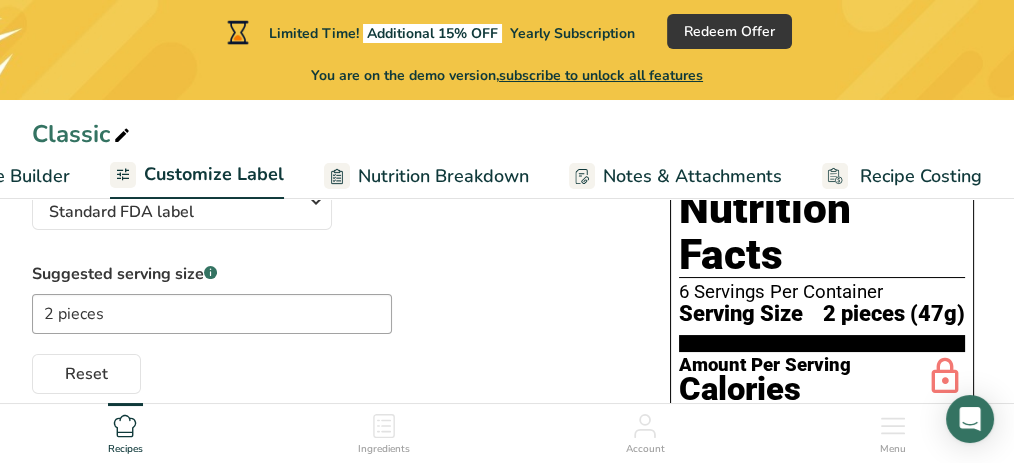 scroll, scrollTop: 189, scrollLeft: 0, axis: vertical 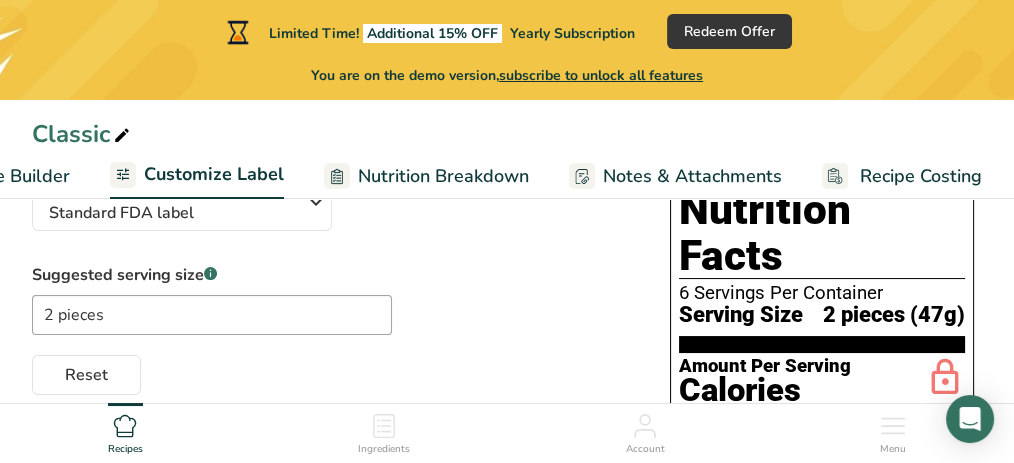 click on "Suggested serving size
.a-a{fill:#347362;}.b-a{fill:#fff;}           2 pieces
Reset" at bounding box center [331, 329] 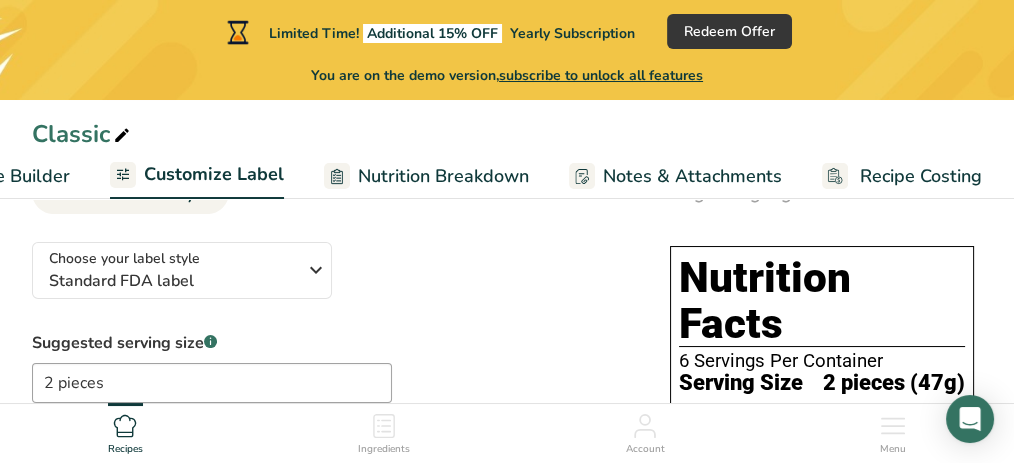 scroll, scrollTop: 66, scrollLeft: 0, axis: vertical 